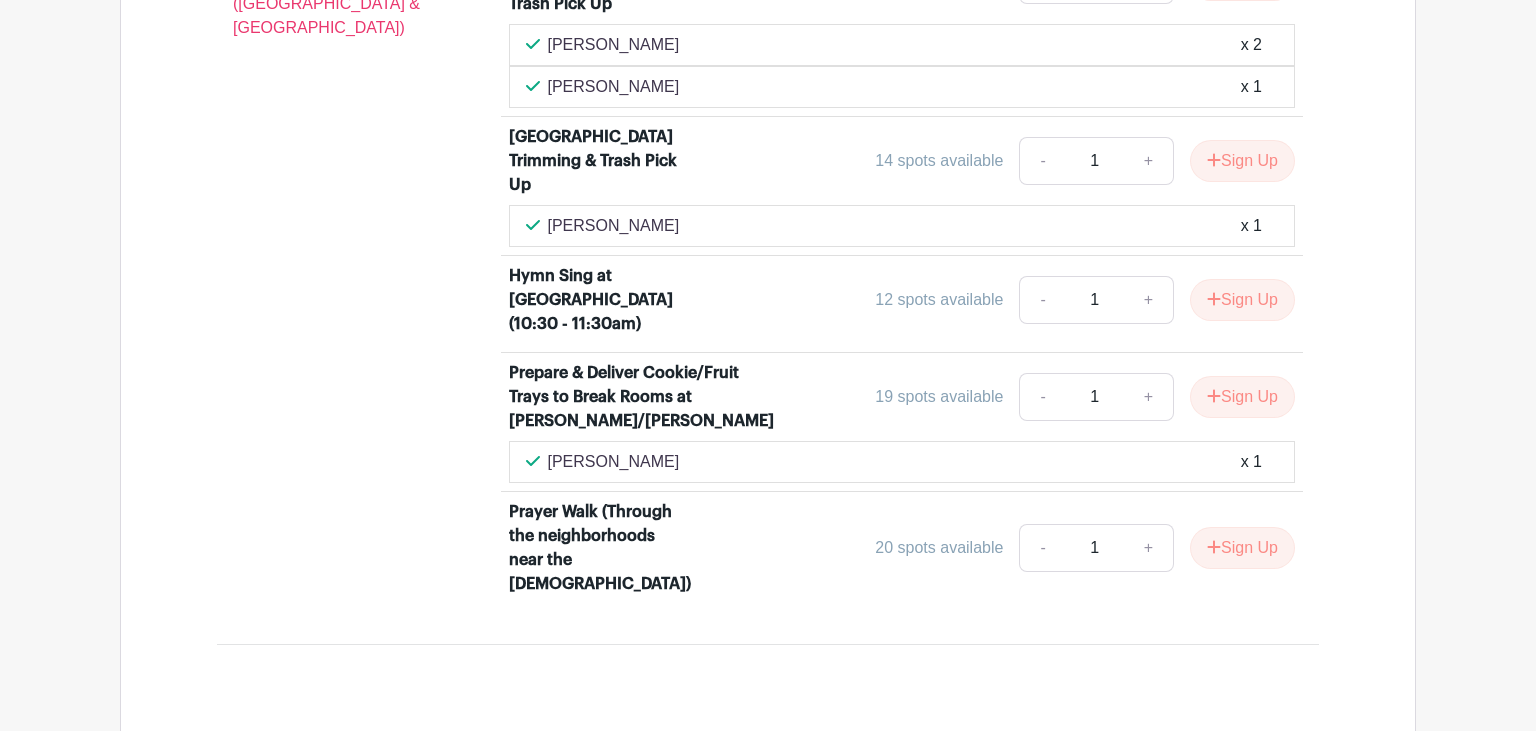 scroll, scrollTop: 976, scrollLeft: 0, axis: vertical 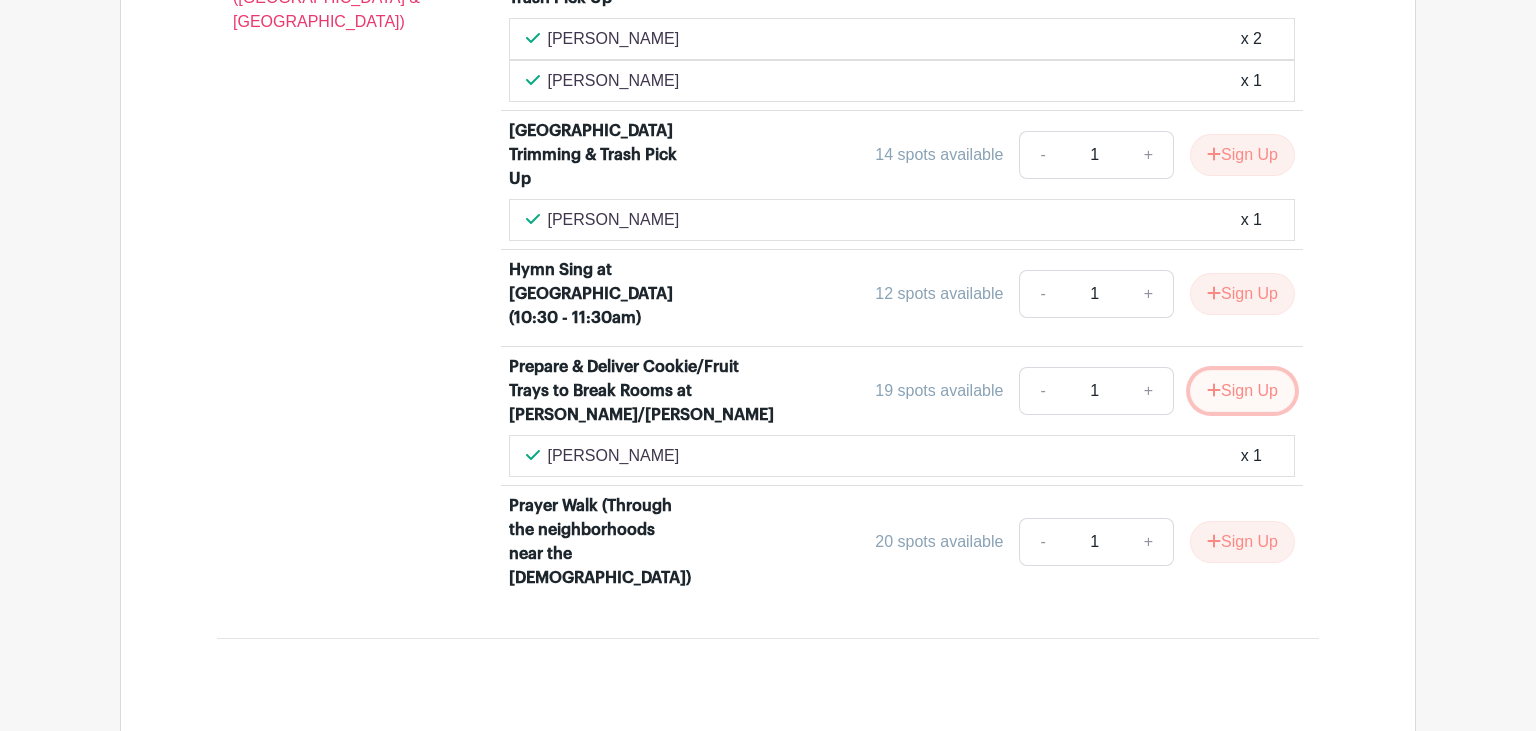 click on "Sign Up" at bounding box center (1242, 391) 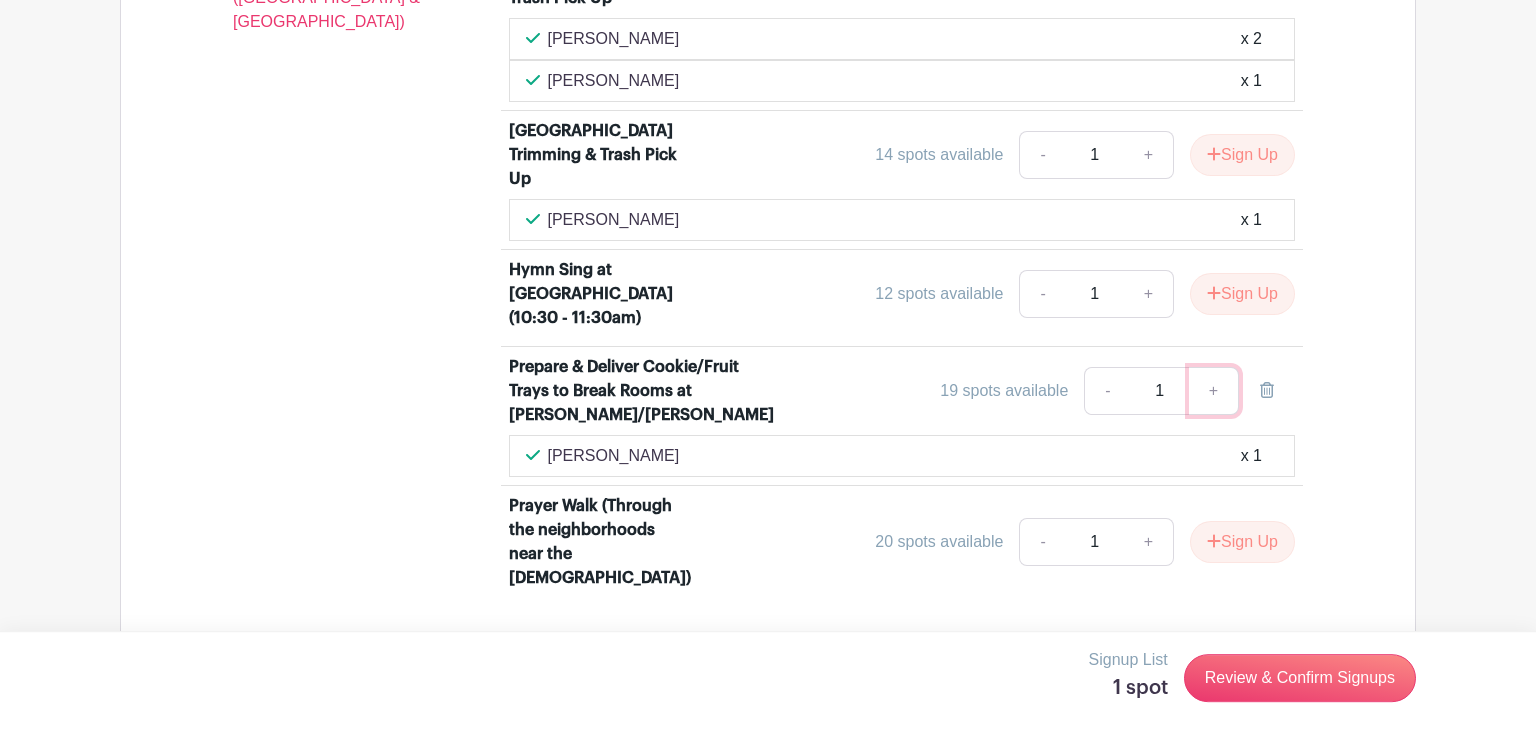 click on "+" at bounding box center (1214, 391) 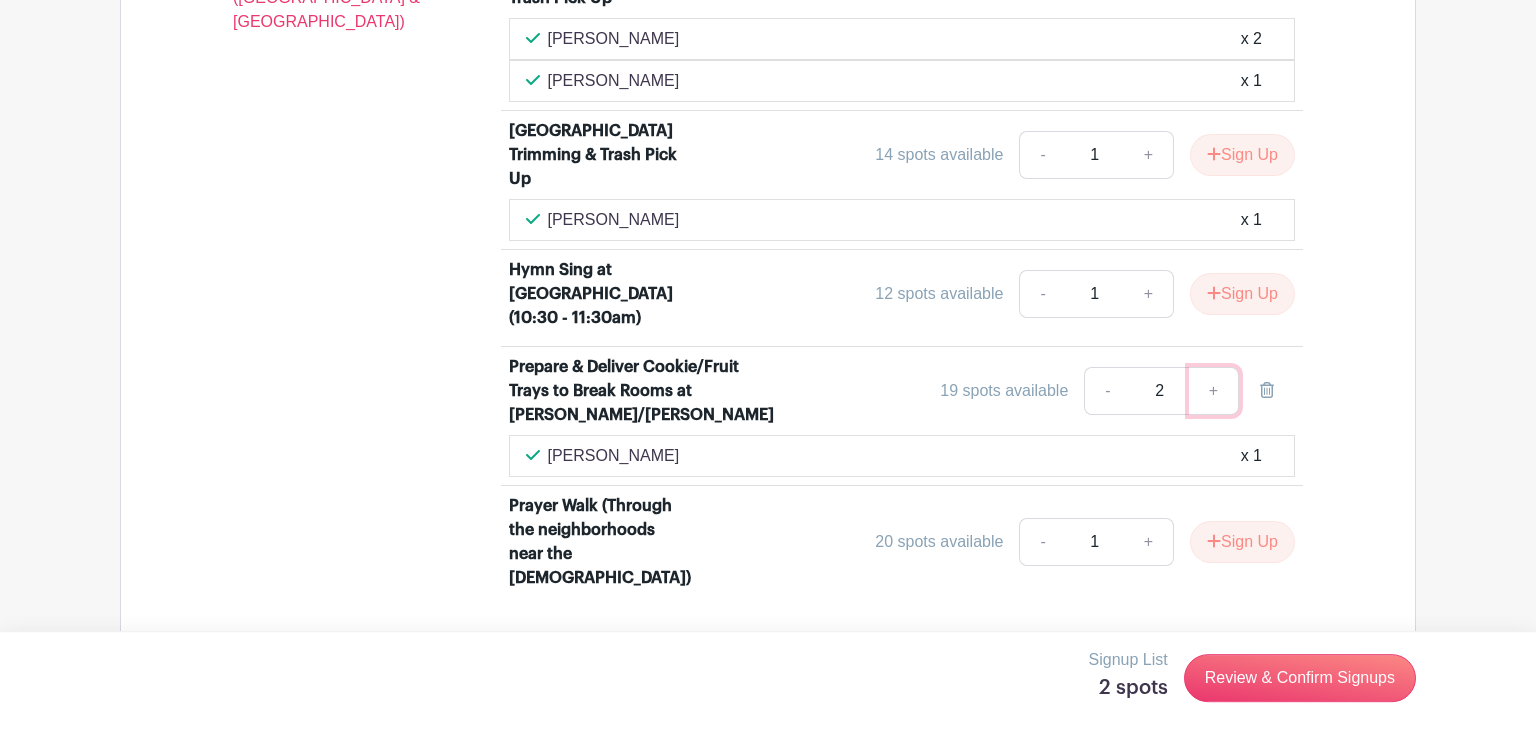 click on "+" at bounding box center (1214, 391) 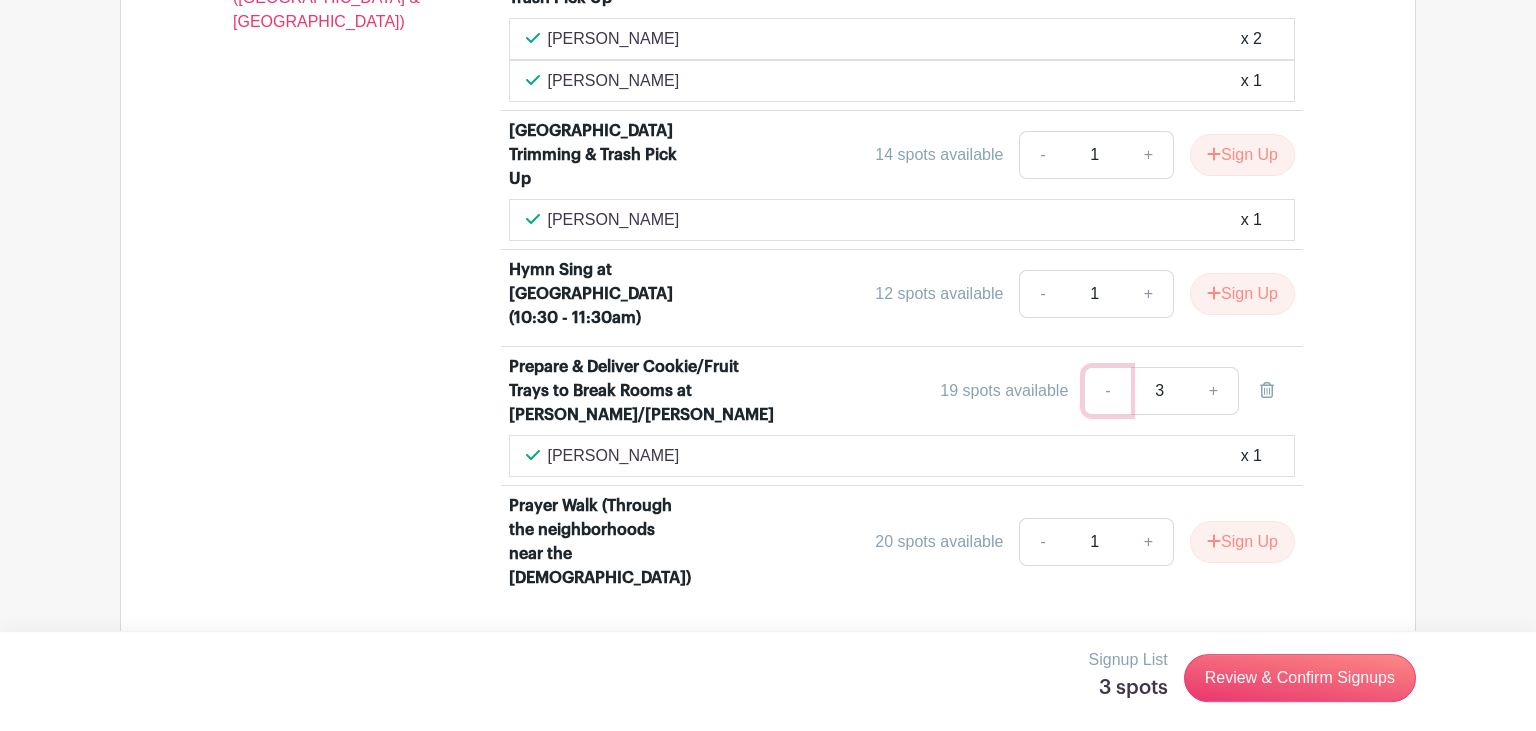 click on "-" at bounding box center (1107, 391) 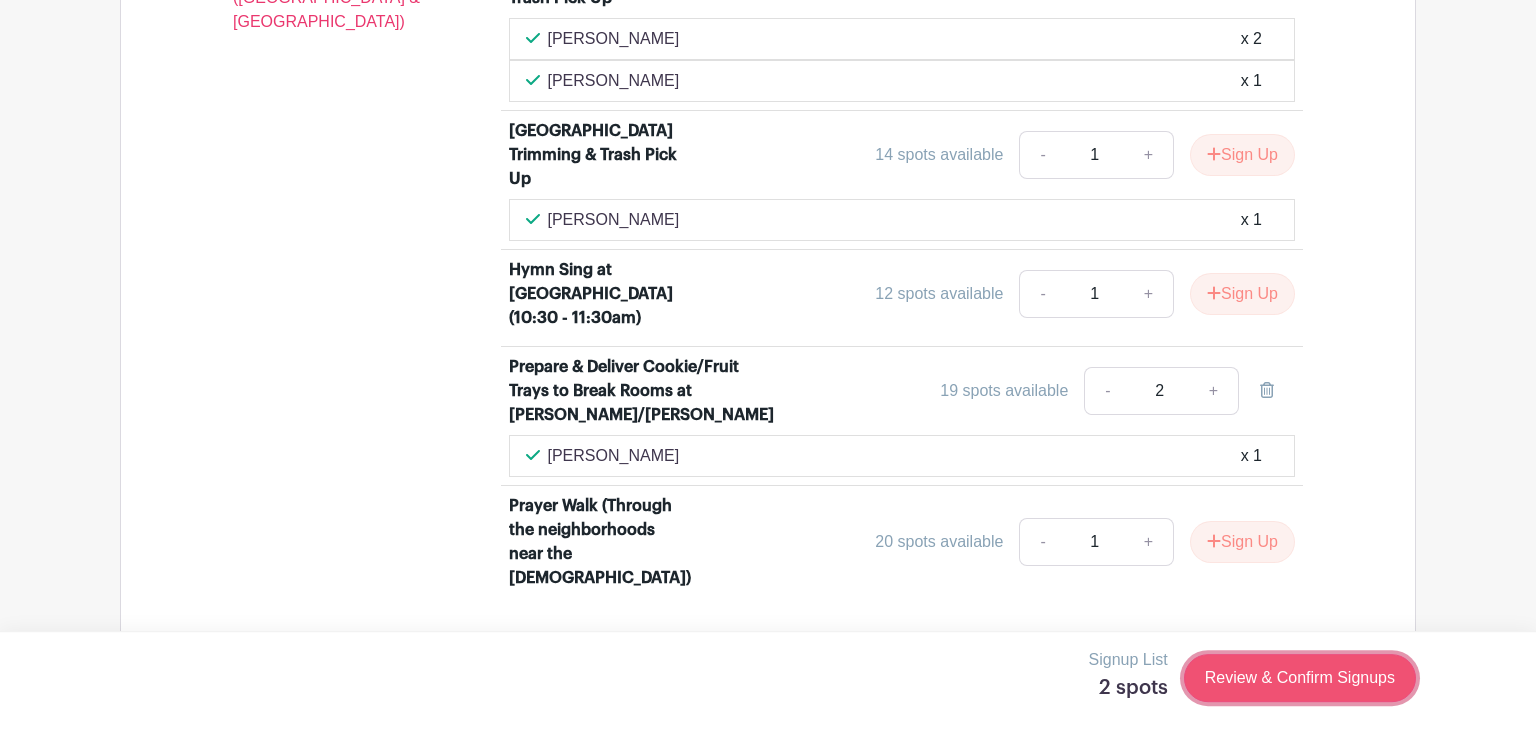 click on "Review & Confirm Signups" at bounding box center [1300, 678] 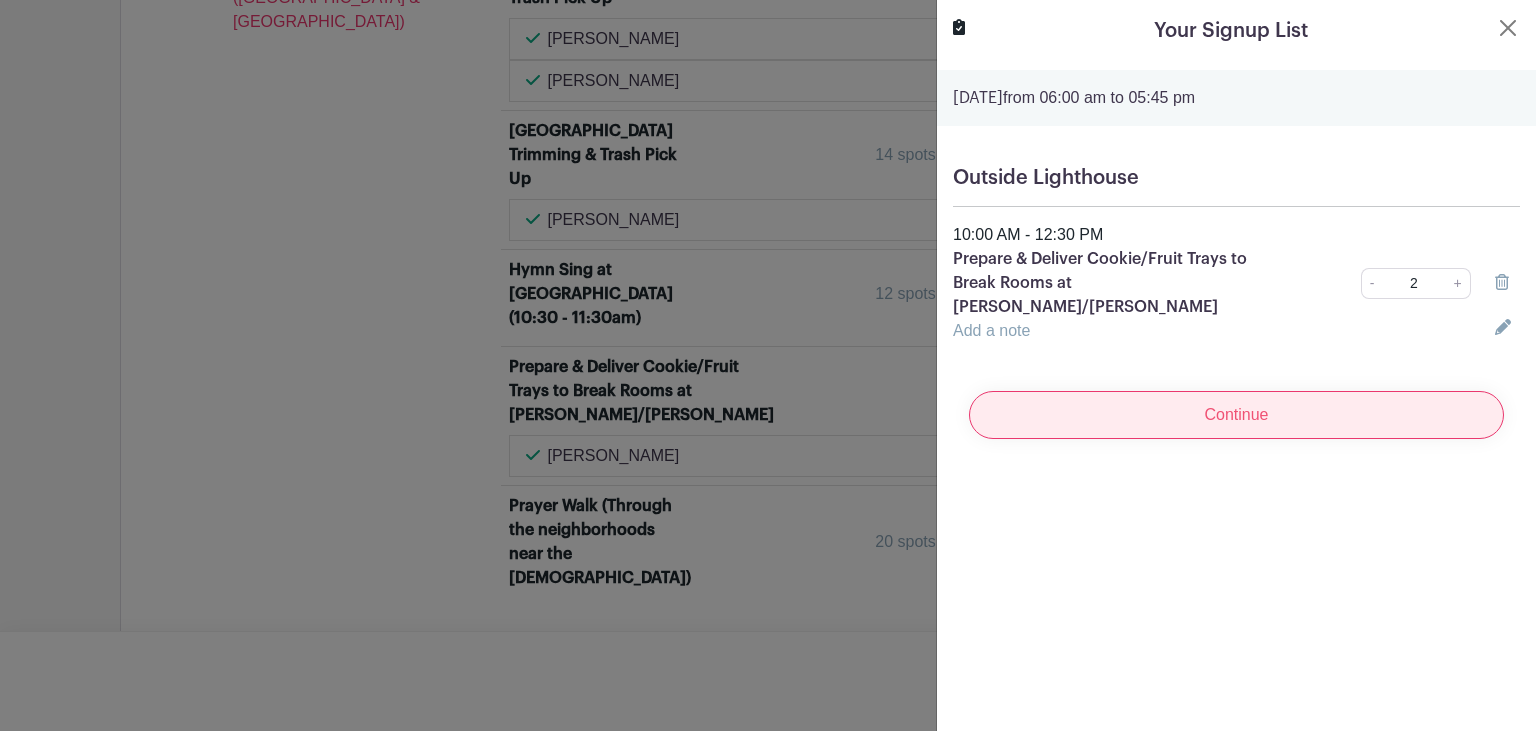 click on "Continue" at bounding box center (1236, 415) 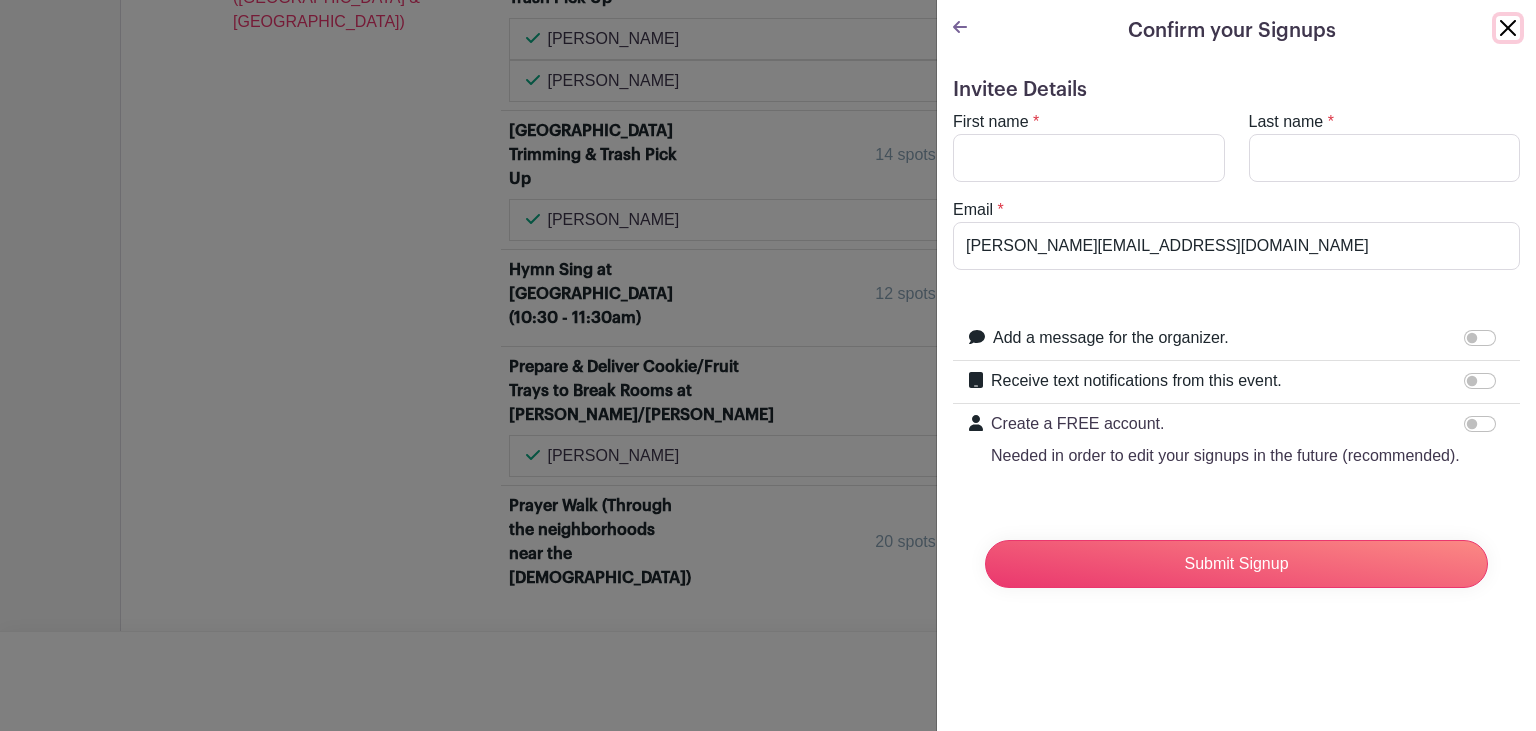 click at bounding box center (1508, 28) 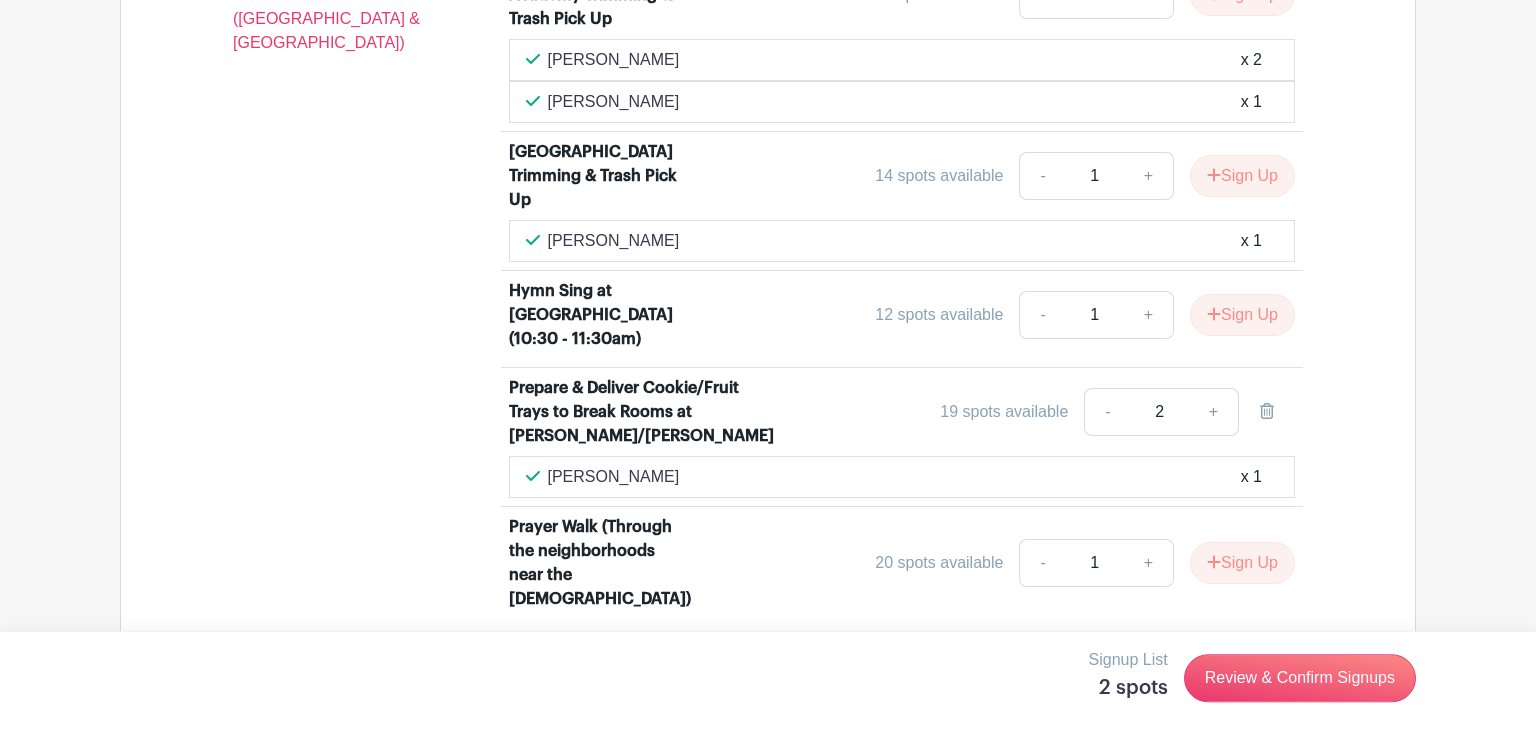 scroll, scrollTop: 950, scrollLeft: 0, axis: vertical 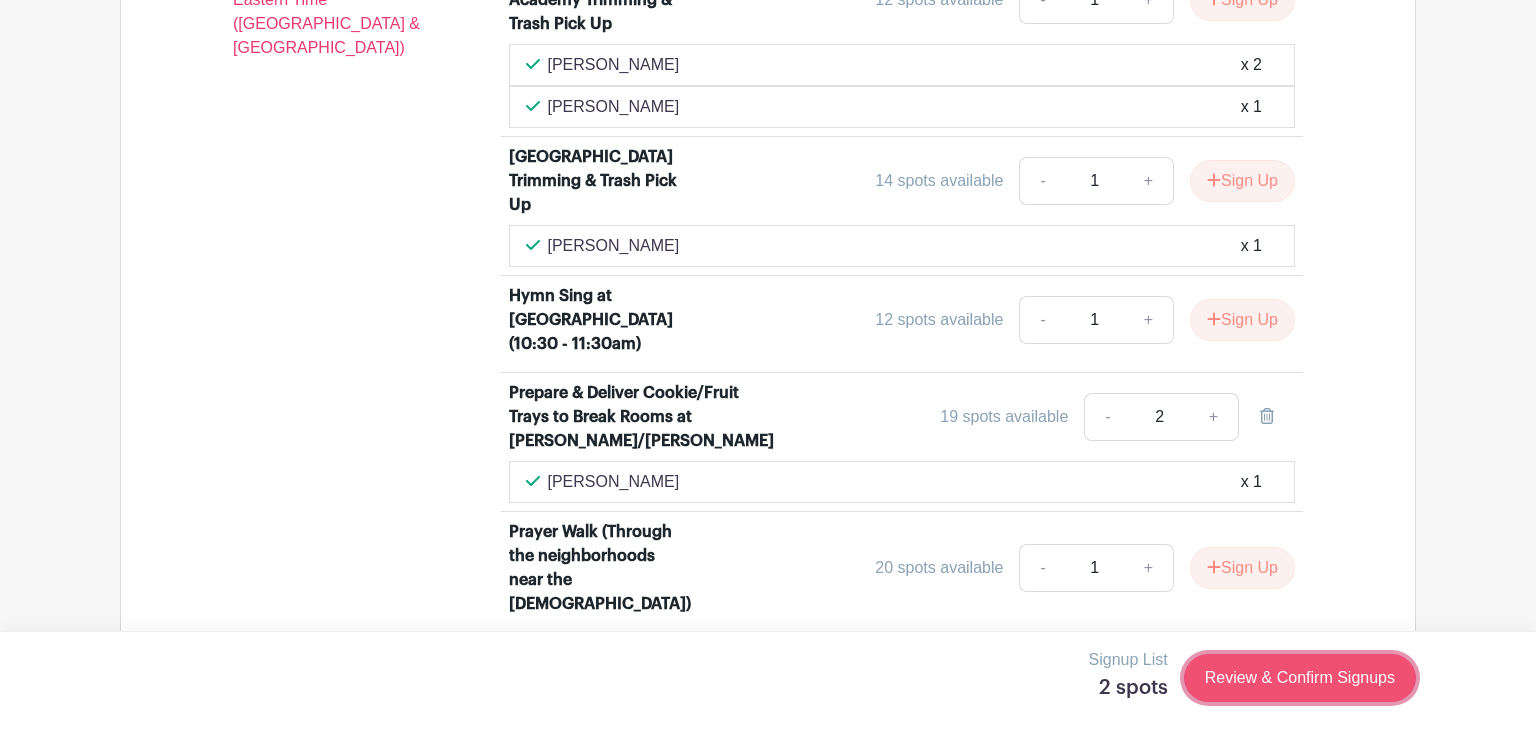 click on "Review & Confirm Signups" at bounding box center (1300, 678) 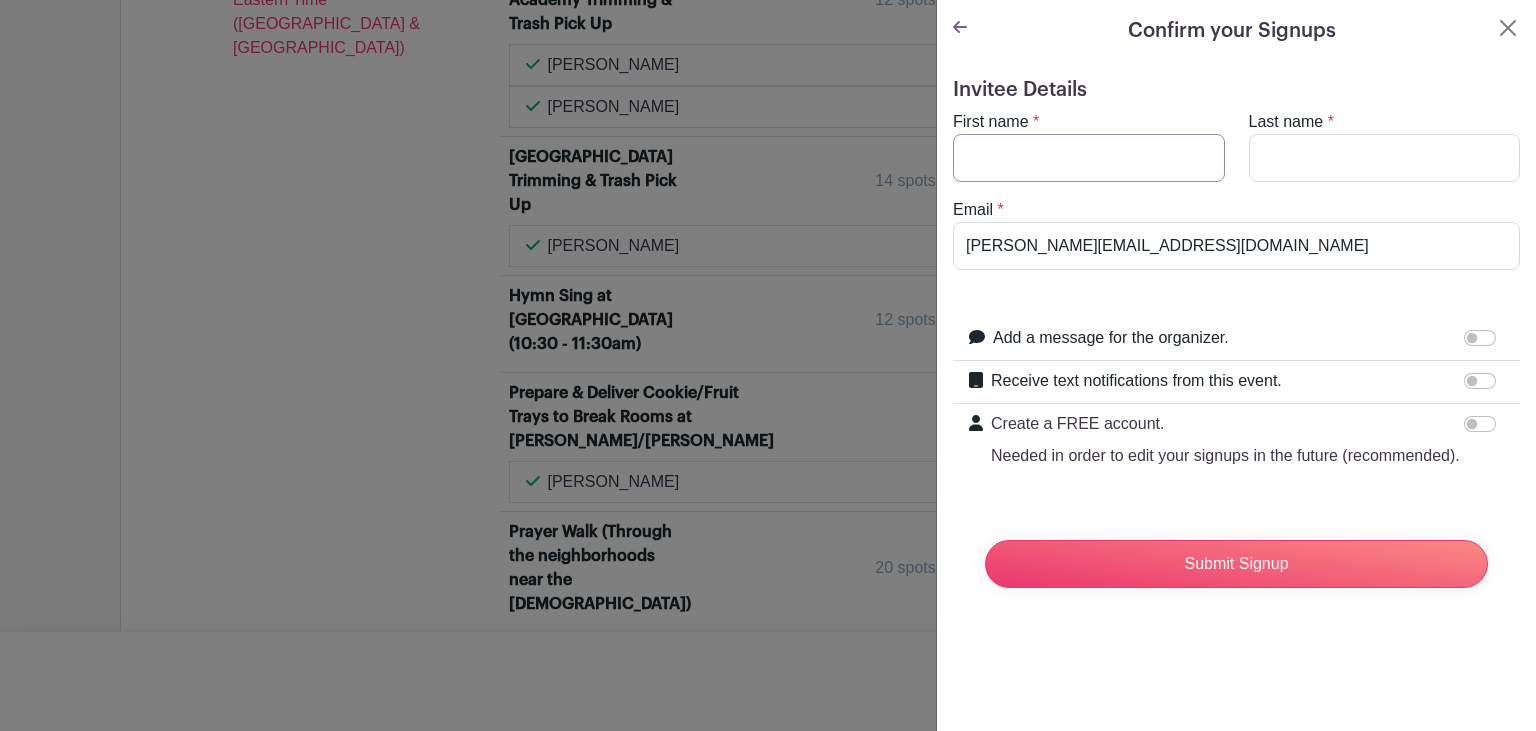 click on "First name" at bounding box center (1089, 158) 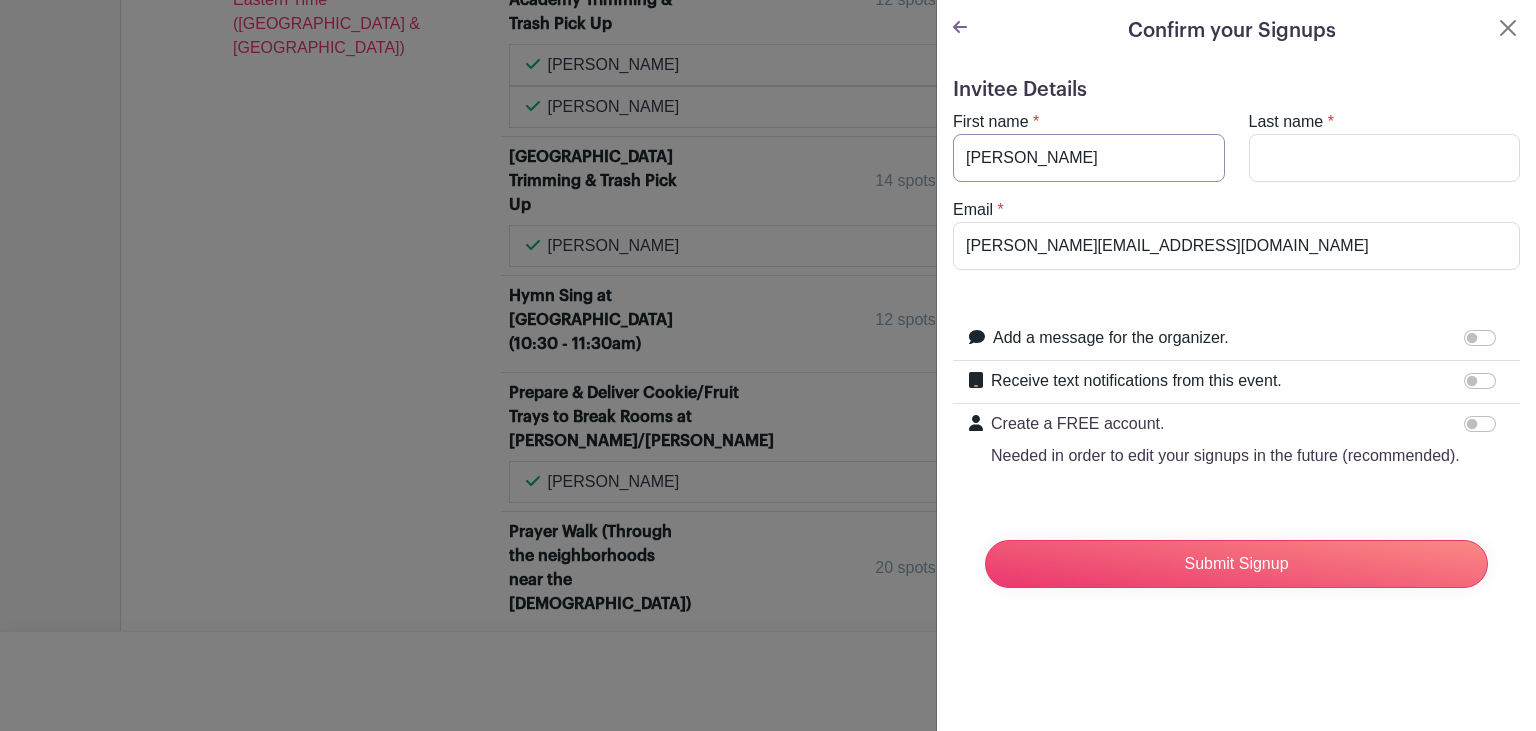 type on "[PERSON_NAME]" 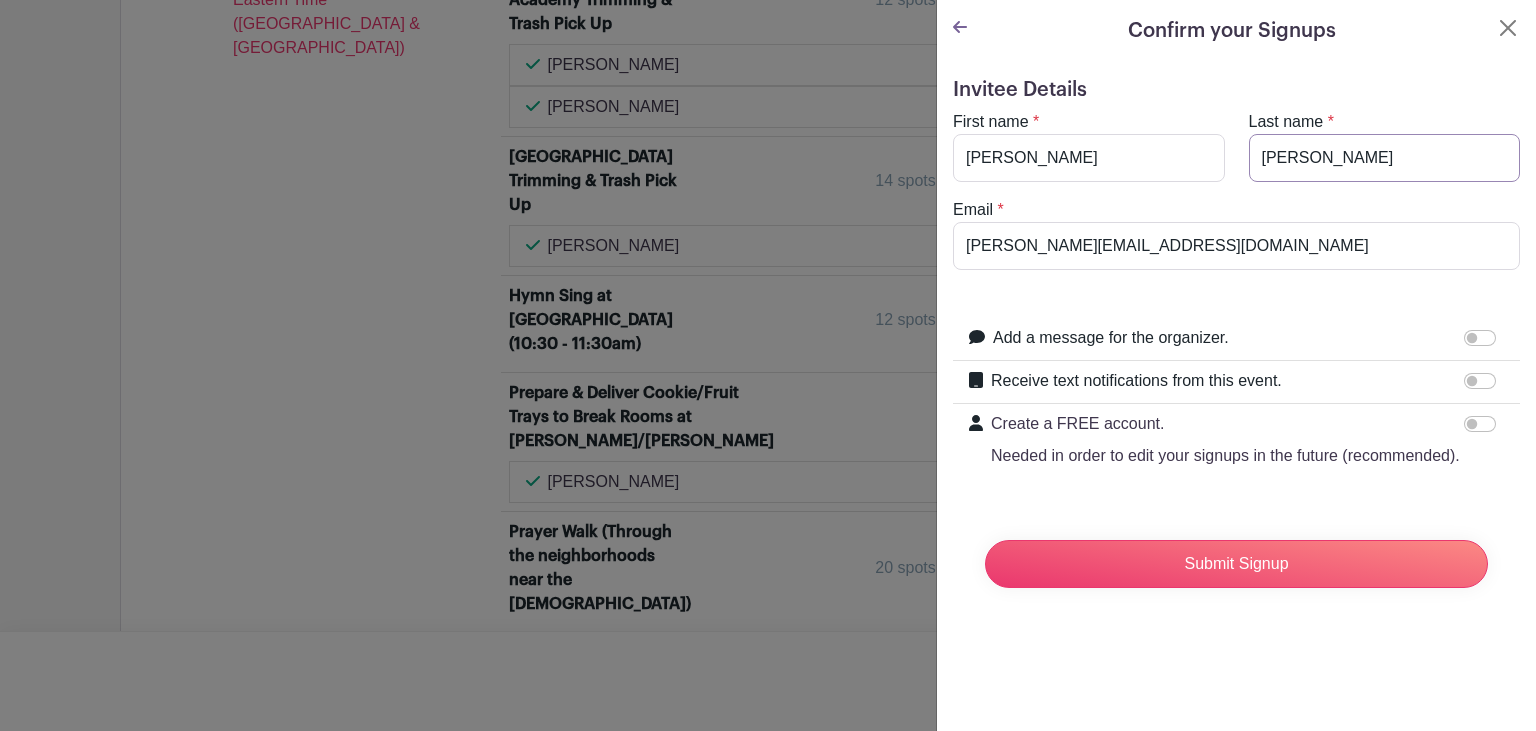 type on "[PERSON_NAME]" 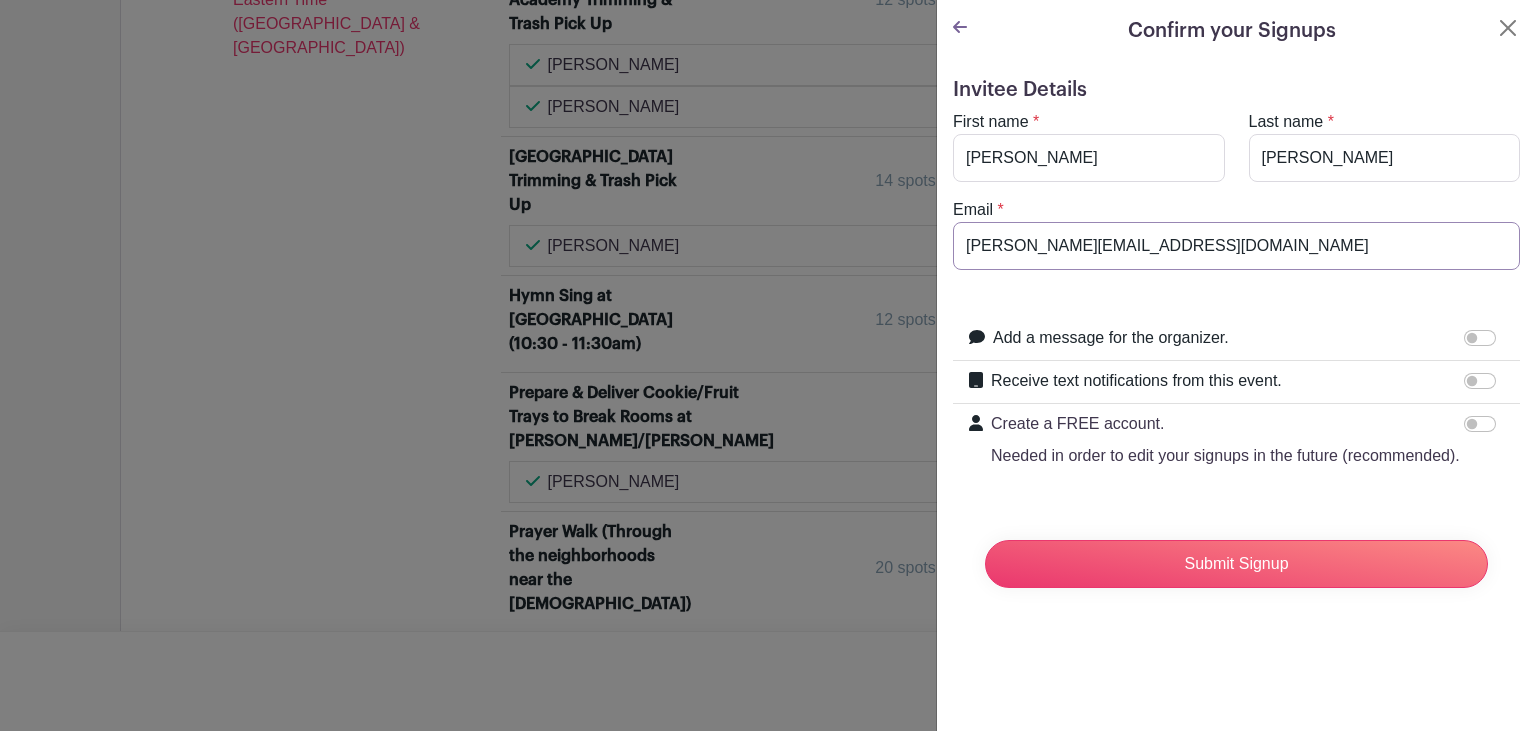 paste on "[EMAIL_ADDRESS][DOMAIN_NAME]" 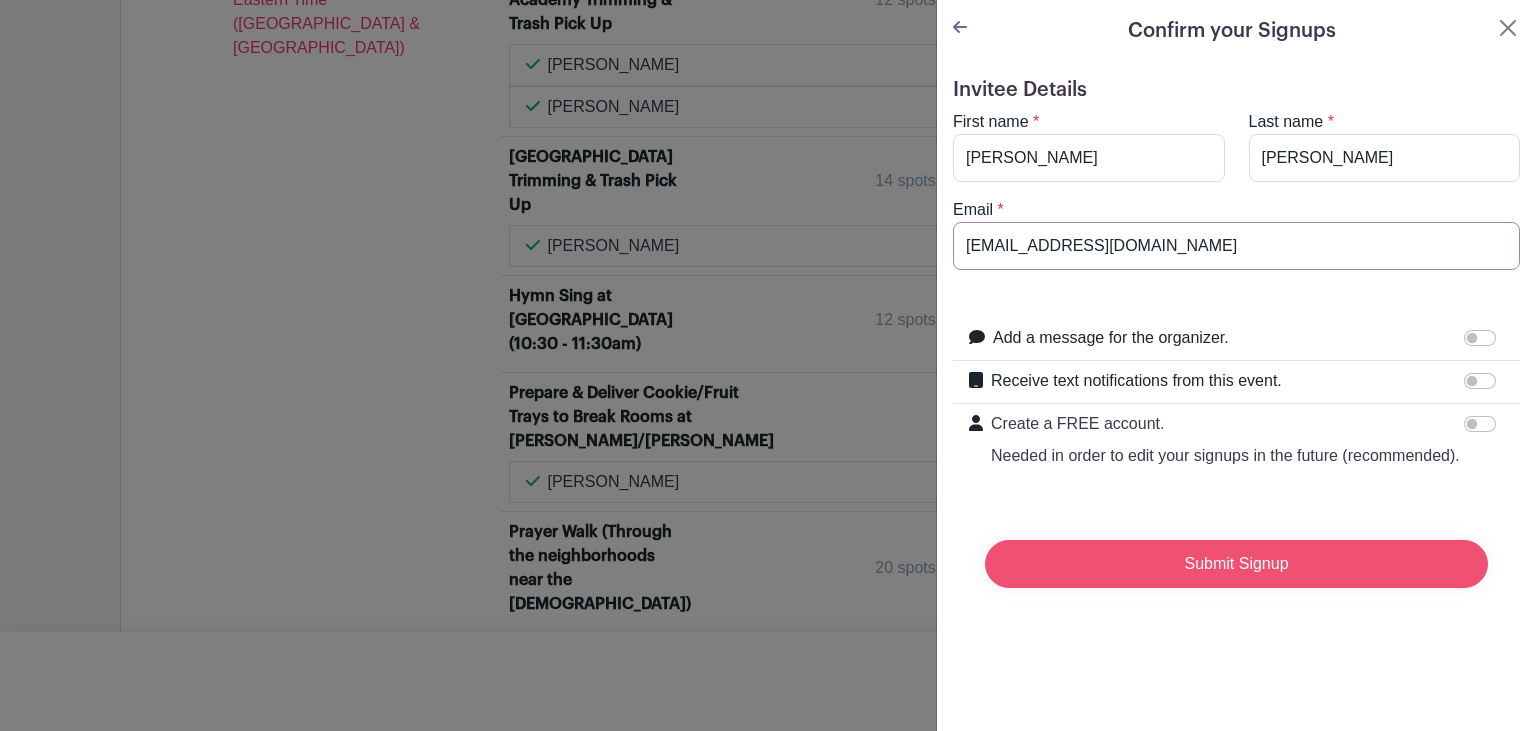 type on "[EMAIL_ADDRESS][DOMAIN_NAME]" 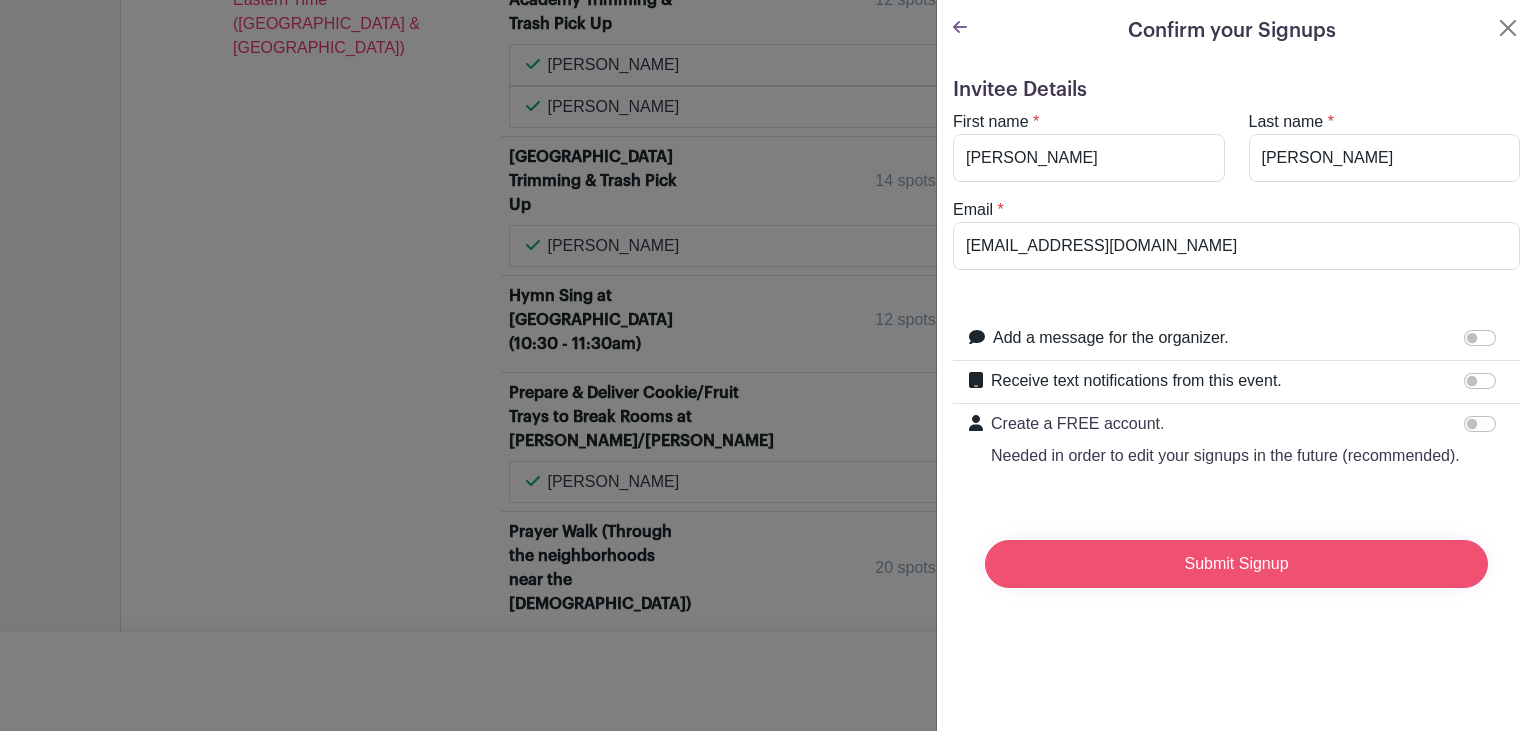 click on "Submit Signup" at bounding box center (1236, 564) 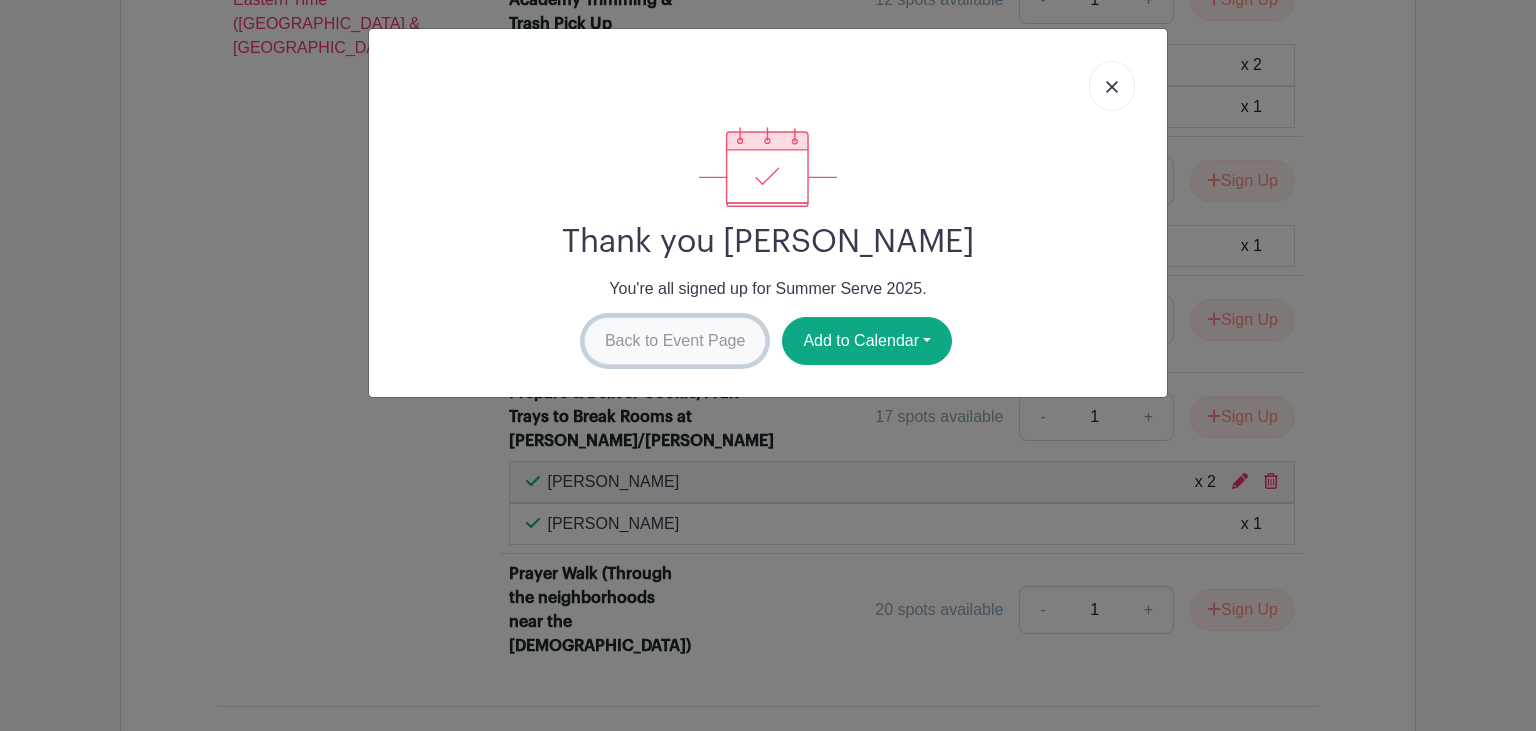 click on "Back to Event Page" at bounding box center [675, 341] 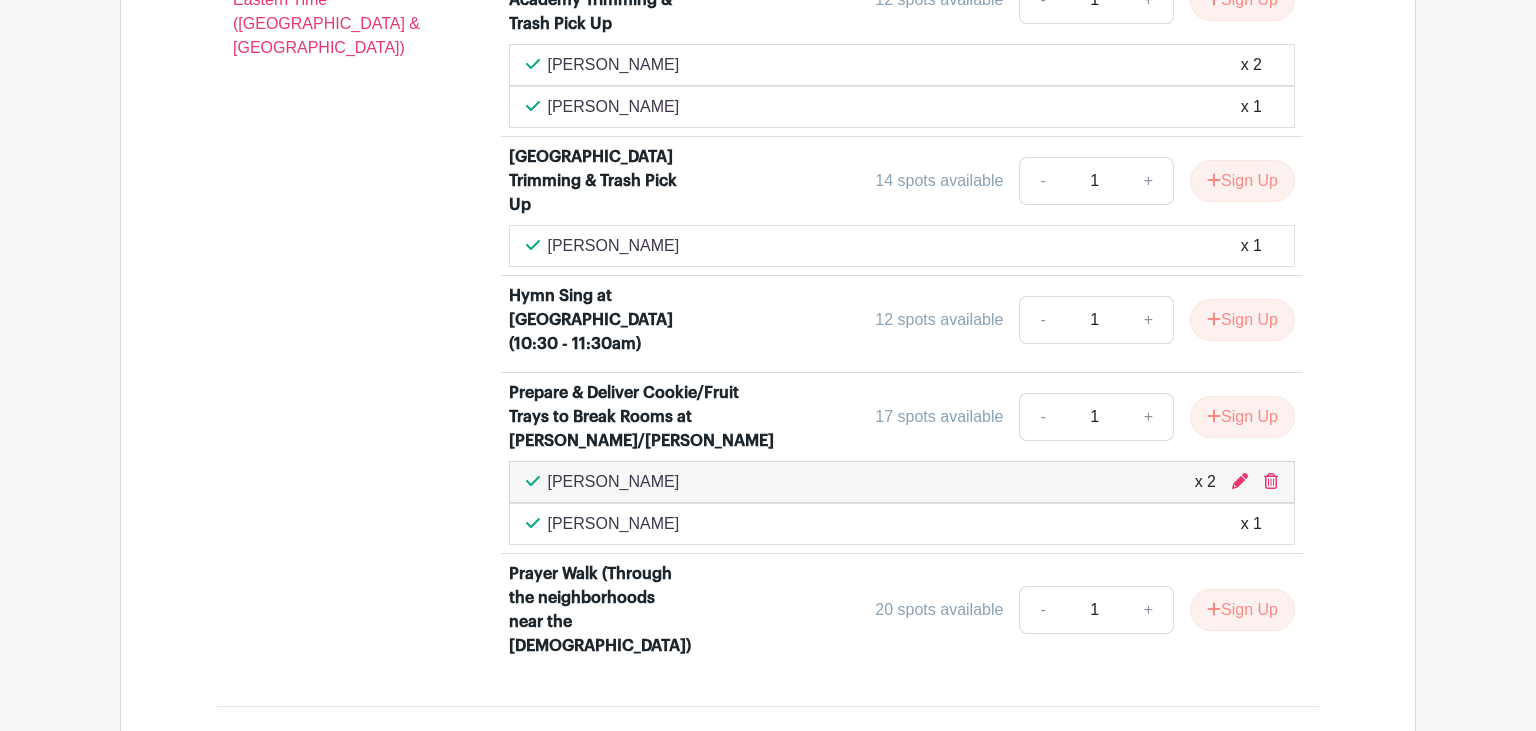 scroll, scrollTop: 0, scrollLeft: 0, axis: both 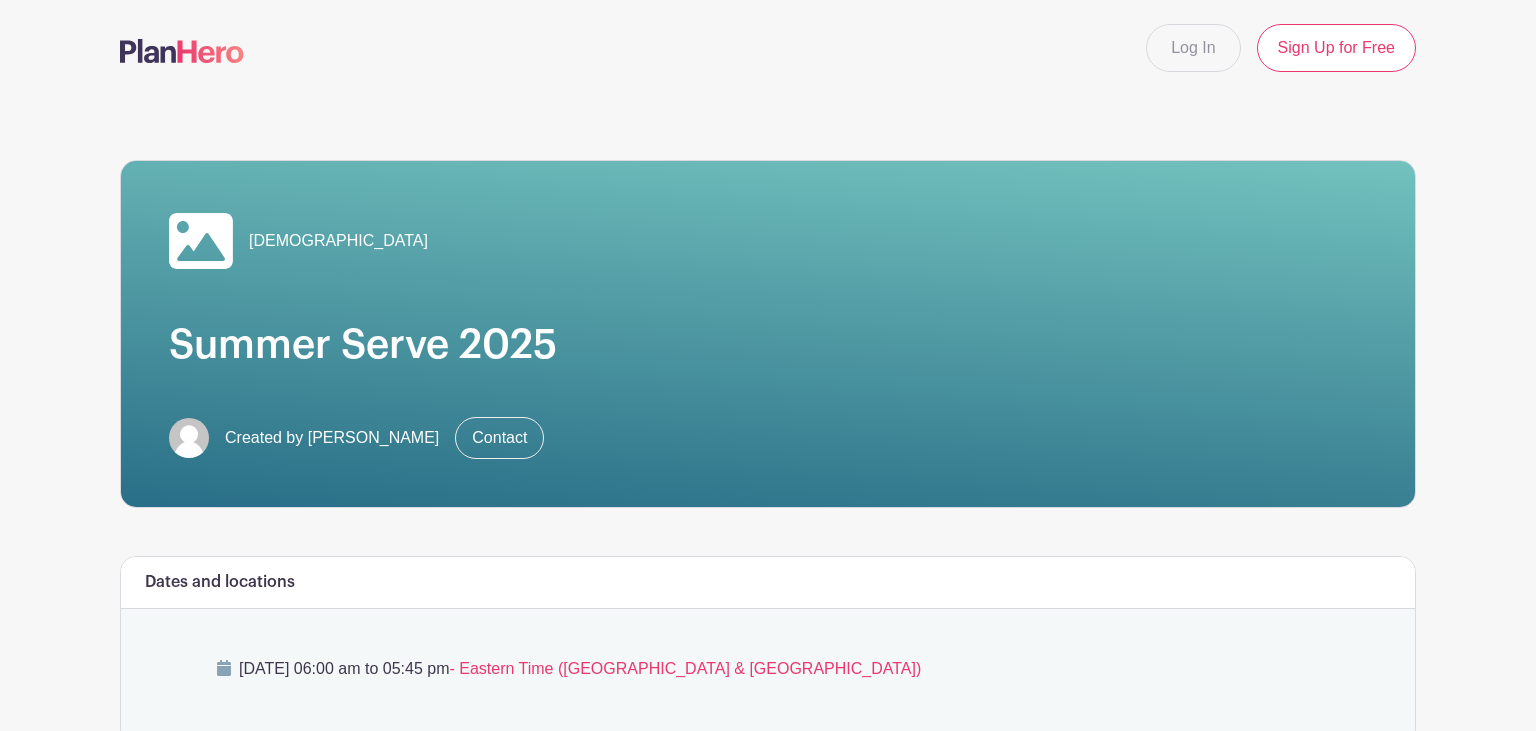 click at bounding box center (182, 51) 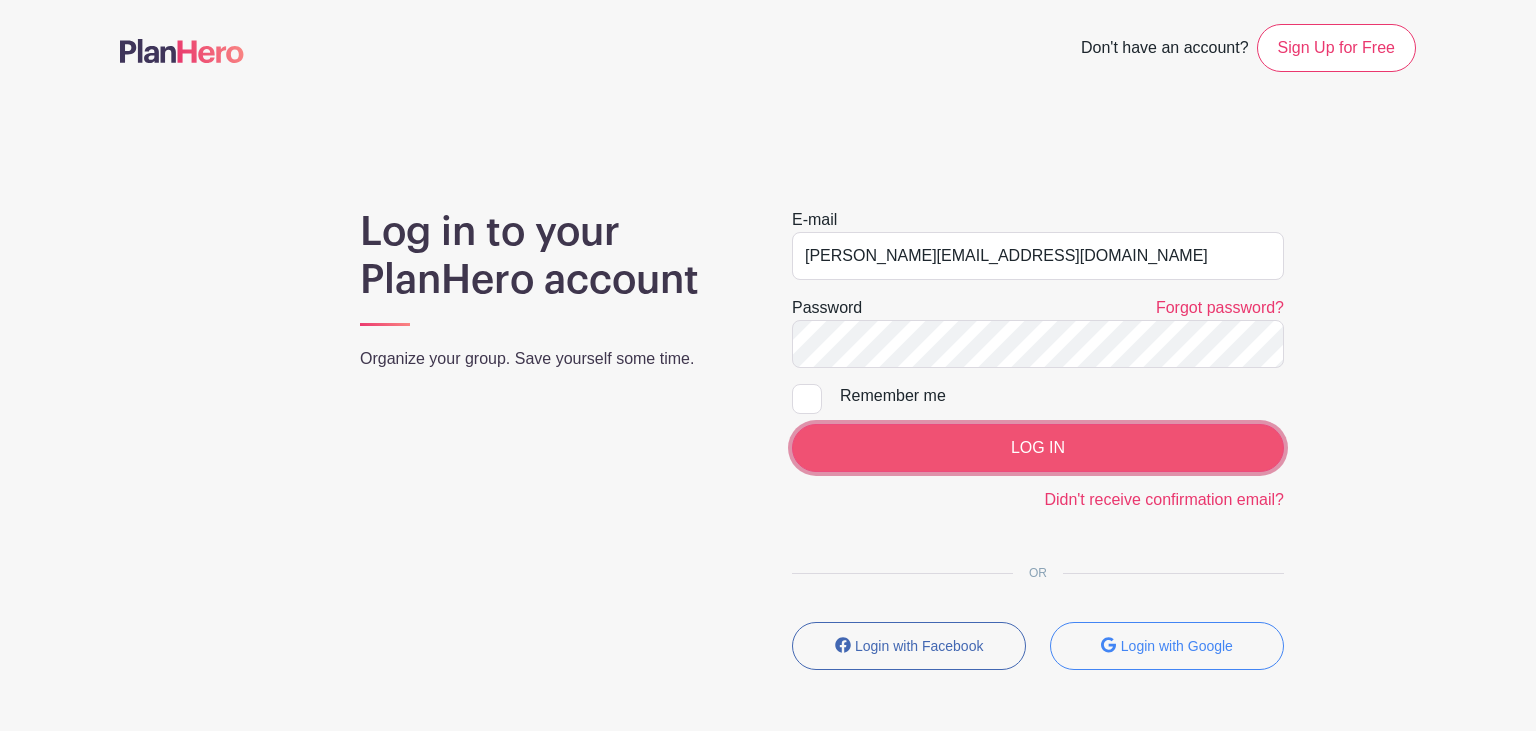 click on "LOG IN" at bounding box center [1038, 448] 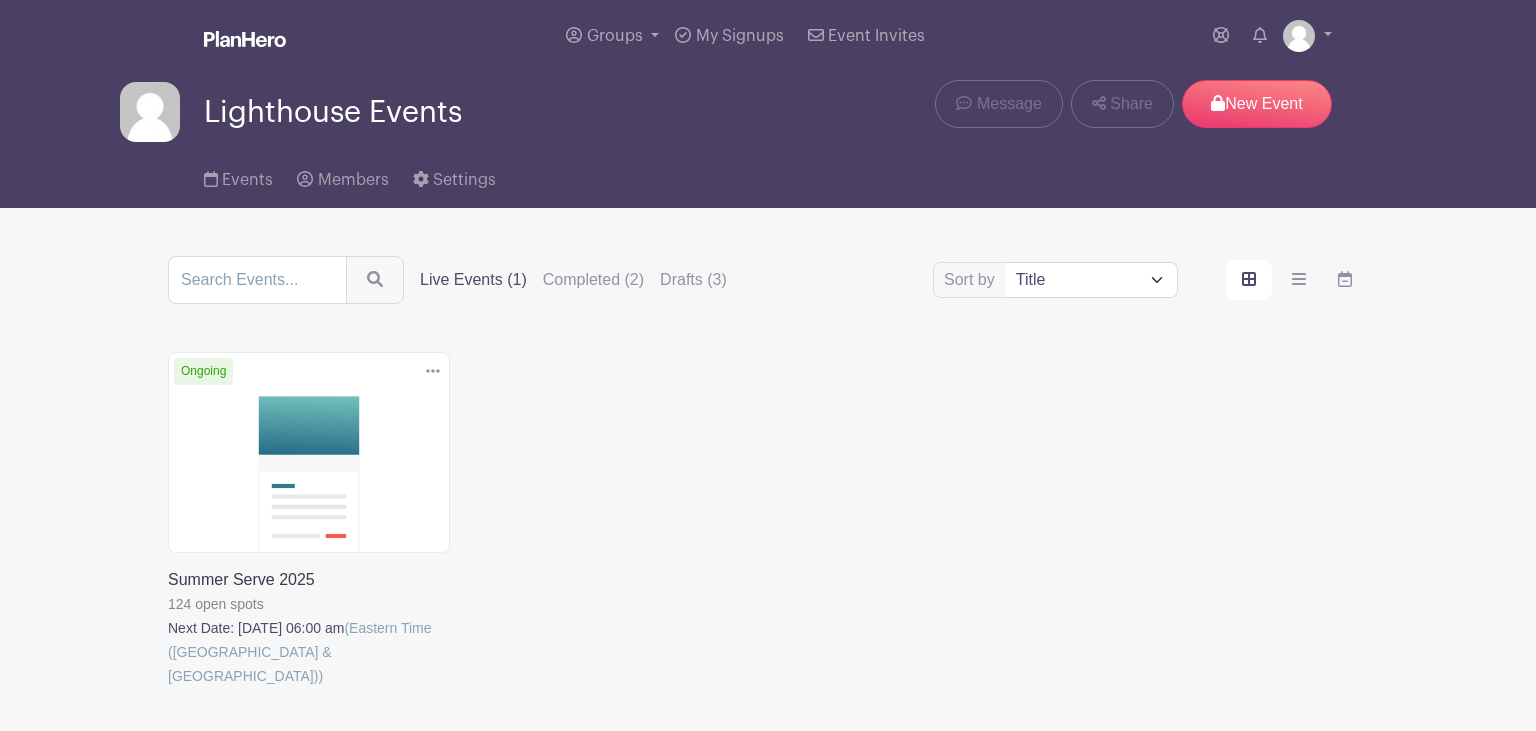 scroll, scrollTop: 0, scrollLeft: 0, axis: both 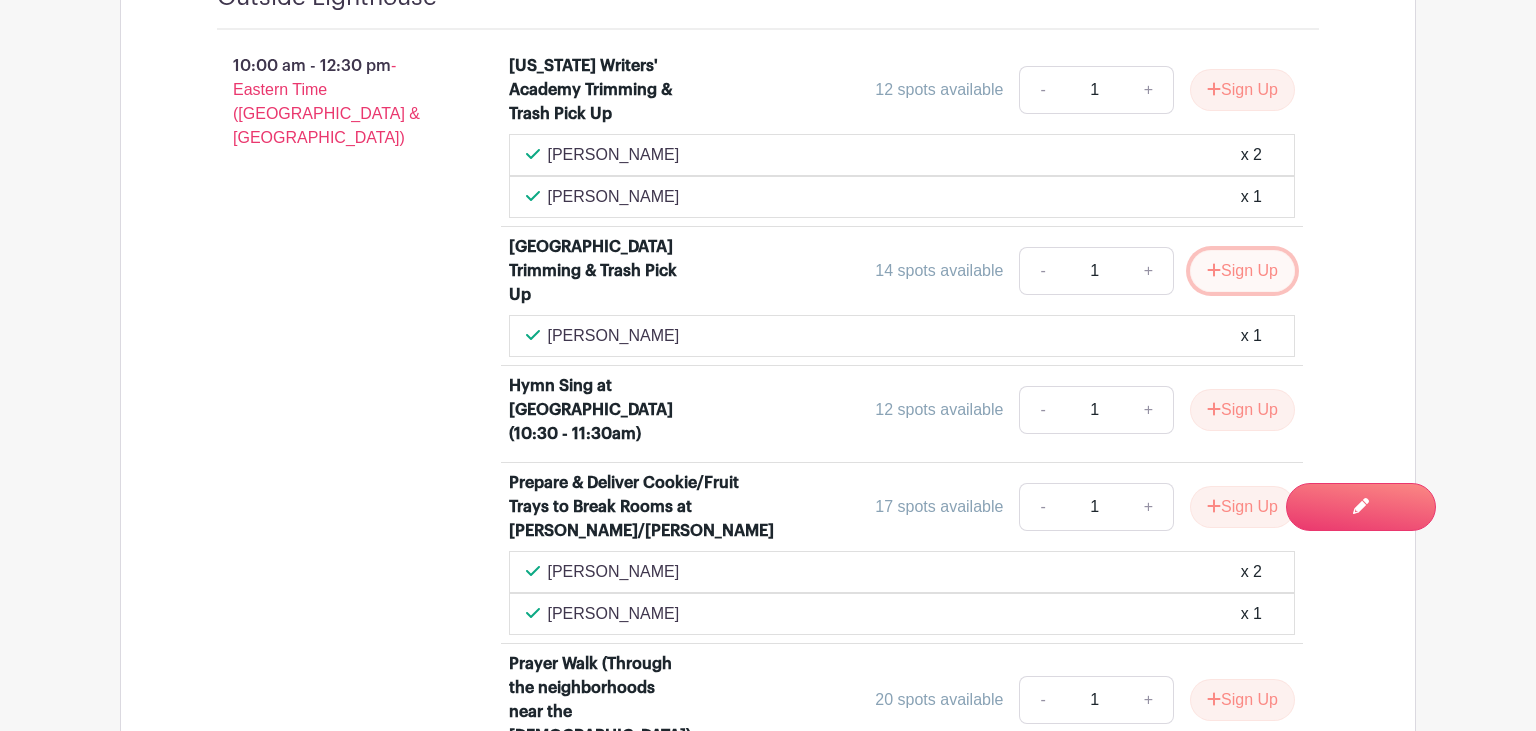 click 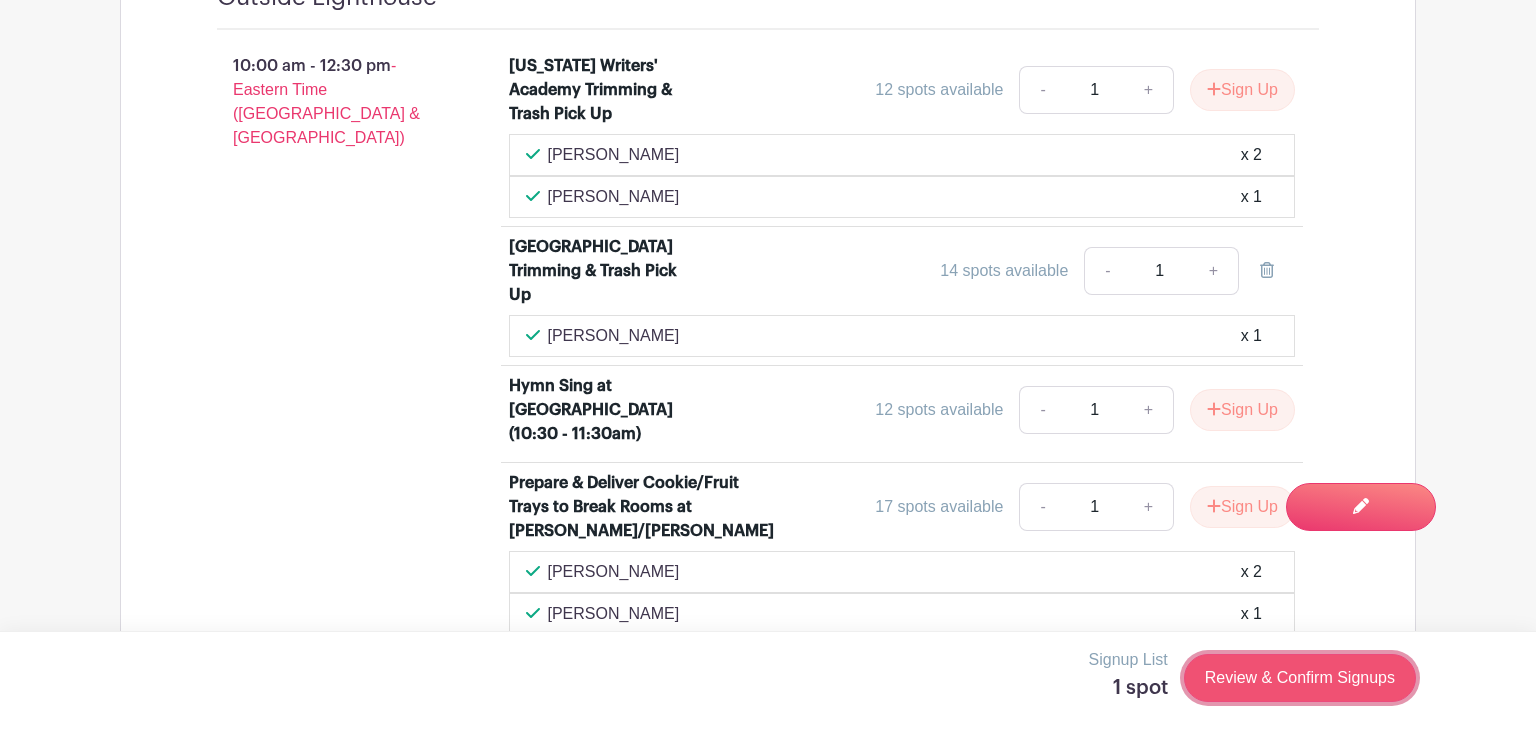 click on "Review & Confirm Signups" at bounding box center [1300, 678] 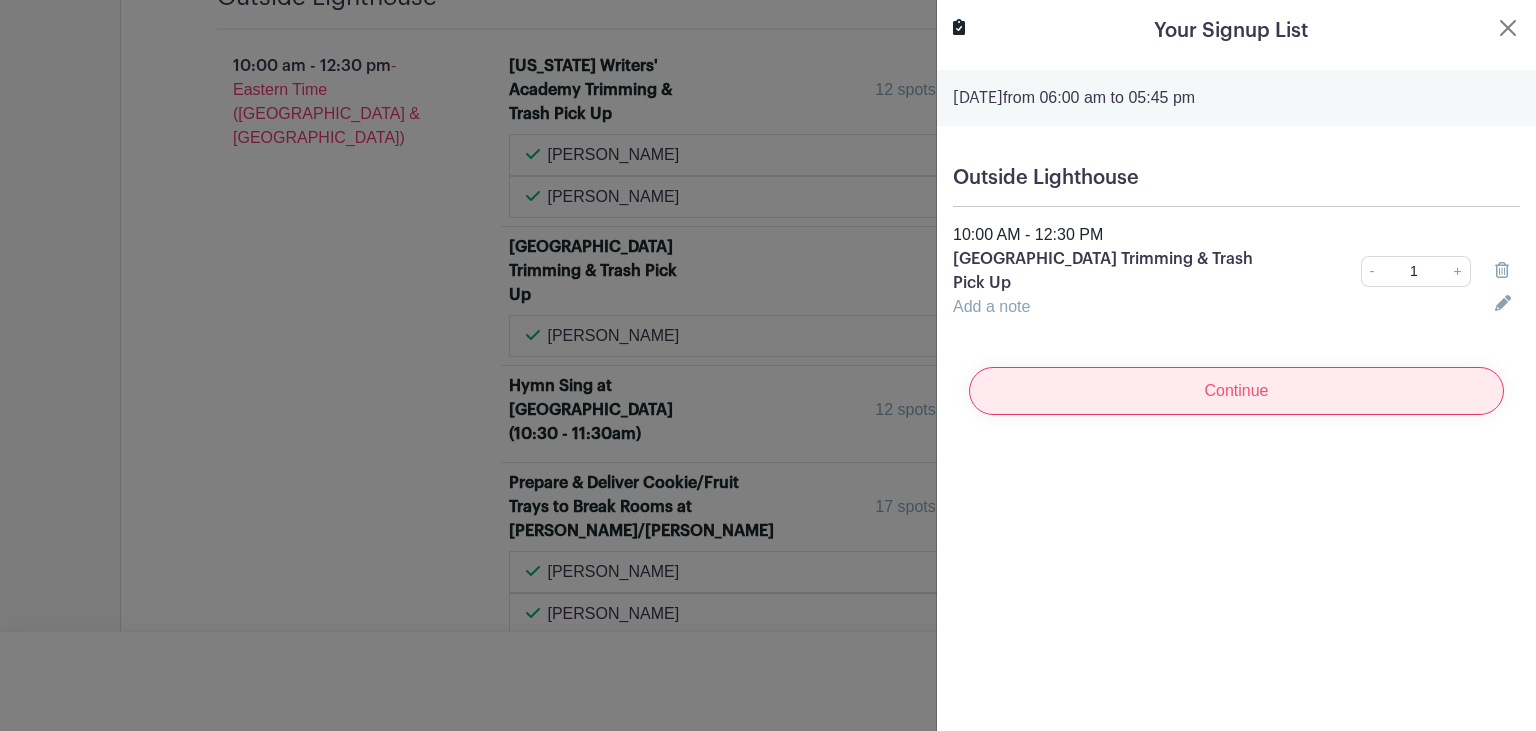 click on "Continue" at bounding box center [1236, 391] 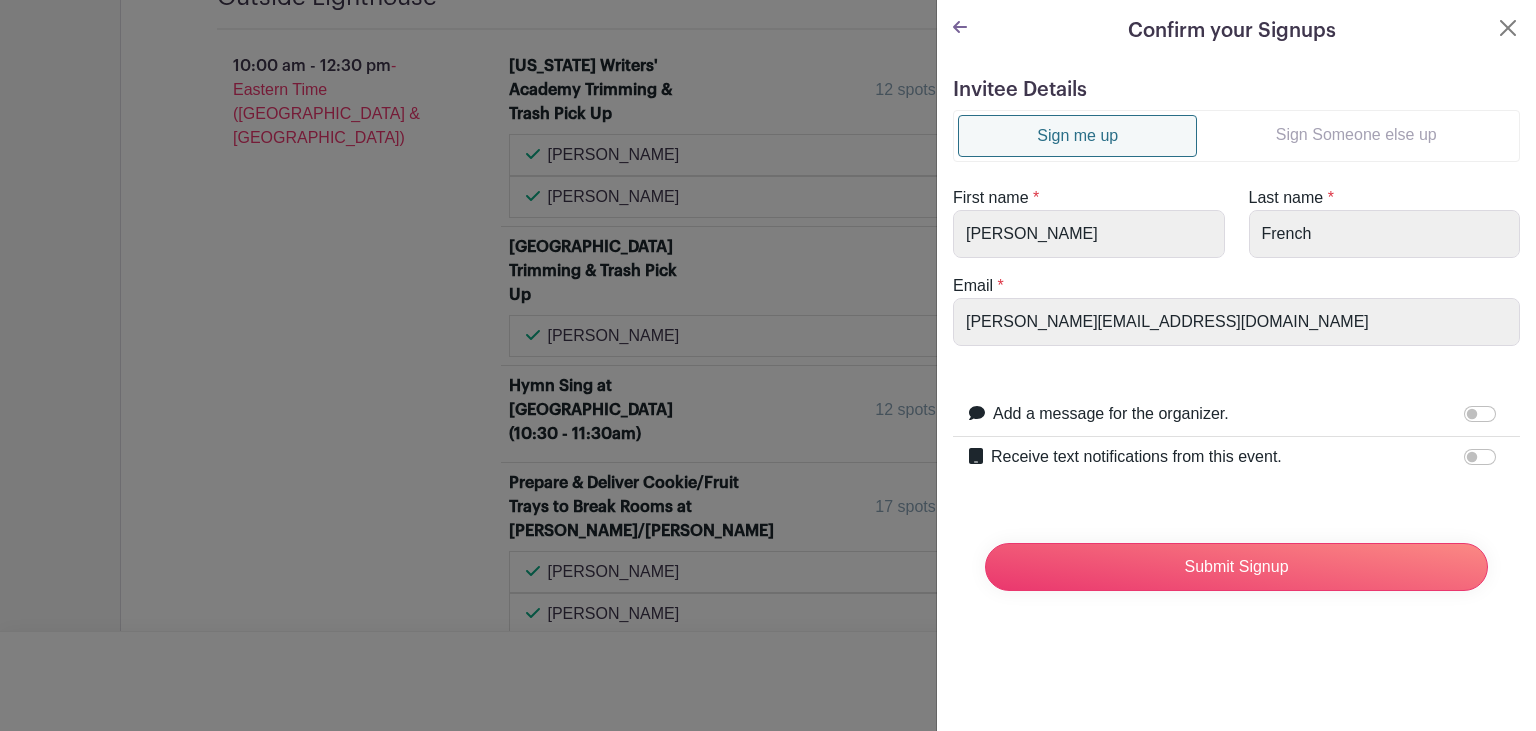 click on "Invitee Details" at bounding box center [1236, 90] 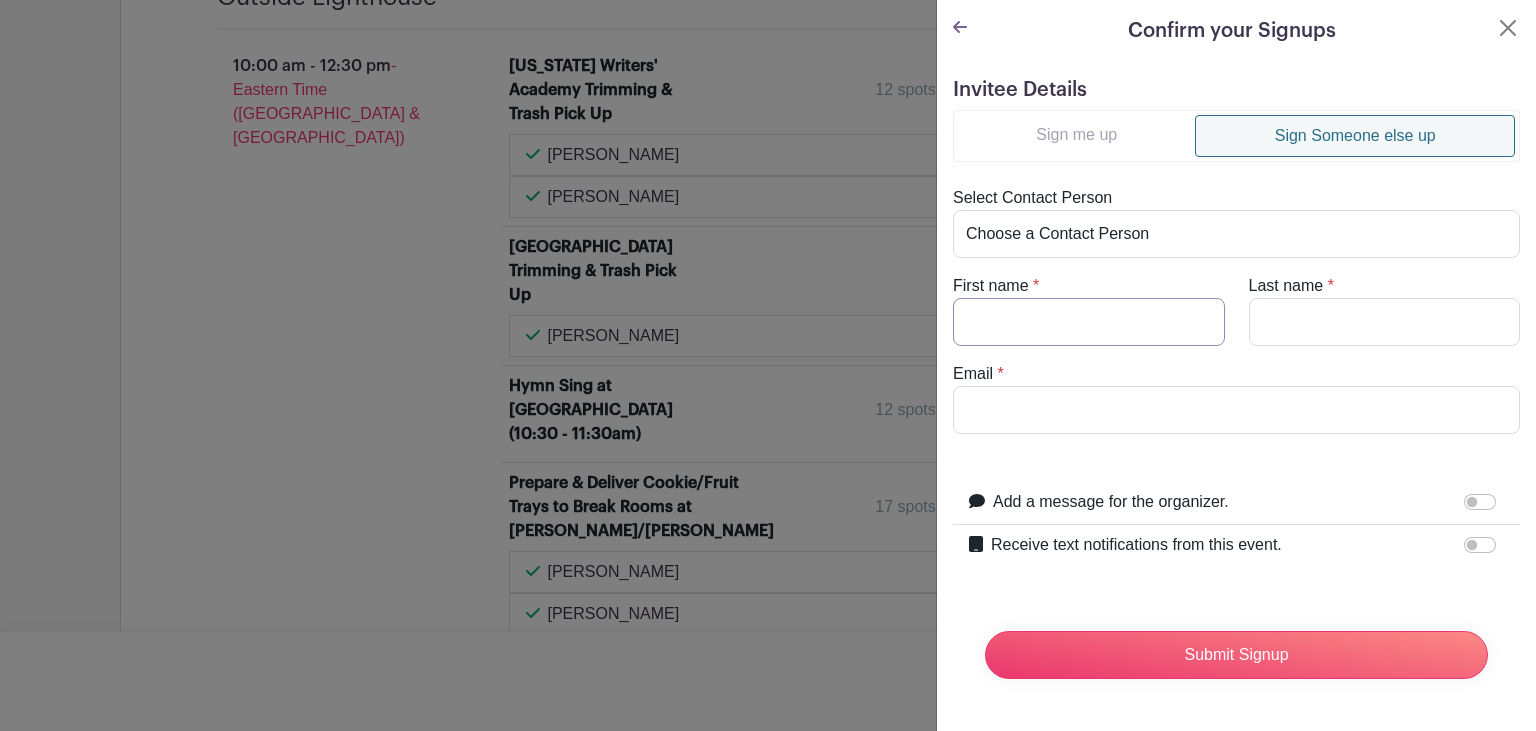 click on "First name" at bounding box center (1089, 322) 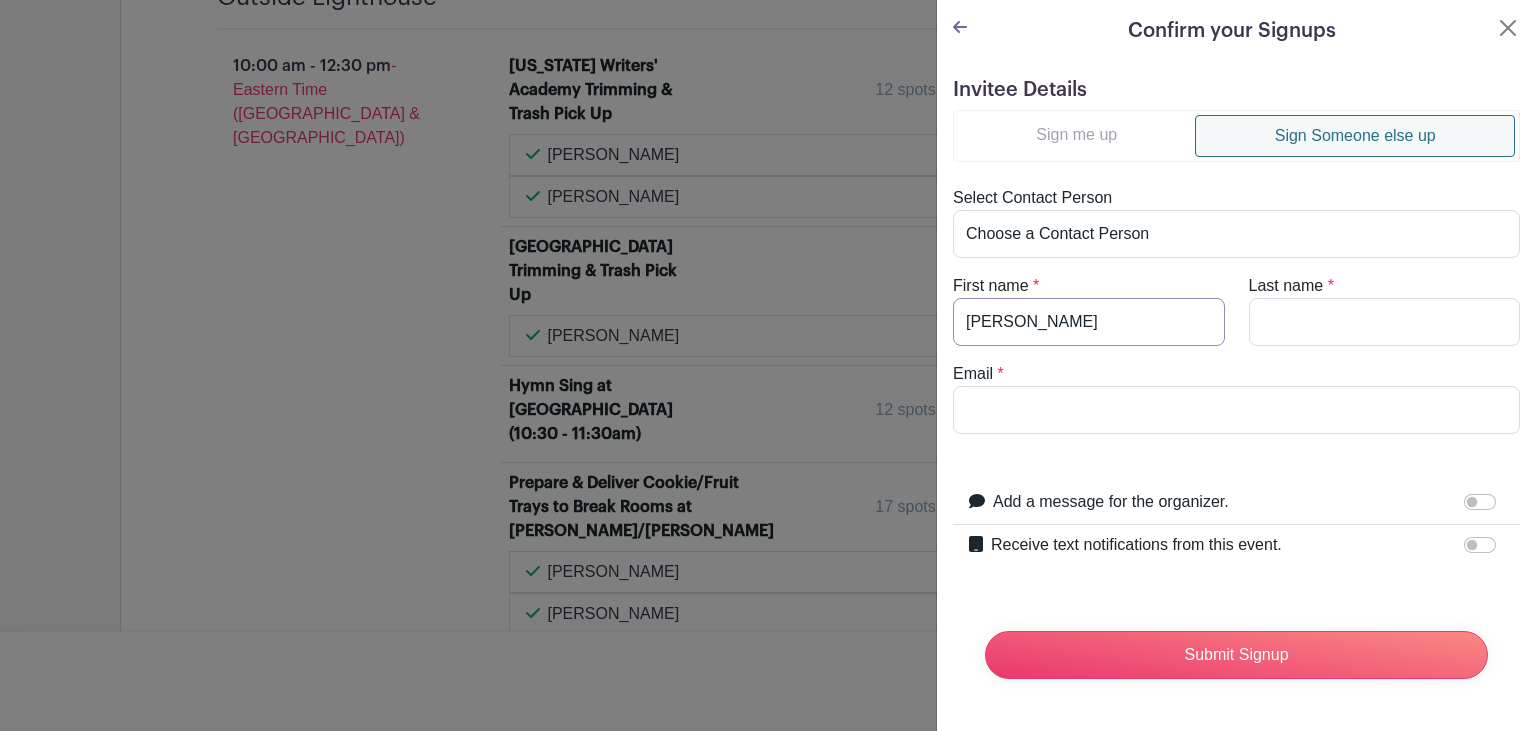type on "Tyler" 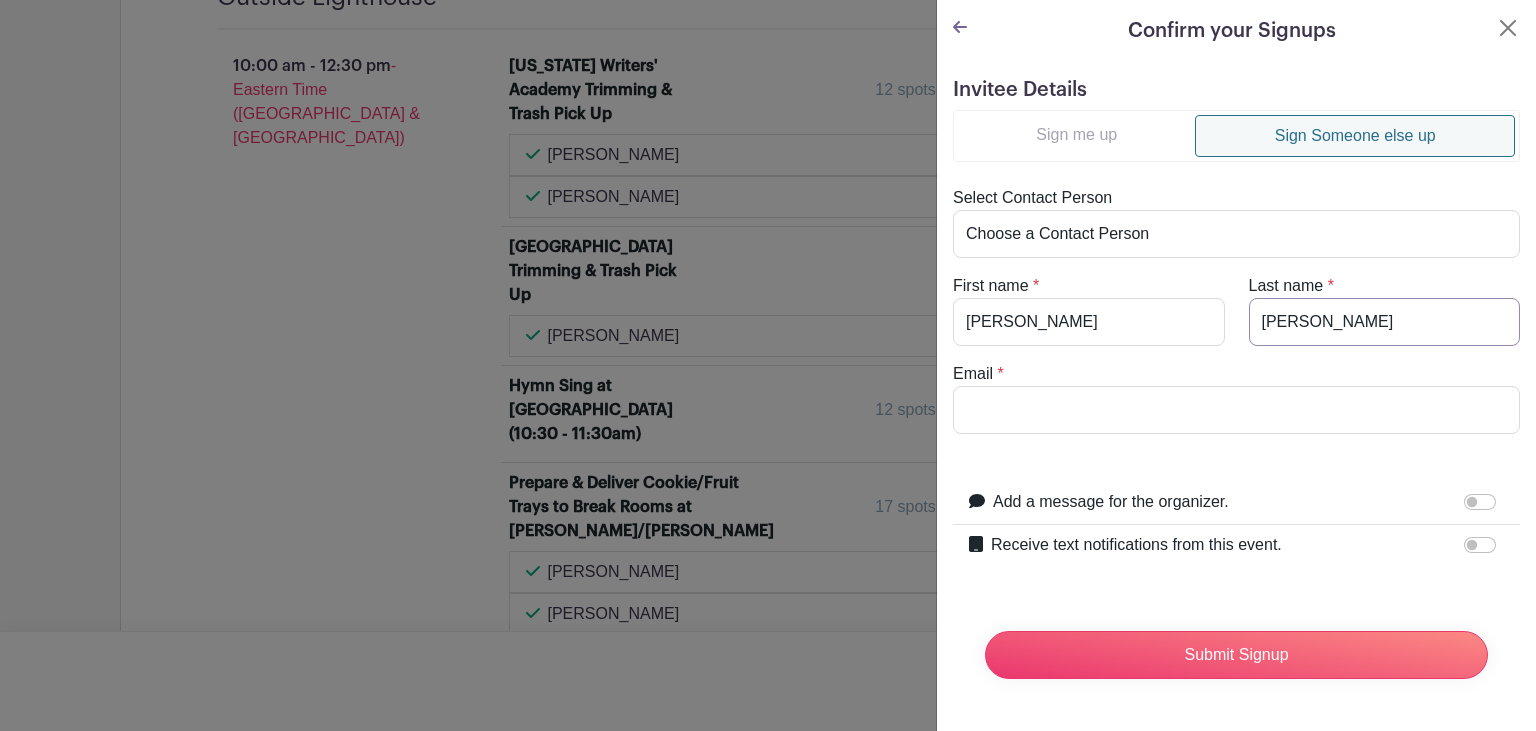 type on "Kern" 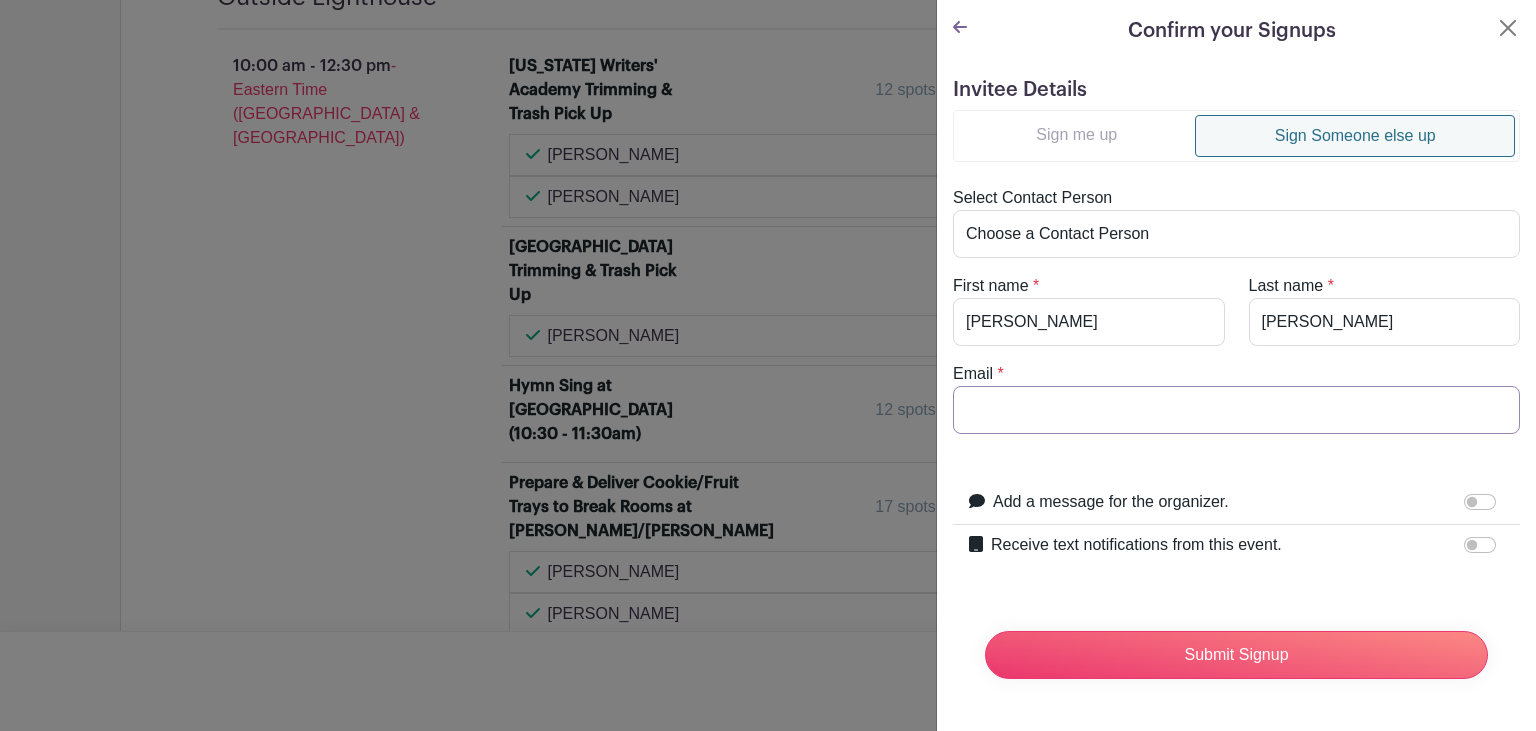 click on "Email" at bounding box center [1236, 410] 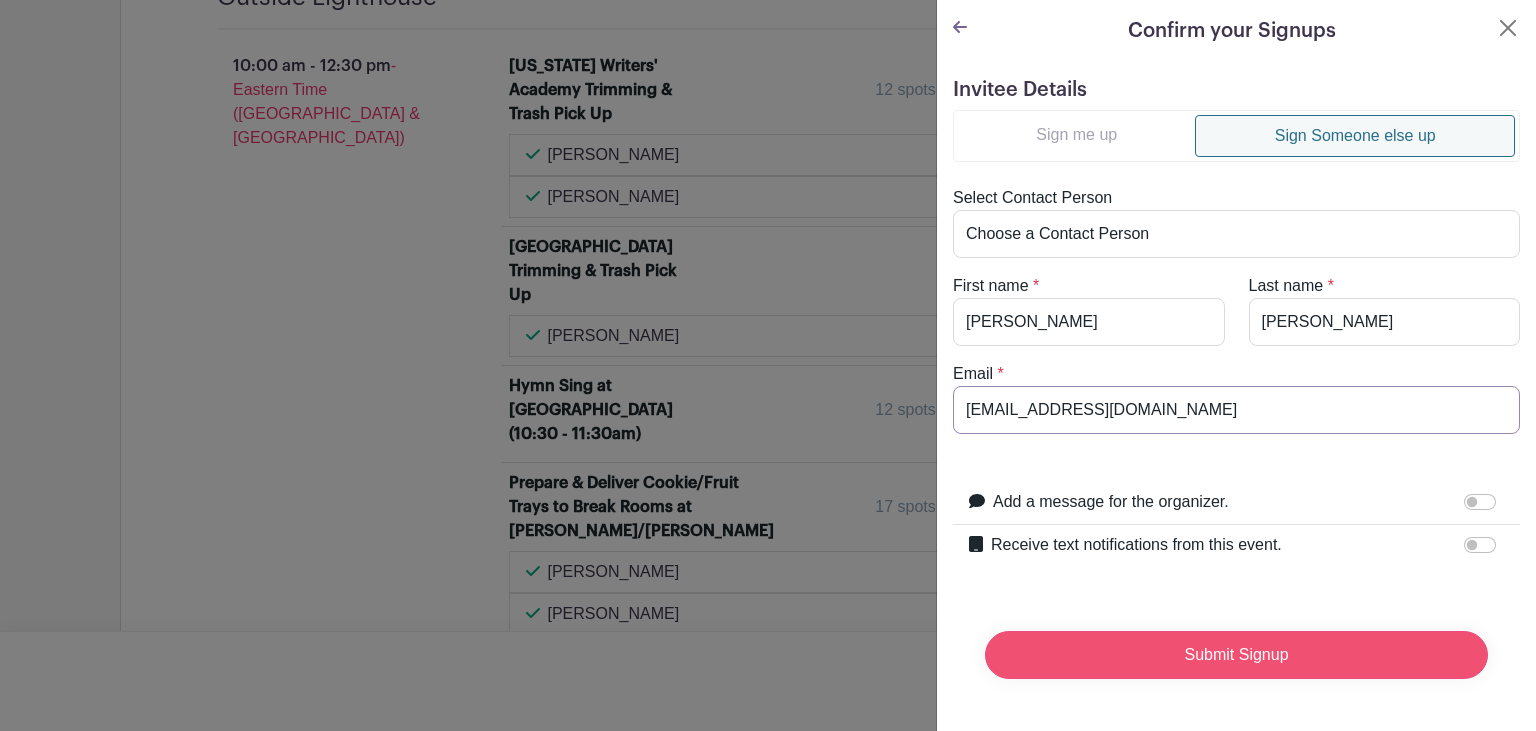 type on "tylertkern@yahoo.com" 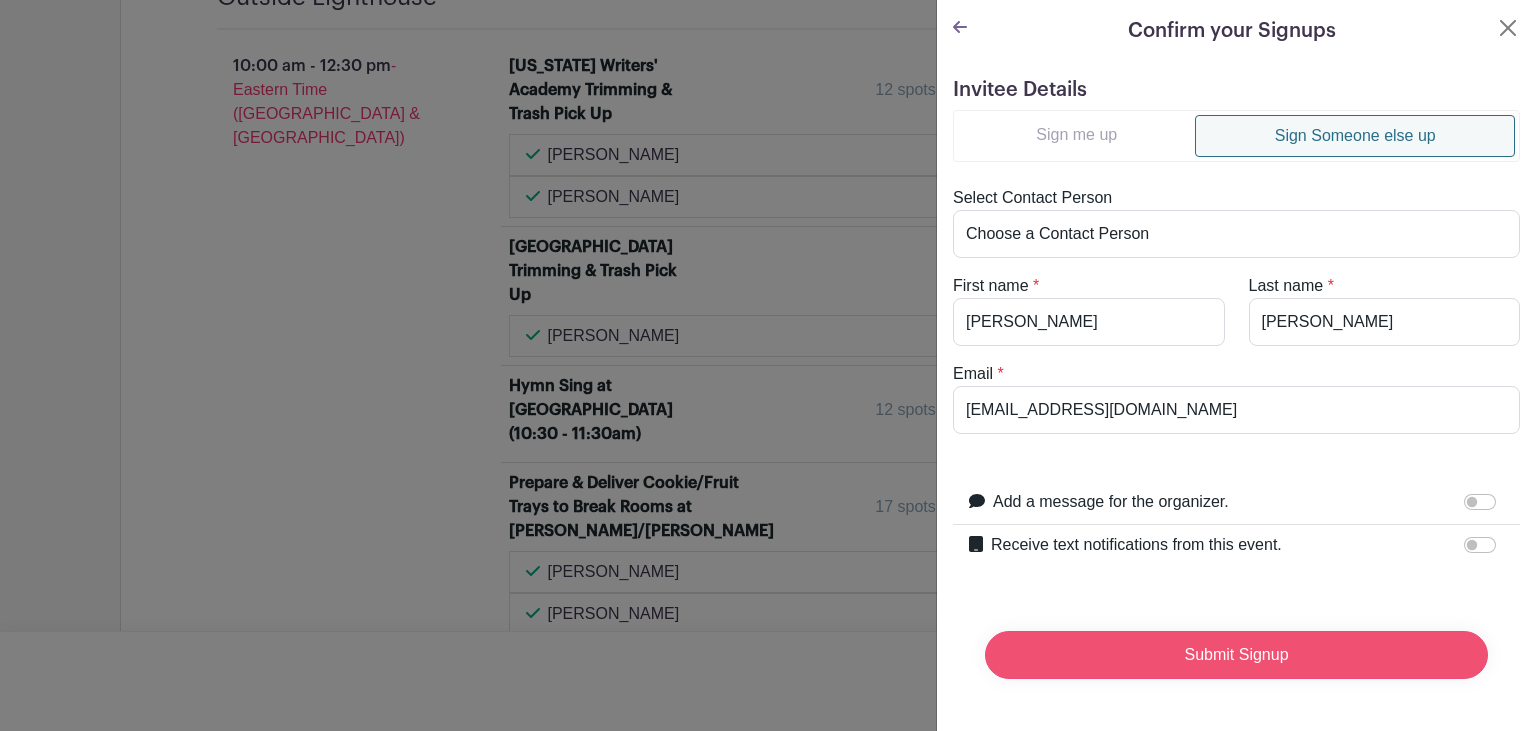 click on "Submit Signup" at bounding box center (1236, 655) 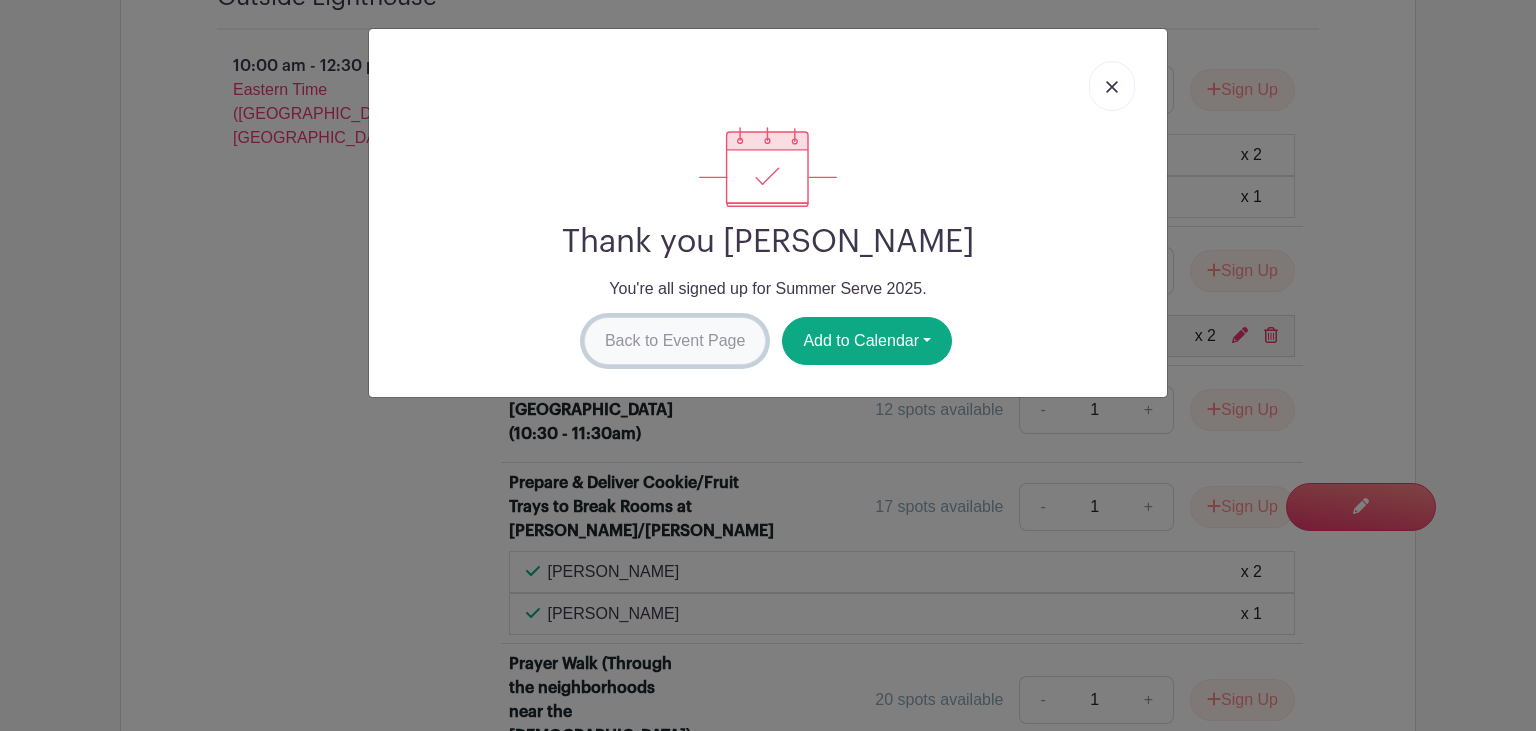 click on "Back to Event Page" at bounding box center [675, 341] 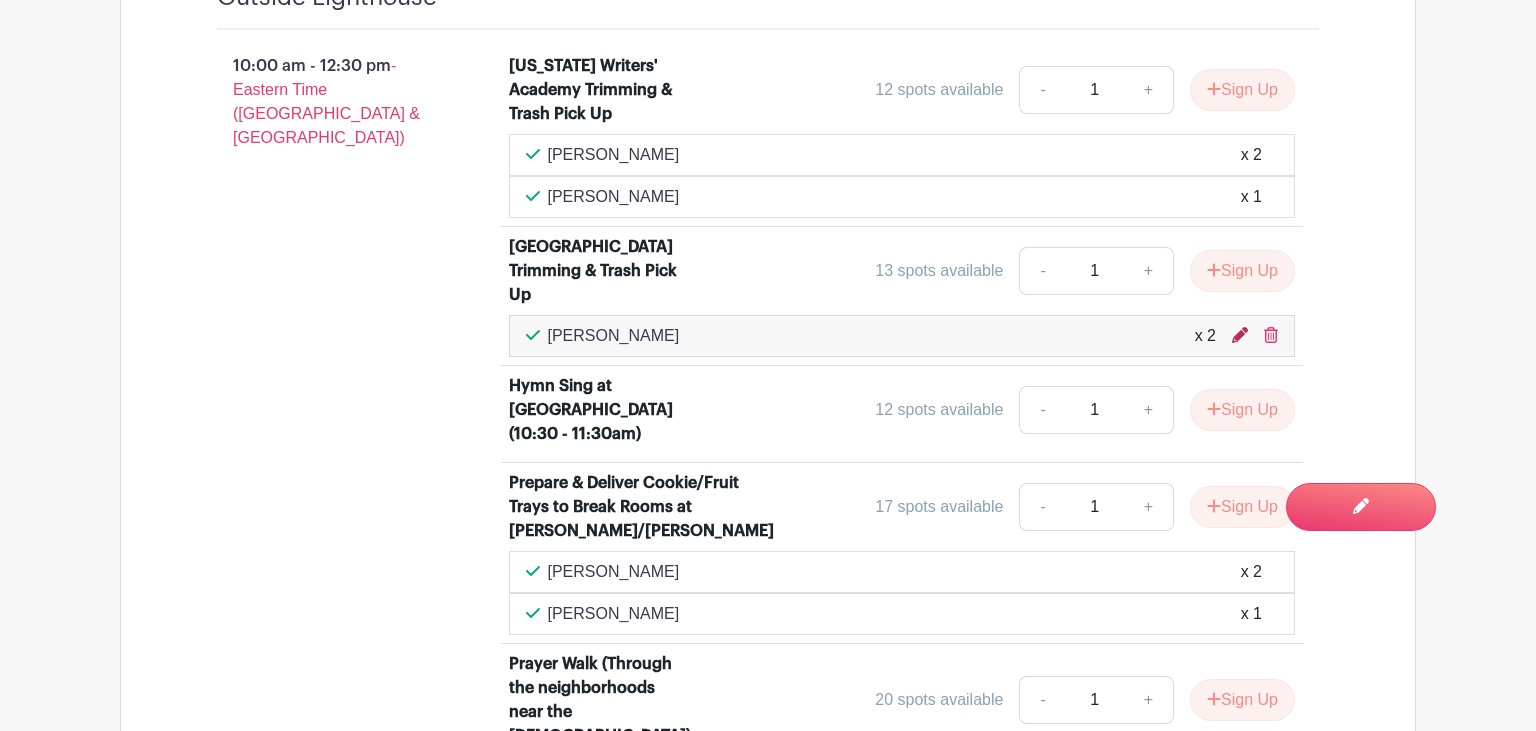 click 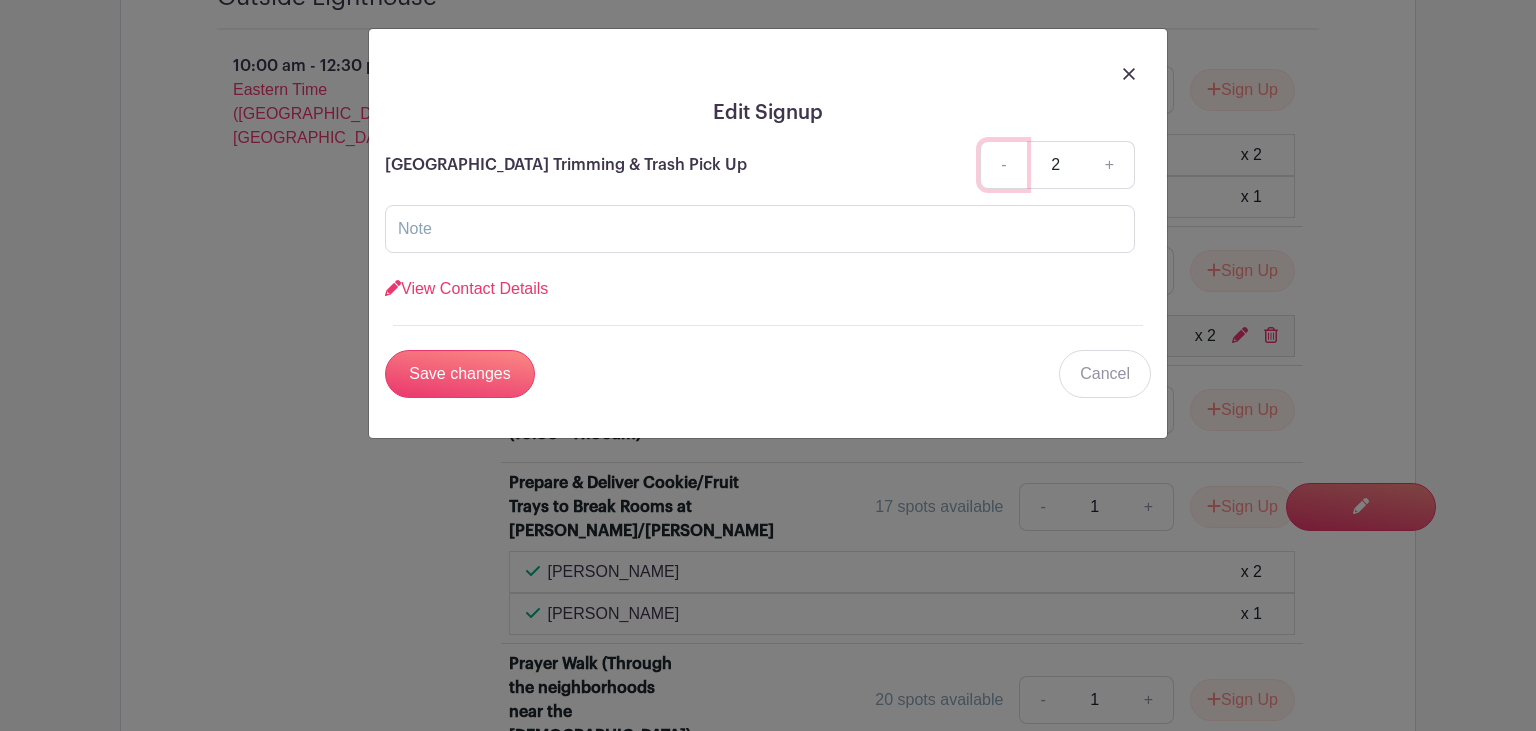 click on "-" at bounding box center [1003, 165] 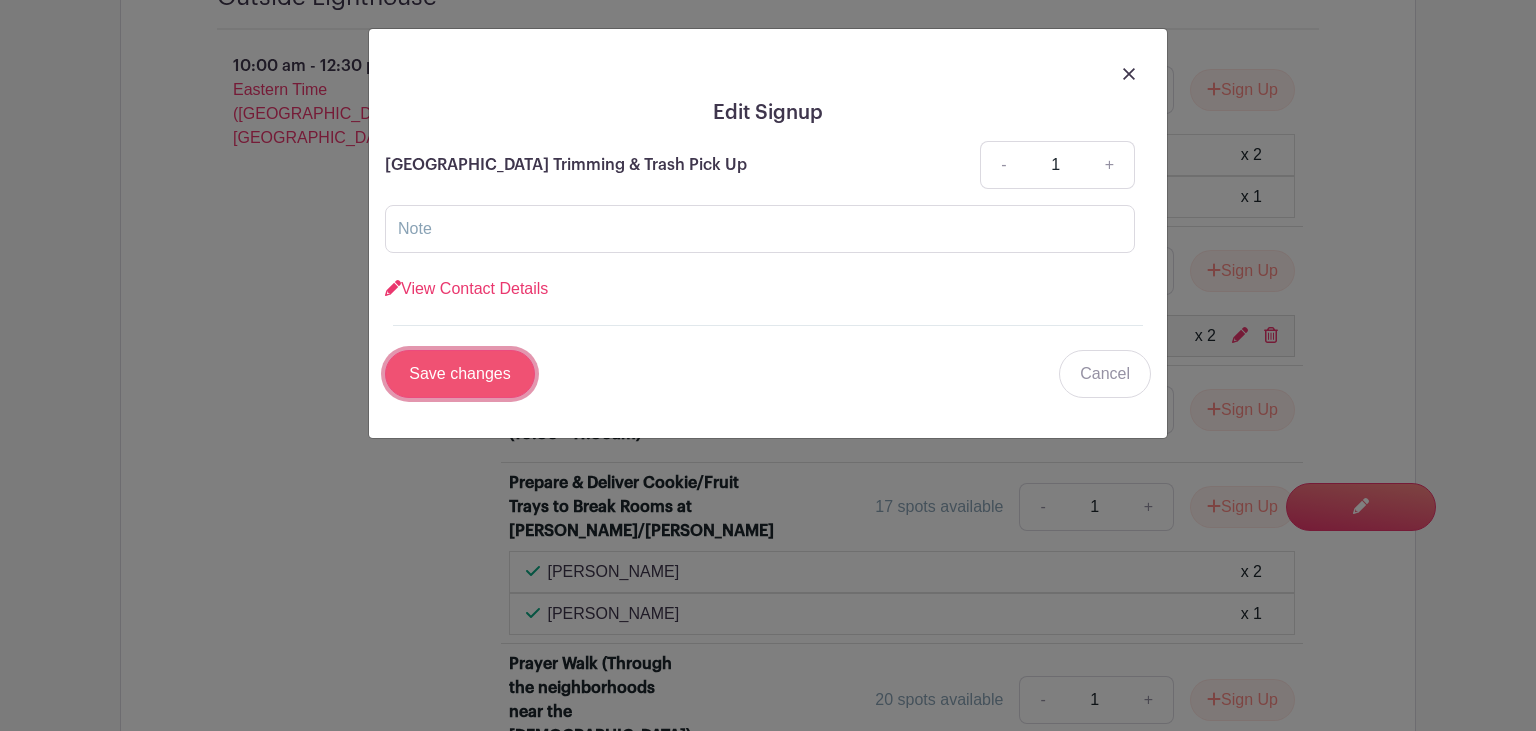 click on "Save changes" at bounding box center [460, 374] 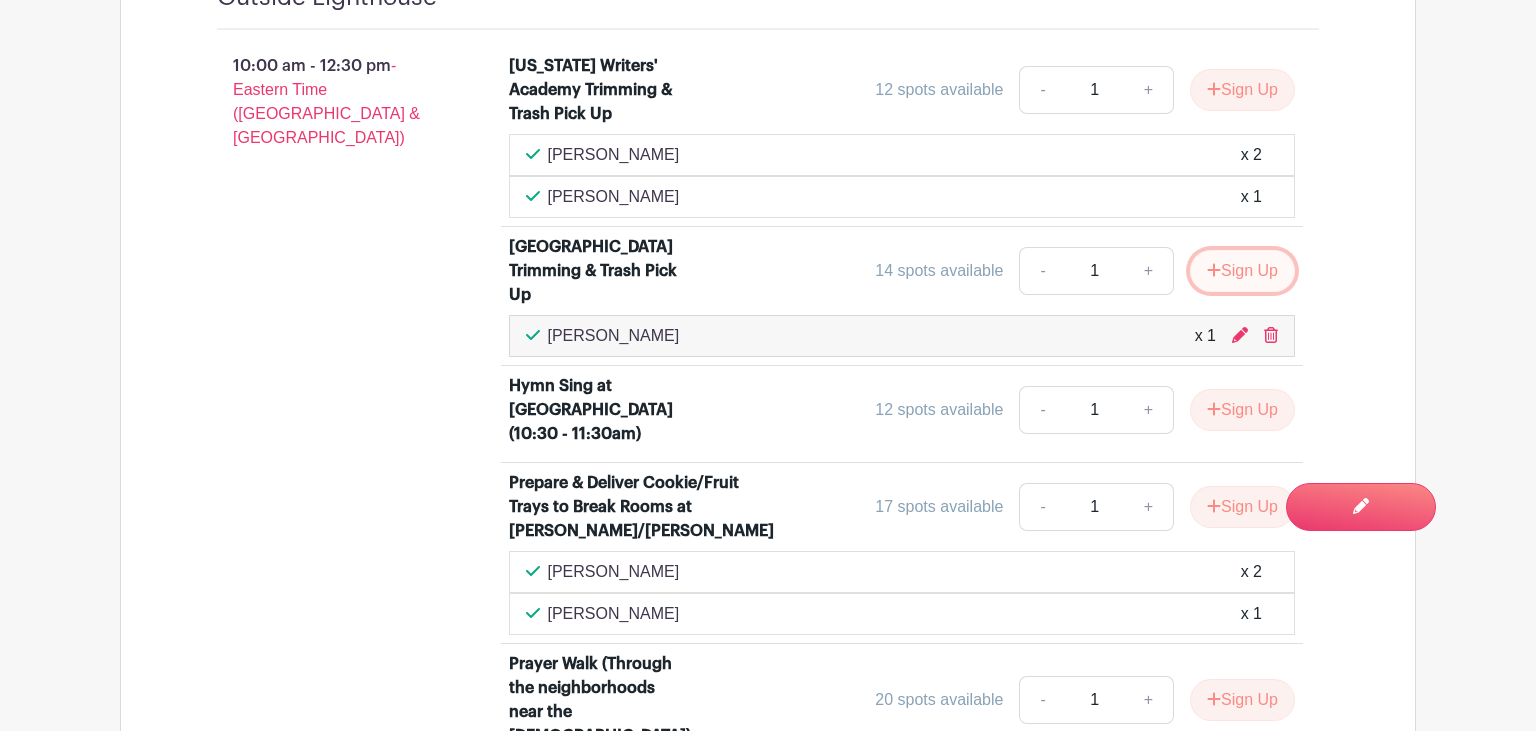 click on "Sign Up" at bounding box center (1242, 271) 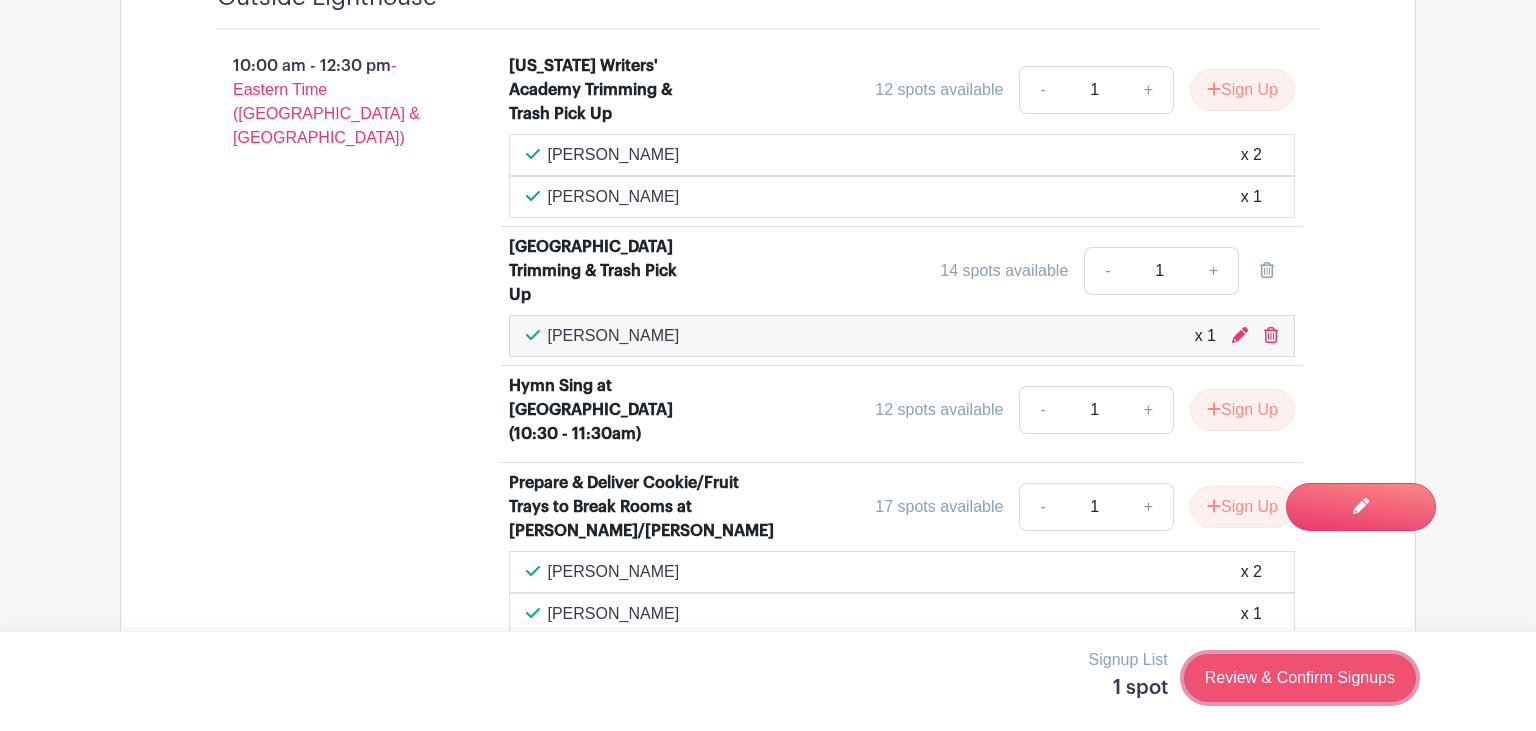 click on "Review & Confirm Signups" at bounding box center (1300, 678) 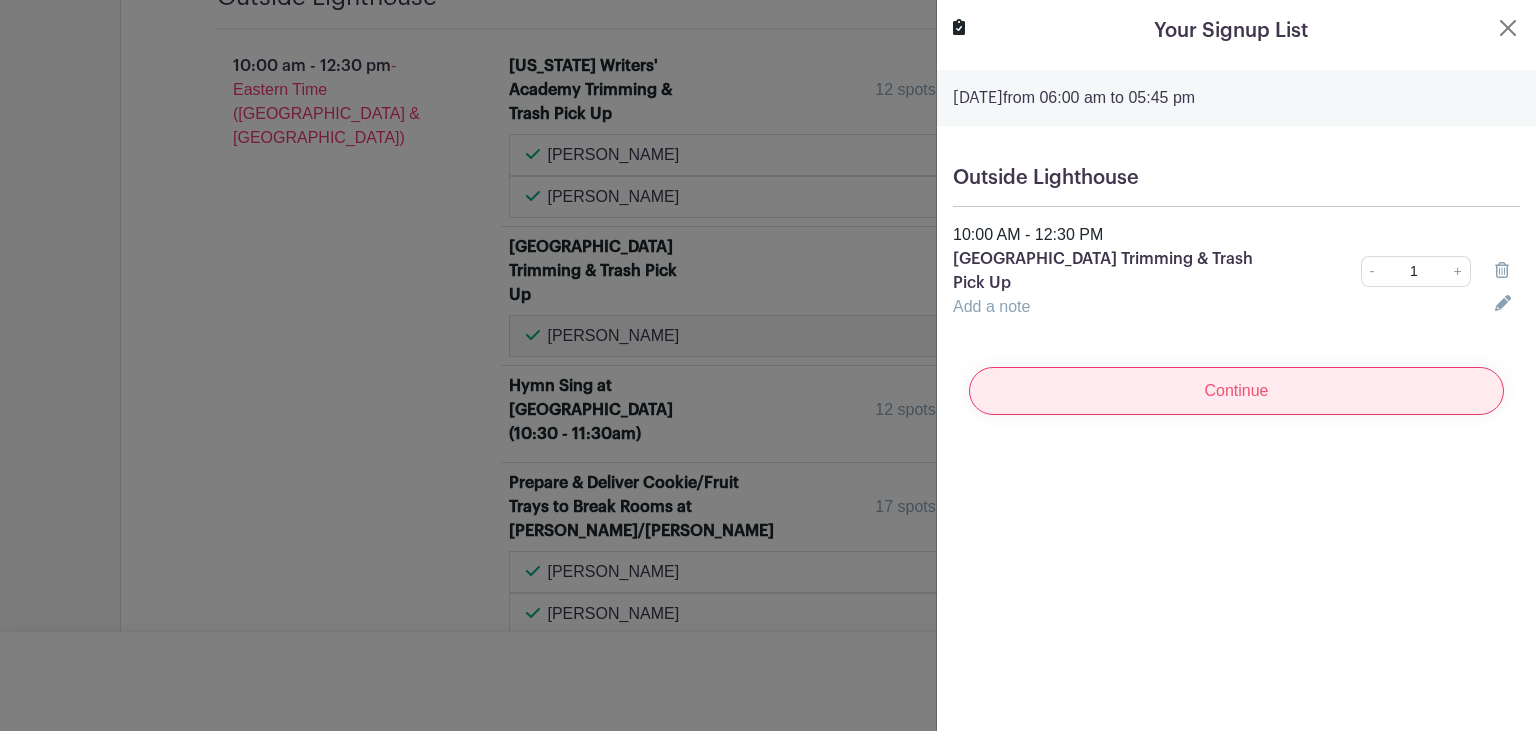 click on "Continue" at bounding box center [1236, 391] 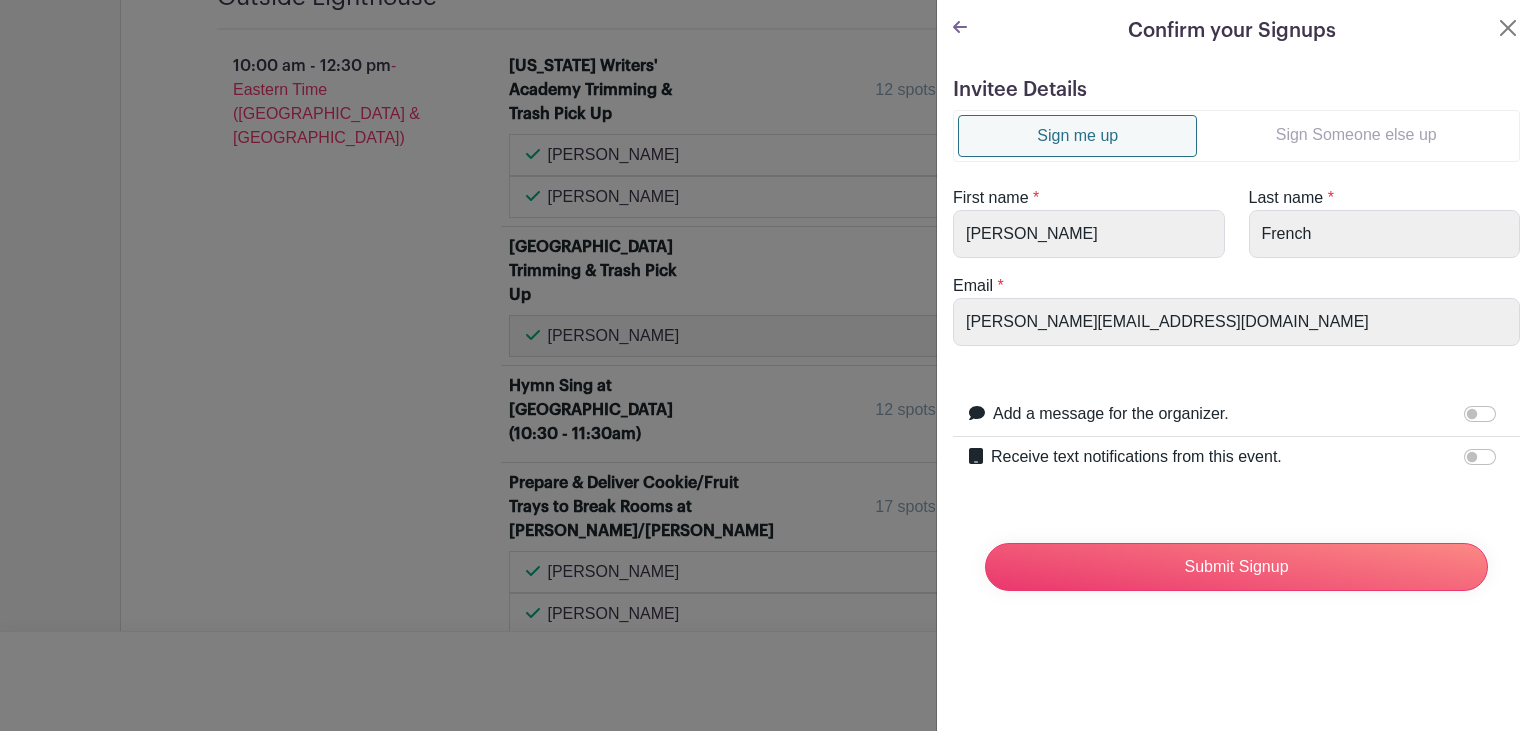 click on "Sign Someone else up" at bounding box center [1356, 135] 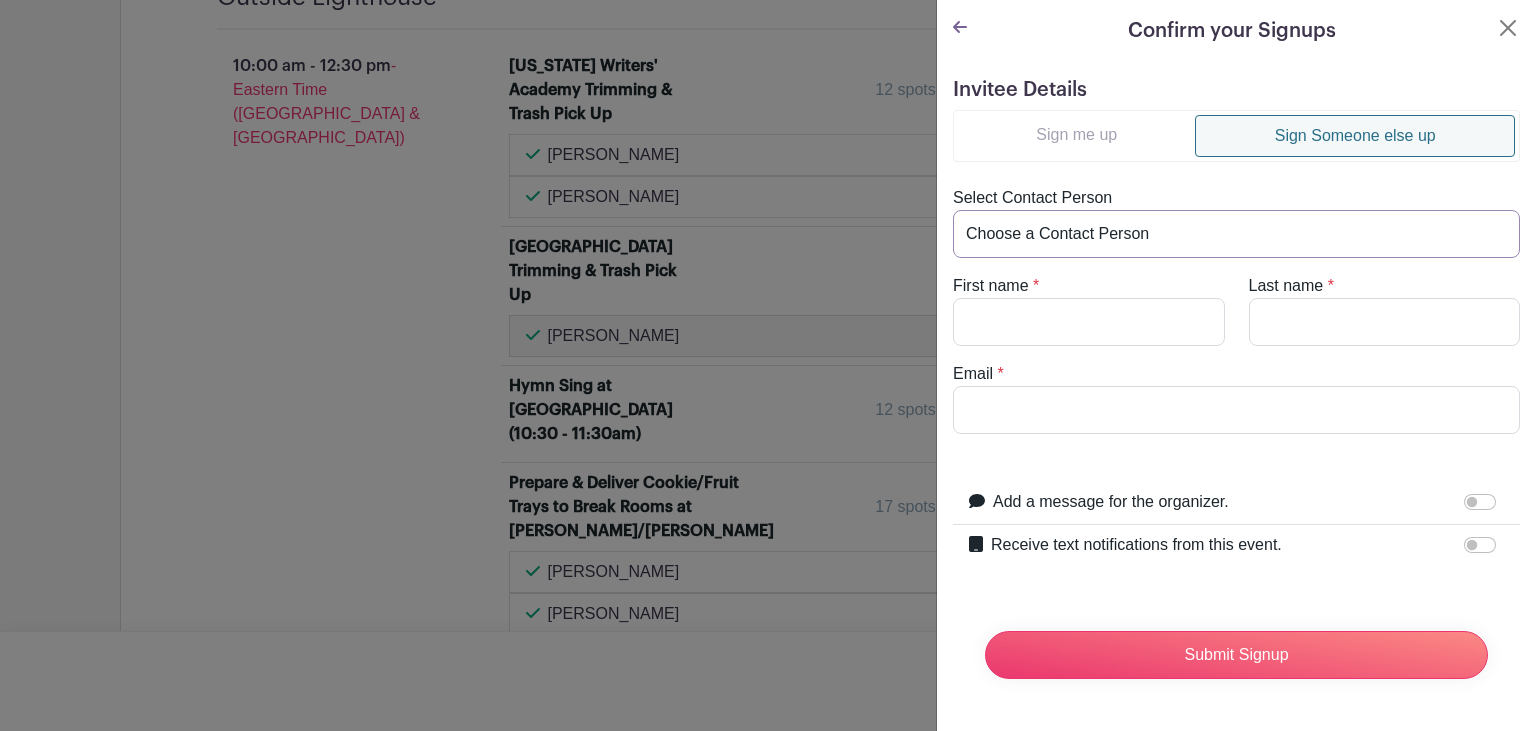 click on "Choose a Contact Person Ashley Egresi (ashley@mylcc.church)
Evan Semrau (evanbob007@yahoo.com)
Jessica Baker (jmwinner2@gmail.com)
Marilyn Duke (mvd4goldens@gmail.com)
Patricia Austin (patriciaaustin82@yahoo.com)
Susan Harrison (Susanannpharrison@gmail.com)
Tyler Kern (tylertkern@yahoo.com)" at bounding box center [1236, 234] 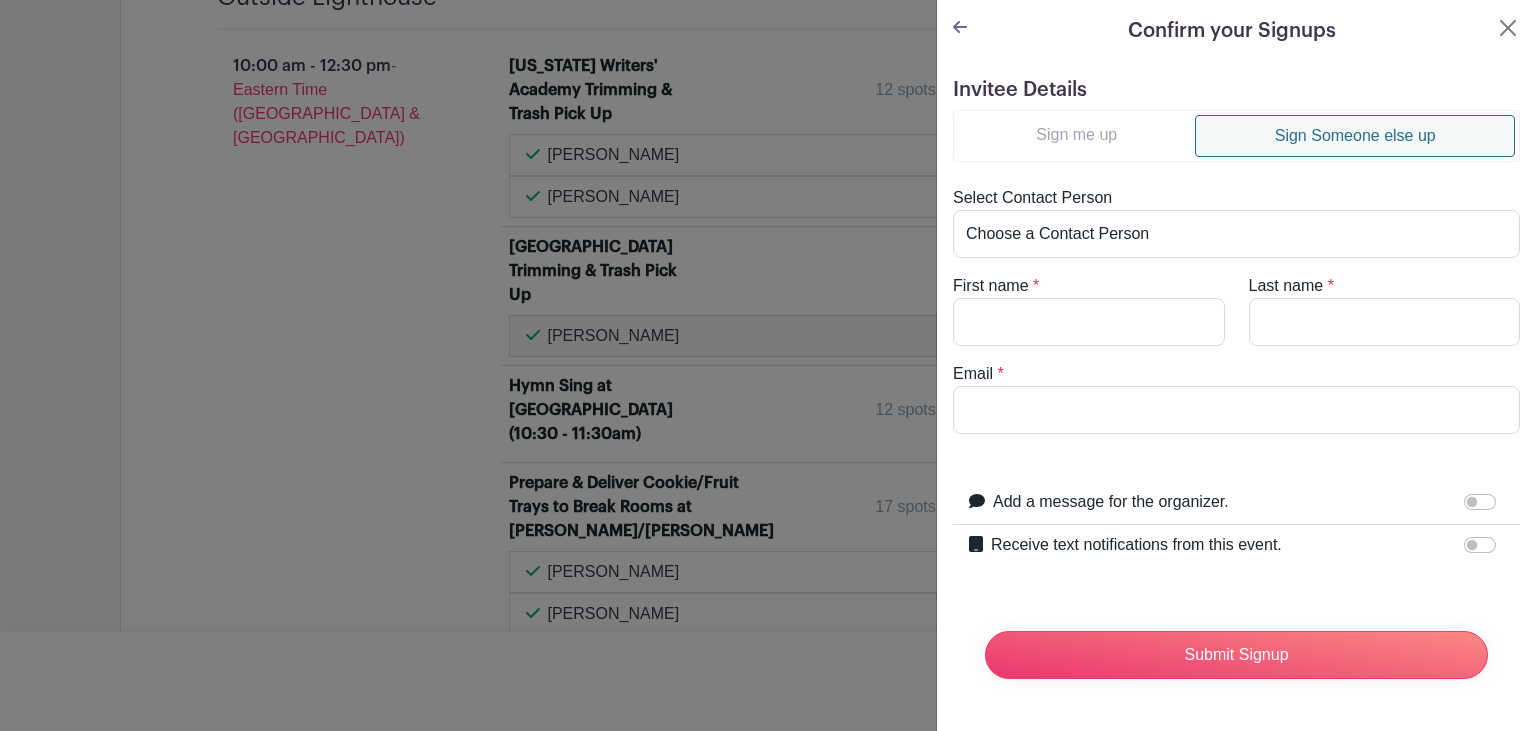 click on "Invitee Details
Sign me up
Sign Someone else up
Select Contact Person
Choose a Contact Person Ashley Egresi (ashley@mylcc.church)
Evan Semrau (evanbob007@yahoo.com)
Jessica Baker (jmwinner2@gmail.com)
Marilyn Duke (mvd4goldens@gmail.com)
Patricia Austin (patriciaaustin82@yahoo.com)
Susan Harrison (Susanannpharrison@gmail.com)
Tyler Kern (tylertkern@yahoo.com)
First name   *
Last name   *
Email   *" at bounding box center [1236, 386] 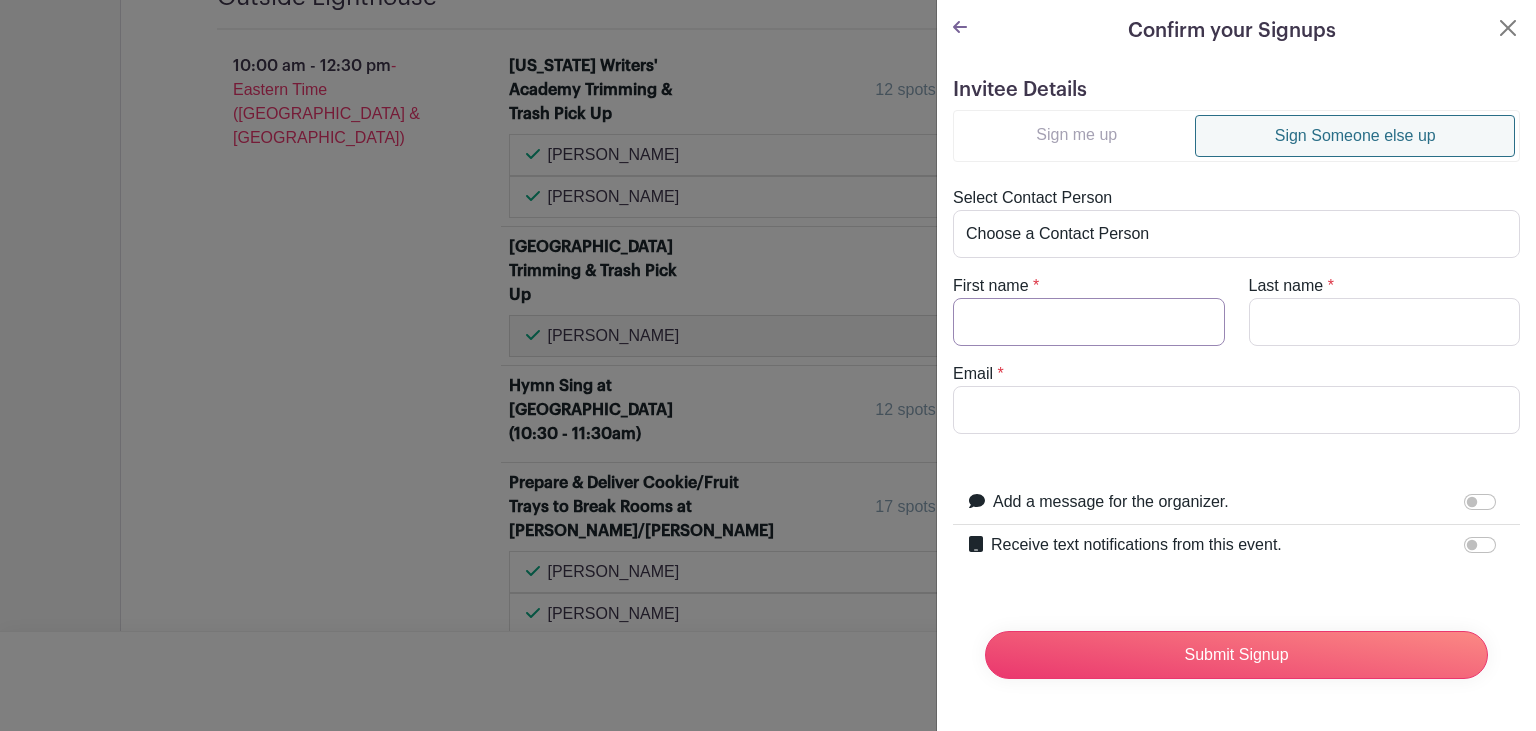 click on "First name" at bounding box center (1089, 322) 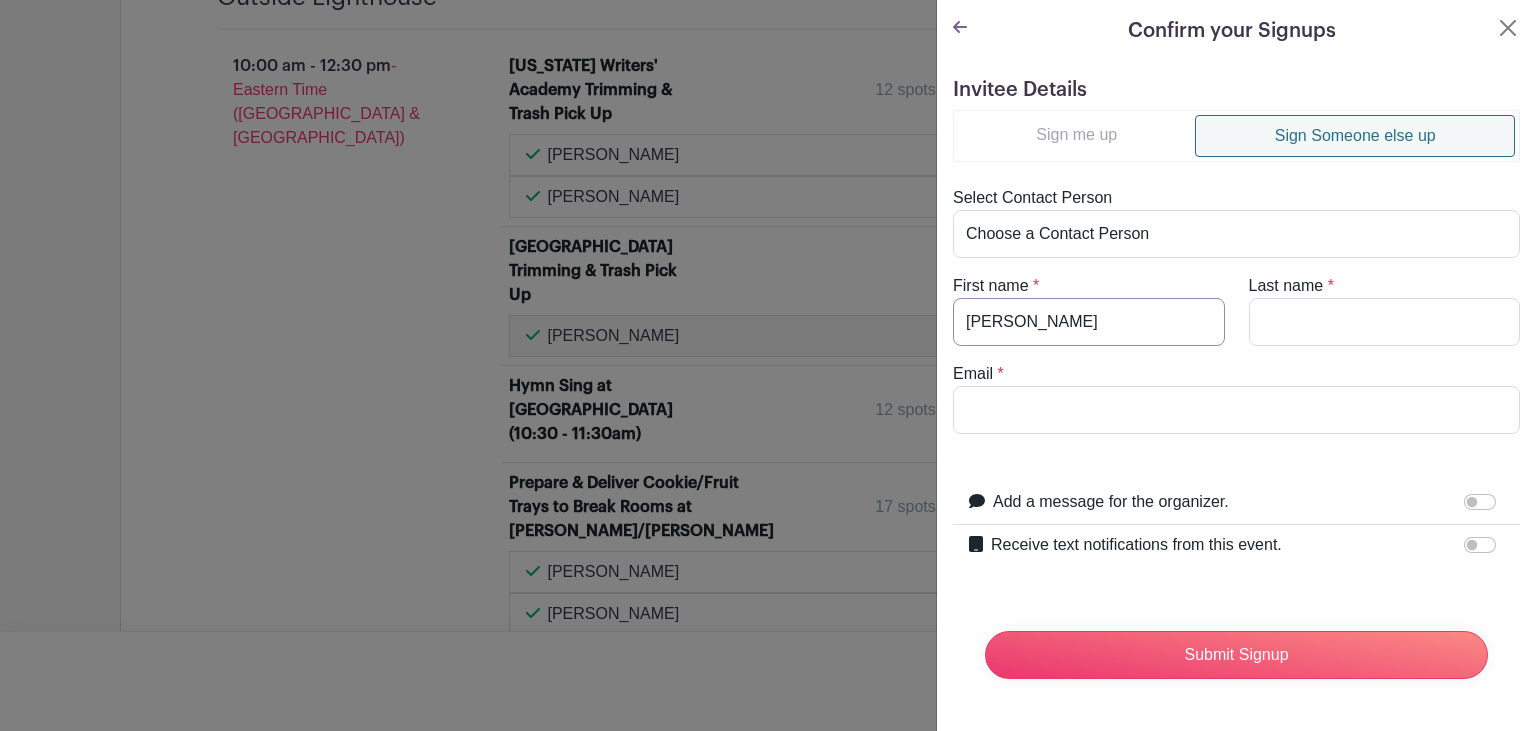 type on "Dave" 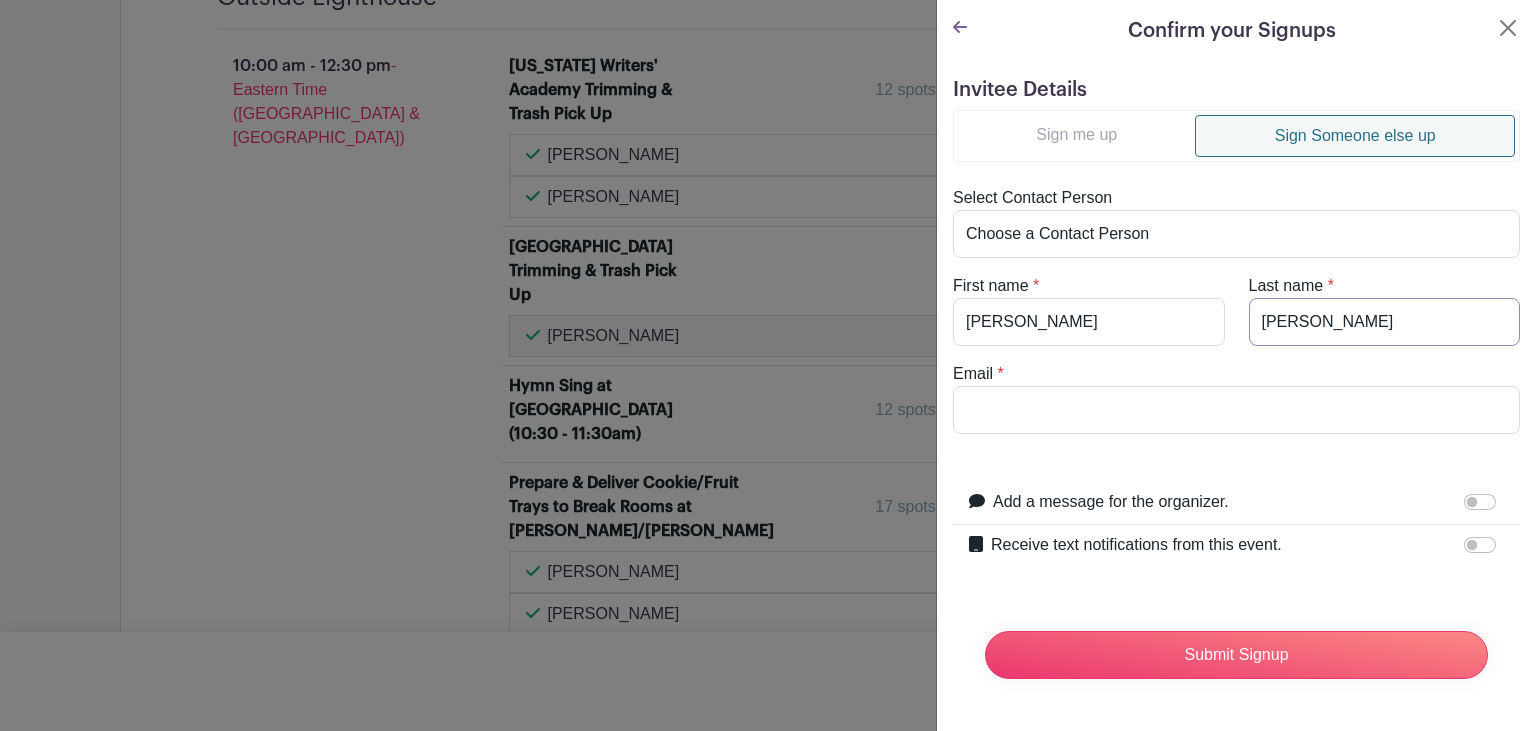type on "Seeley" 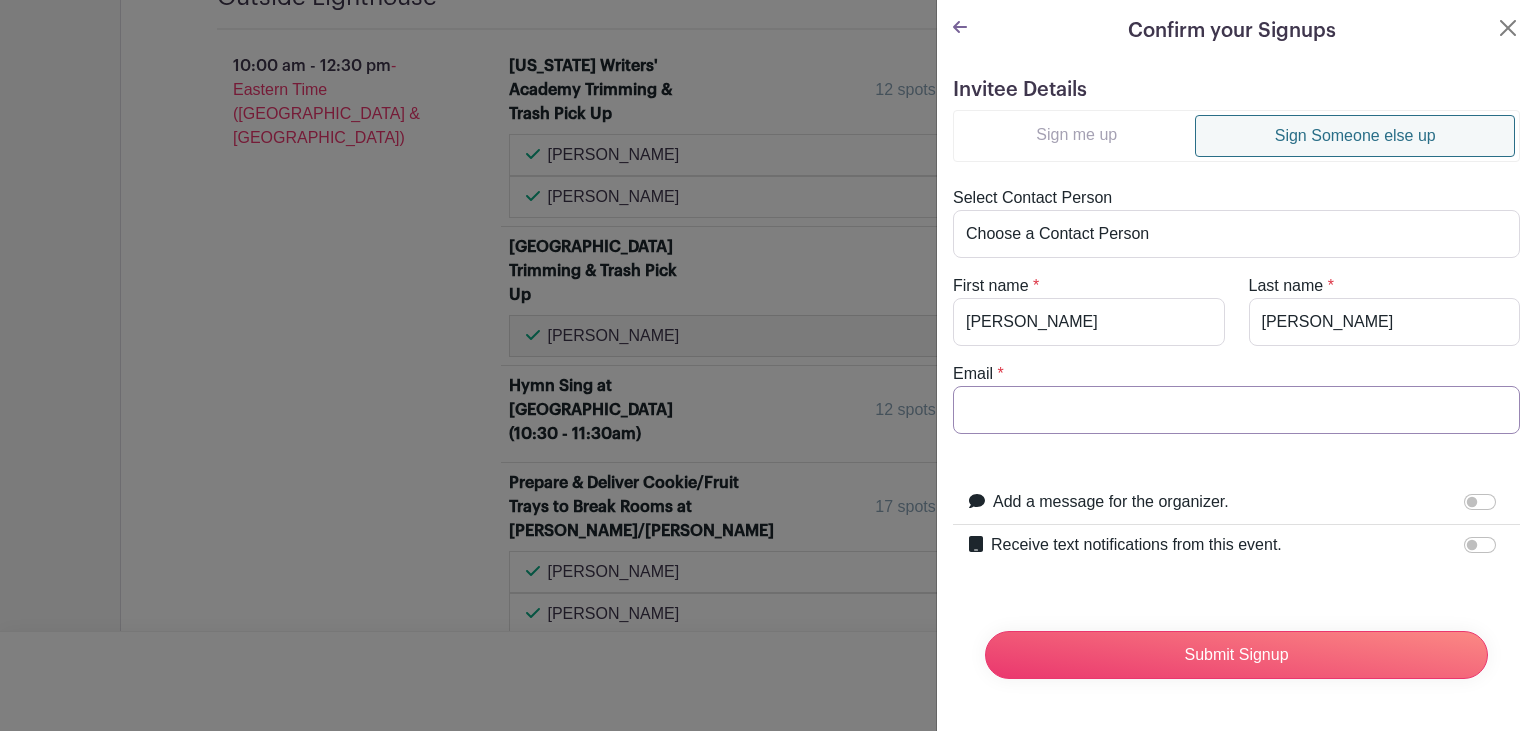 click on "Email" at bounding box center (1236, 410) 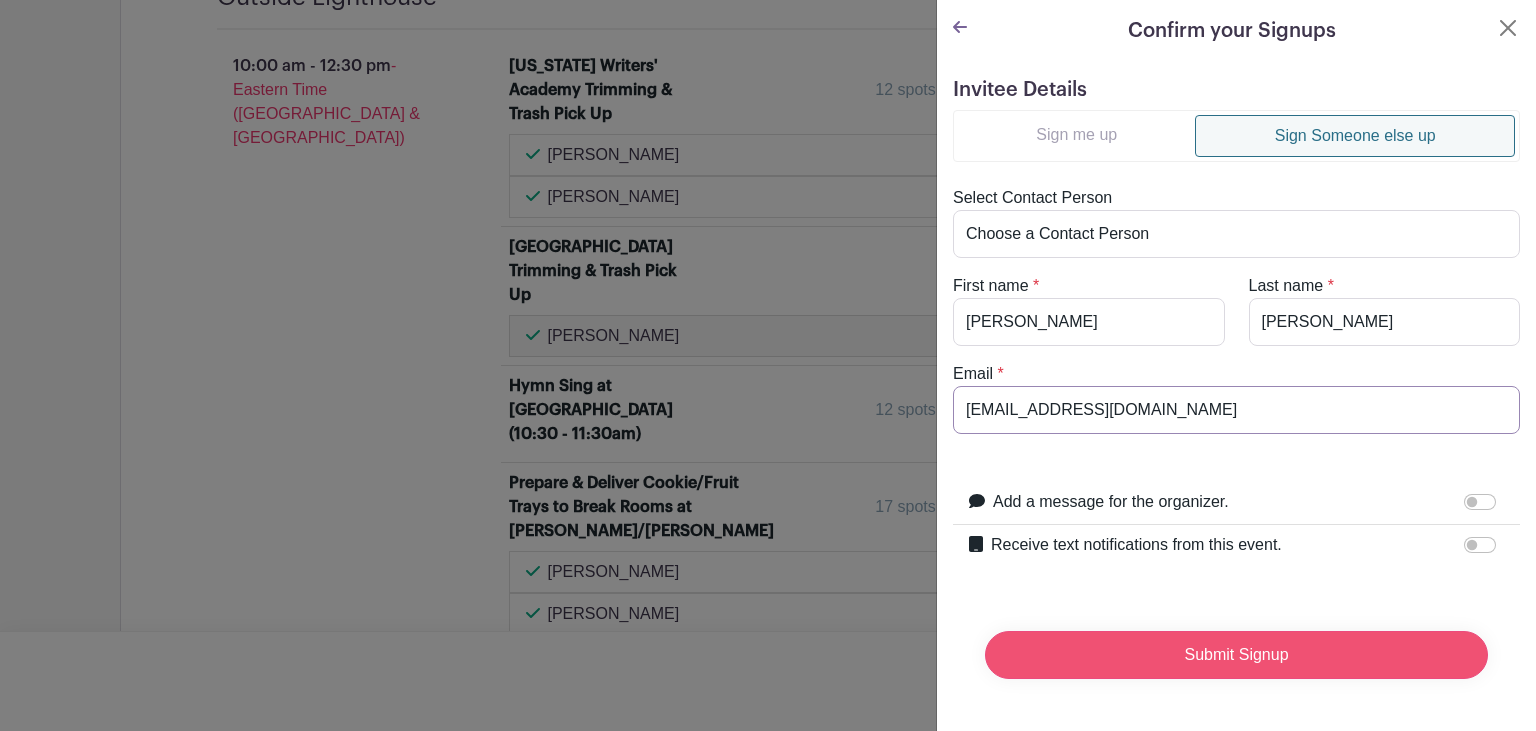 type on "daveseeley69@gmail.com" 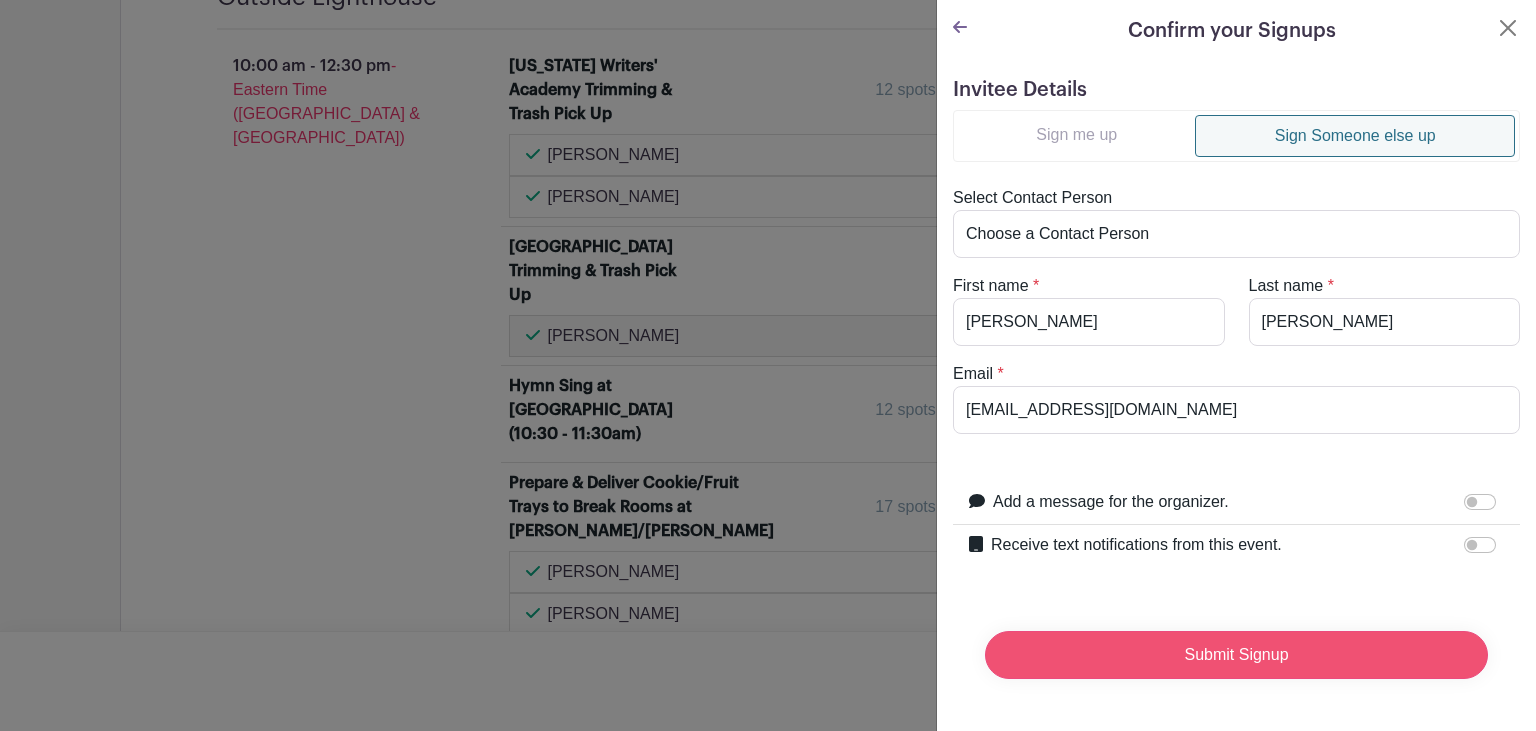 click on "Submit Signup" at bounding box center (1236, 655) 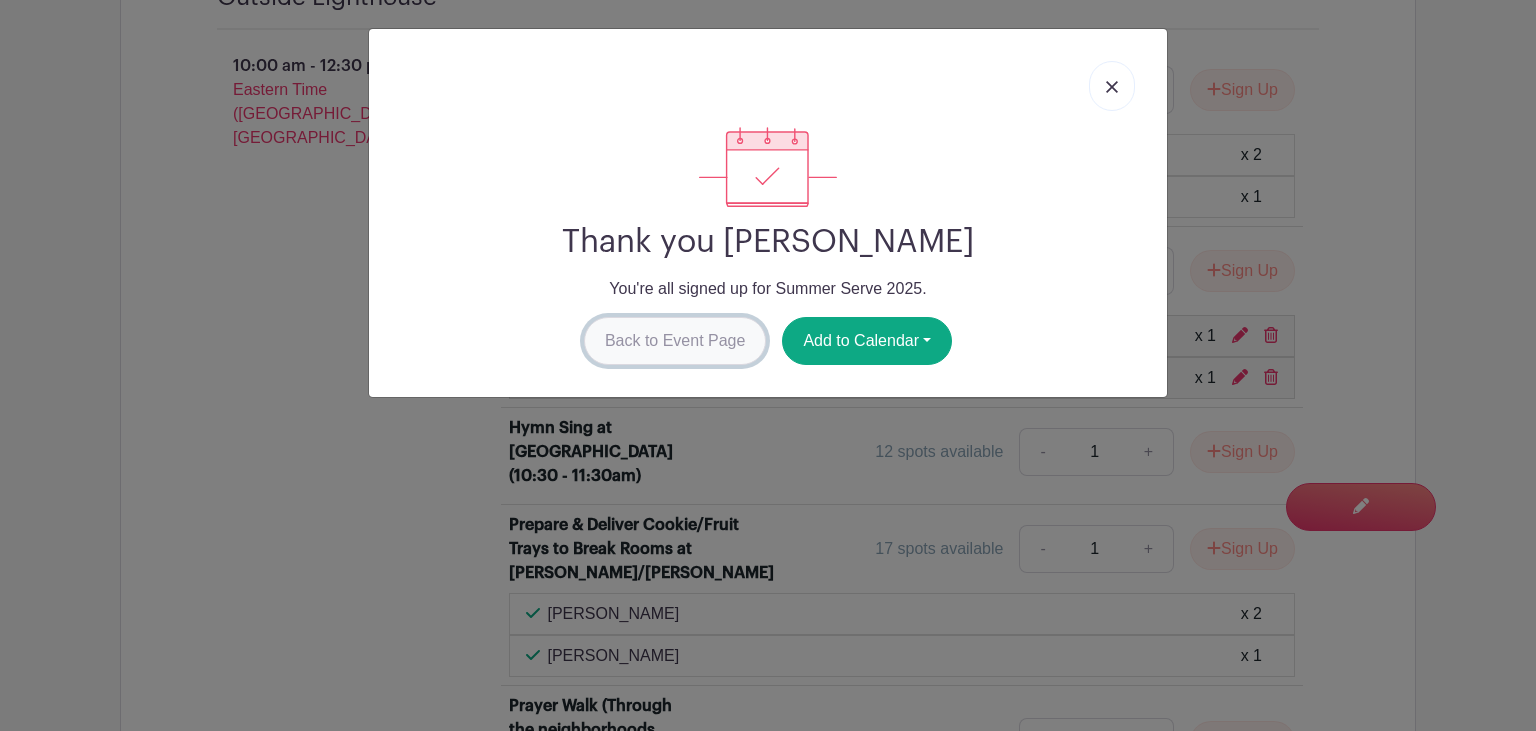 click on "Back to Event Page" at bounding box center [675, 341] 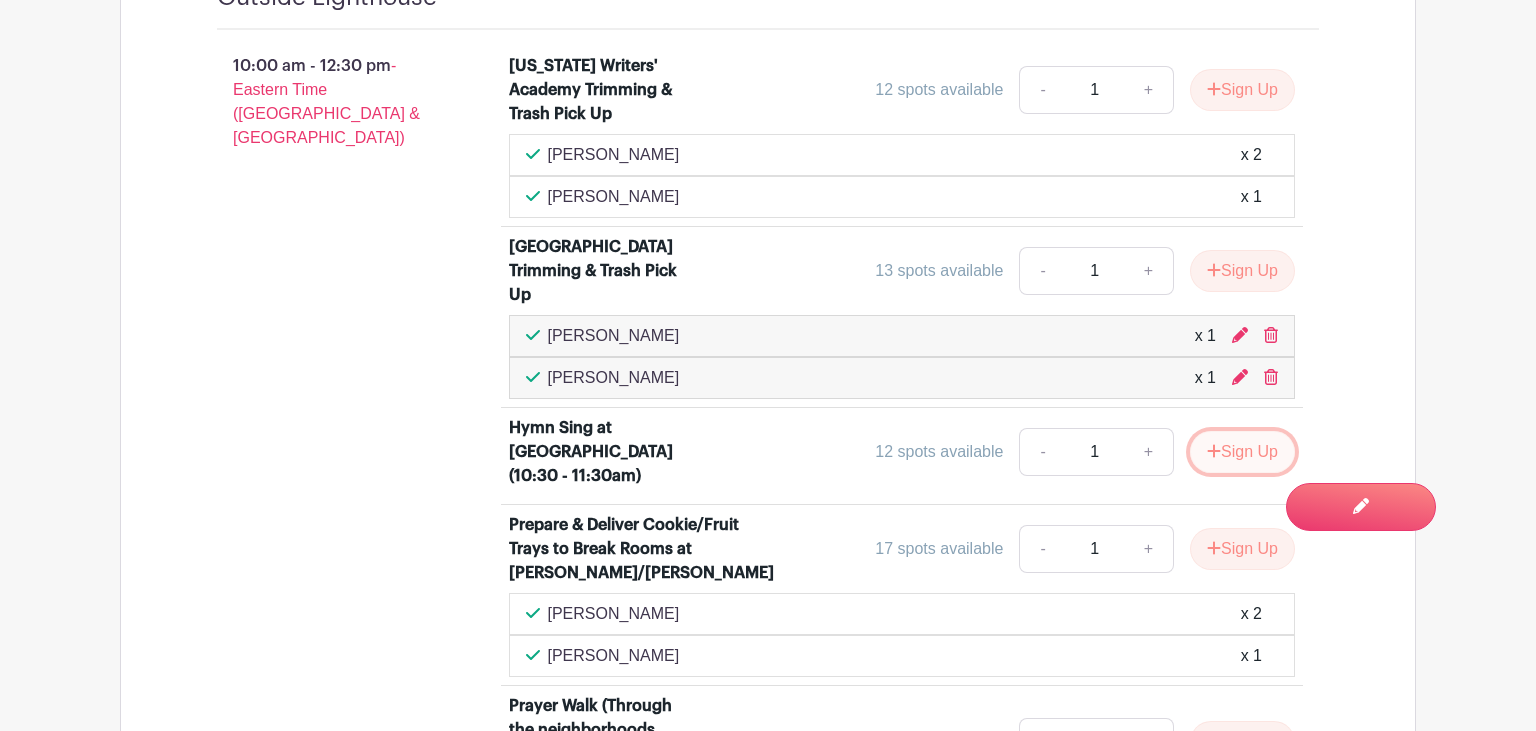 click on "Sign Up" at bounding box center [1242, 452] 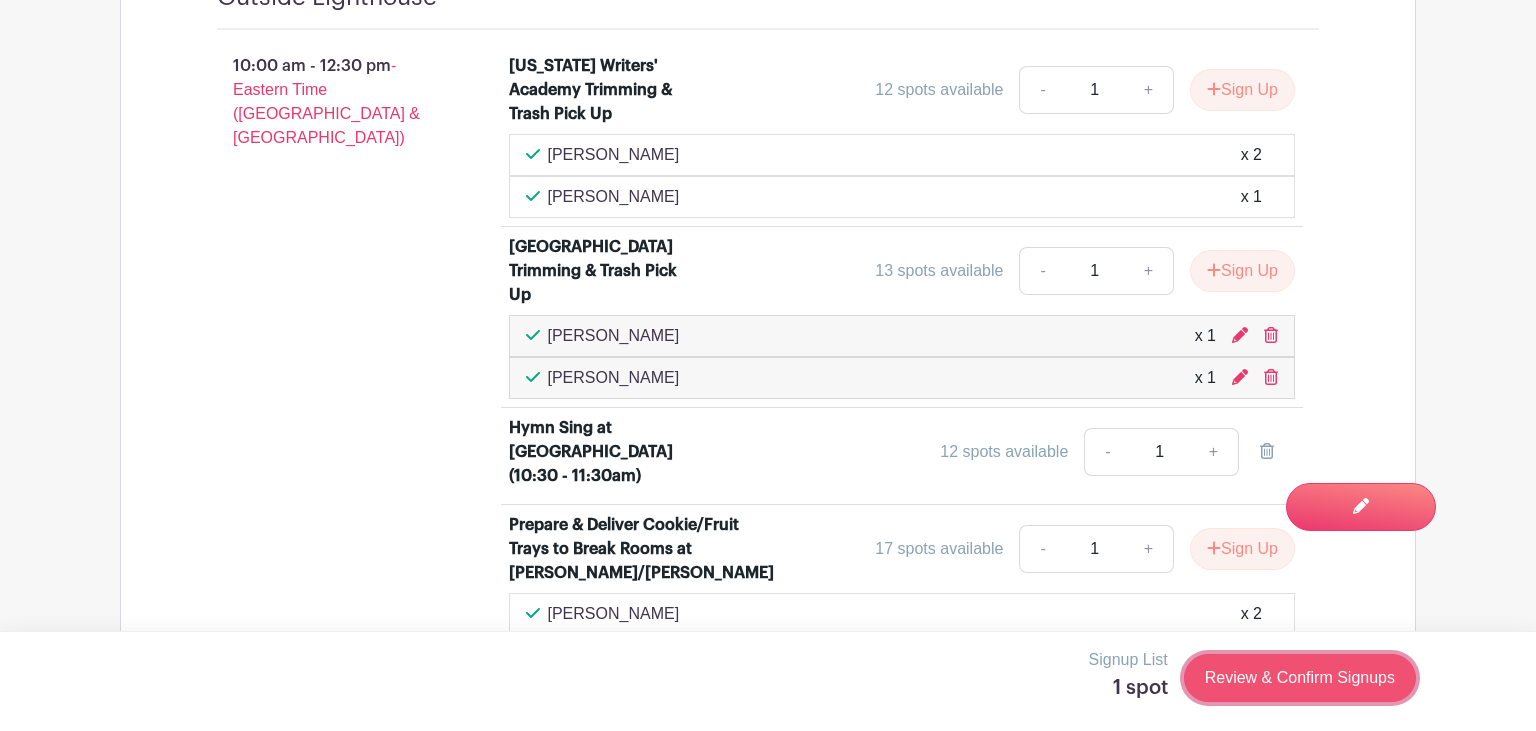 click on "Review & Confirm Signups" at bounding box center (1300, 678) 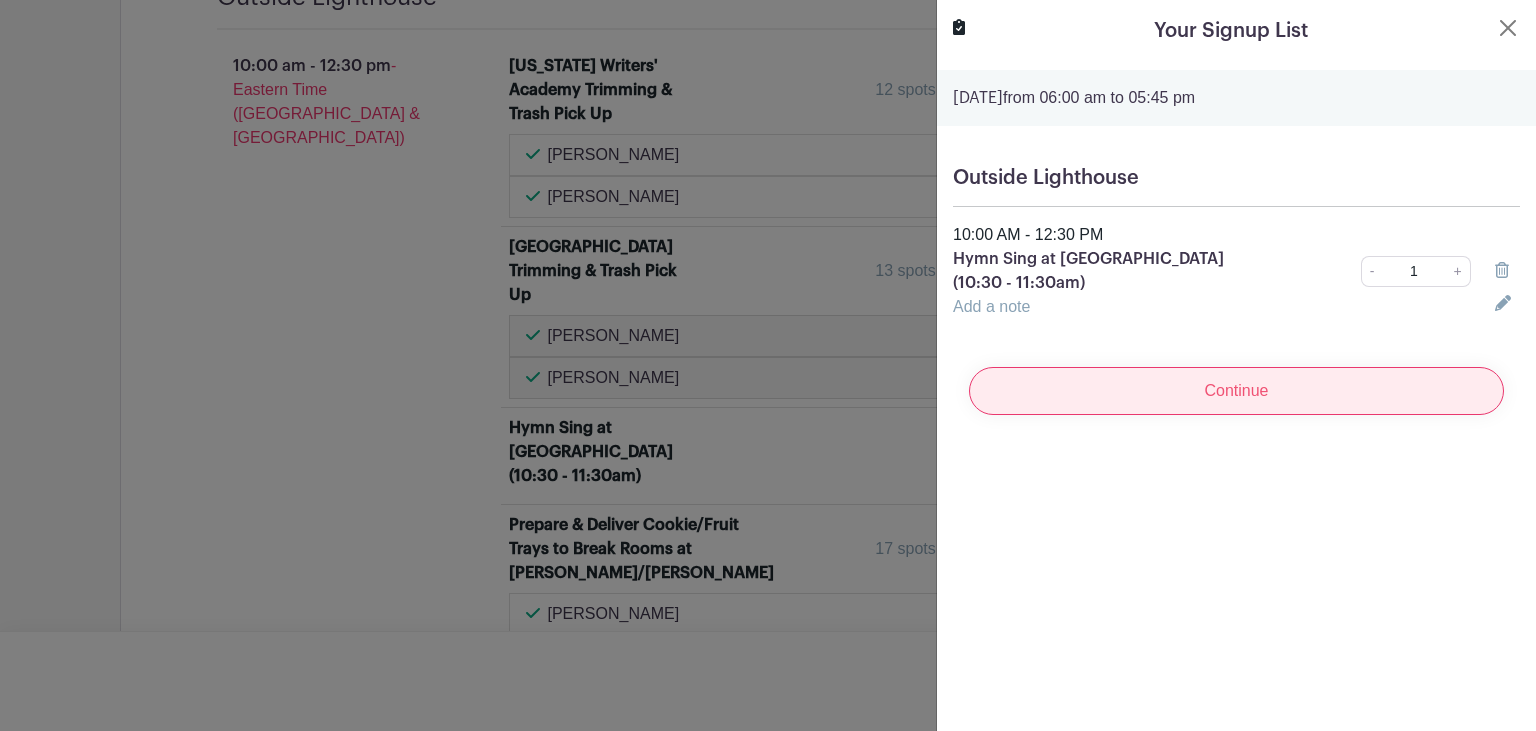 click on "Continue" at bounding box center [1236, 391] 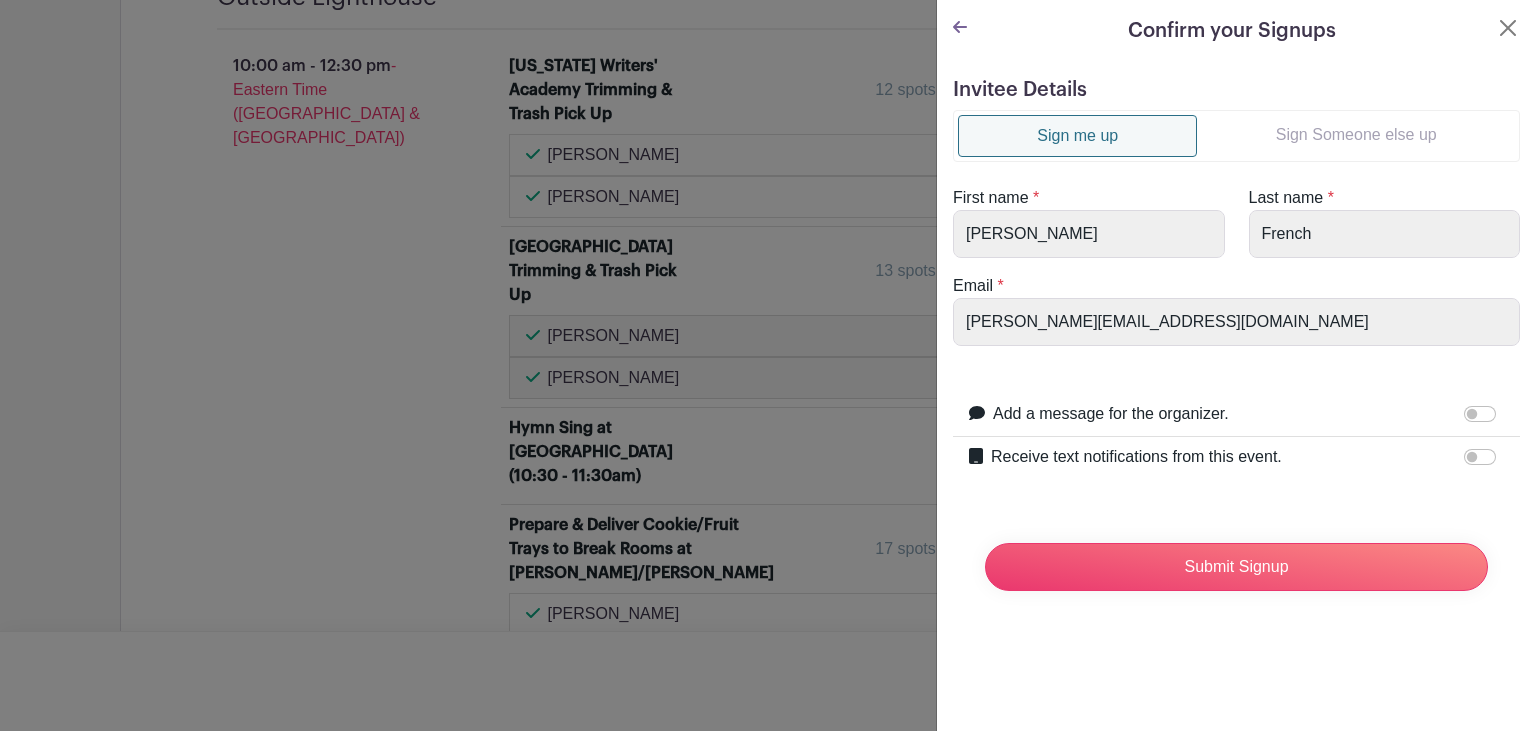 click on "Sign Someone else up" at bounding box center [1356, 135] 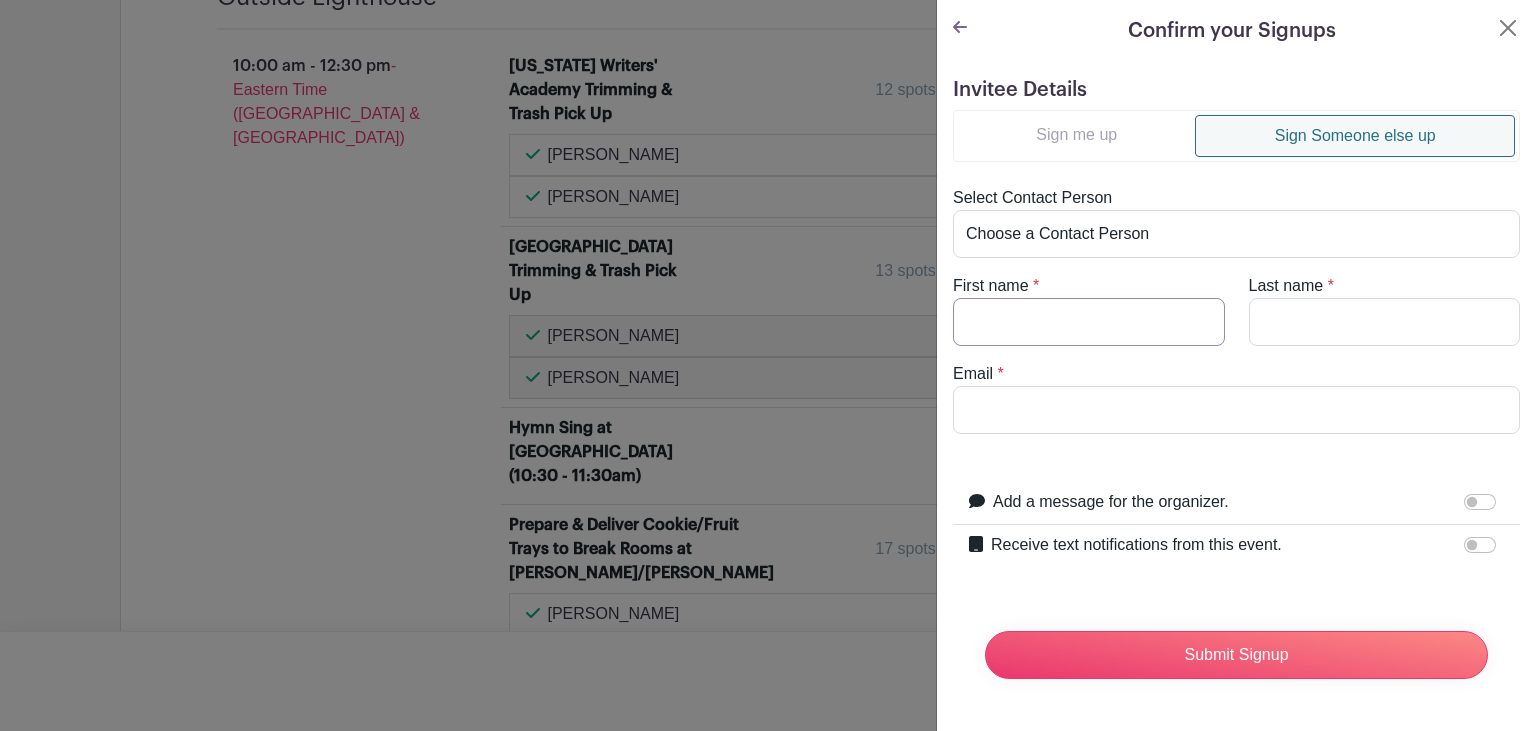 click on "First name" at bounding box center (1089, 322) 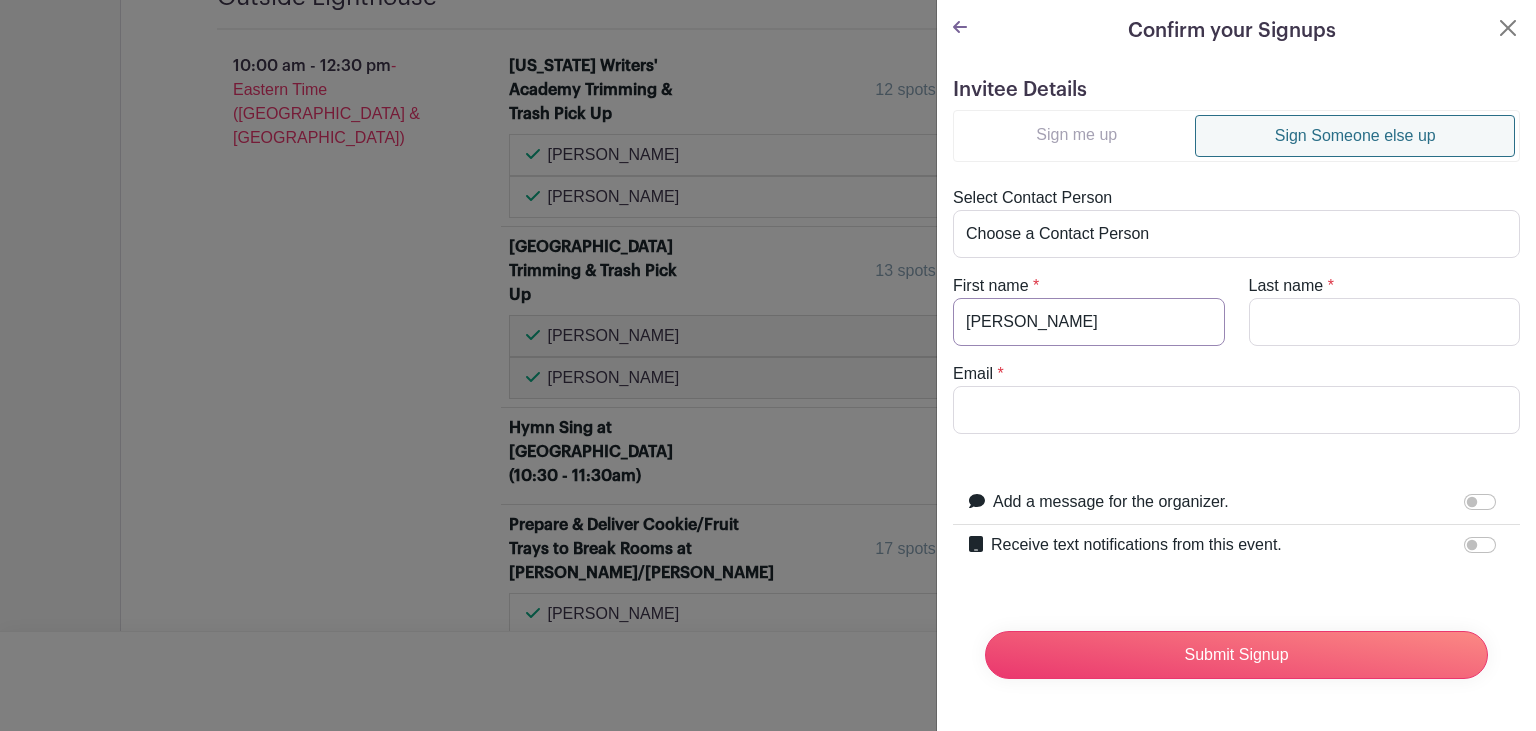 type on "Bryon" 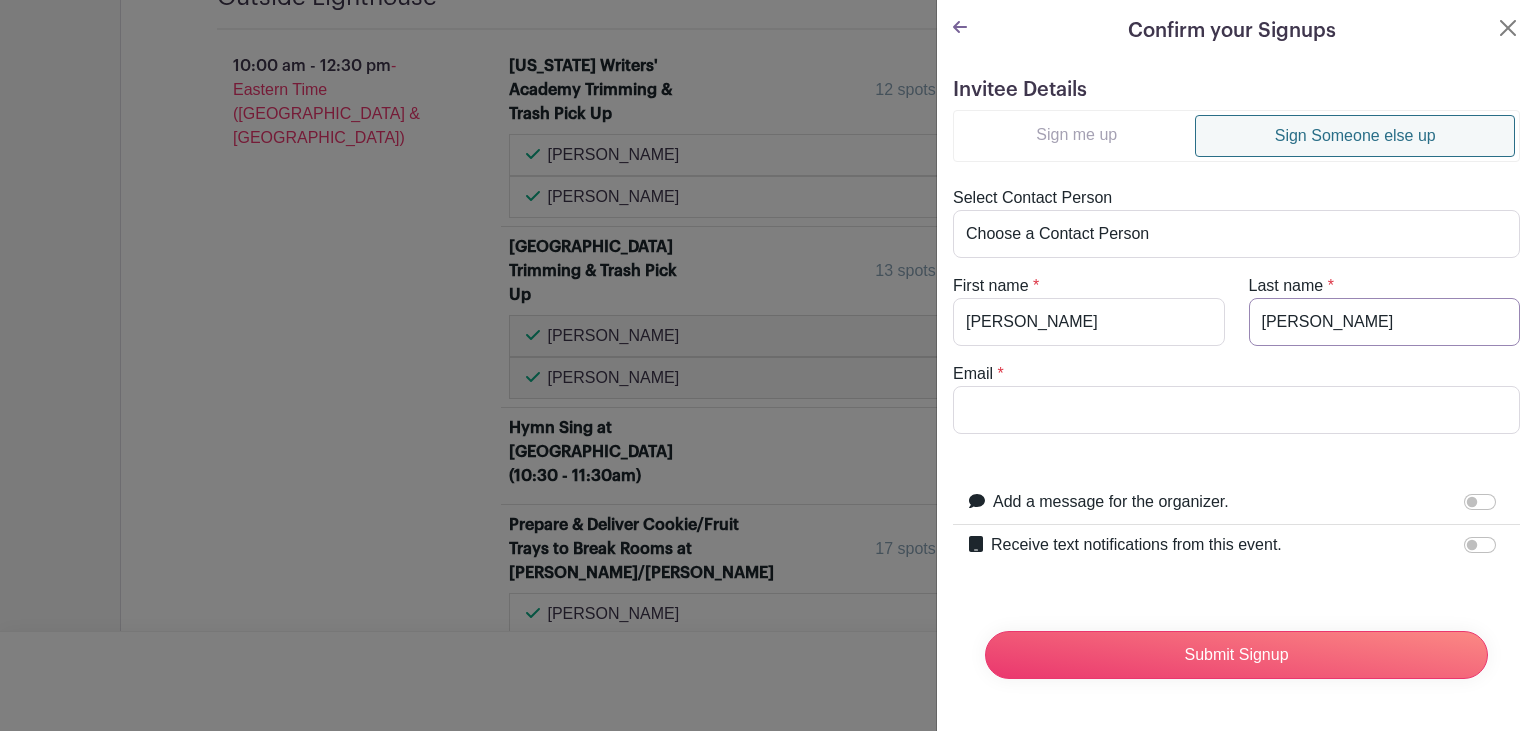 type on "Boley" 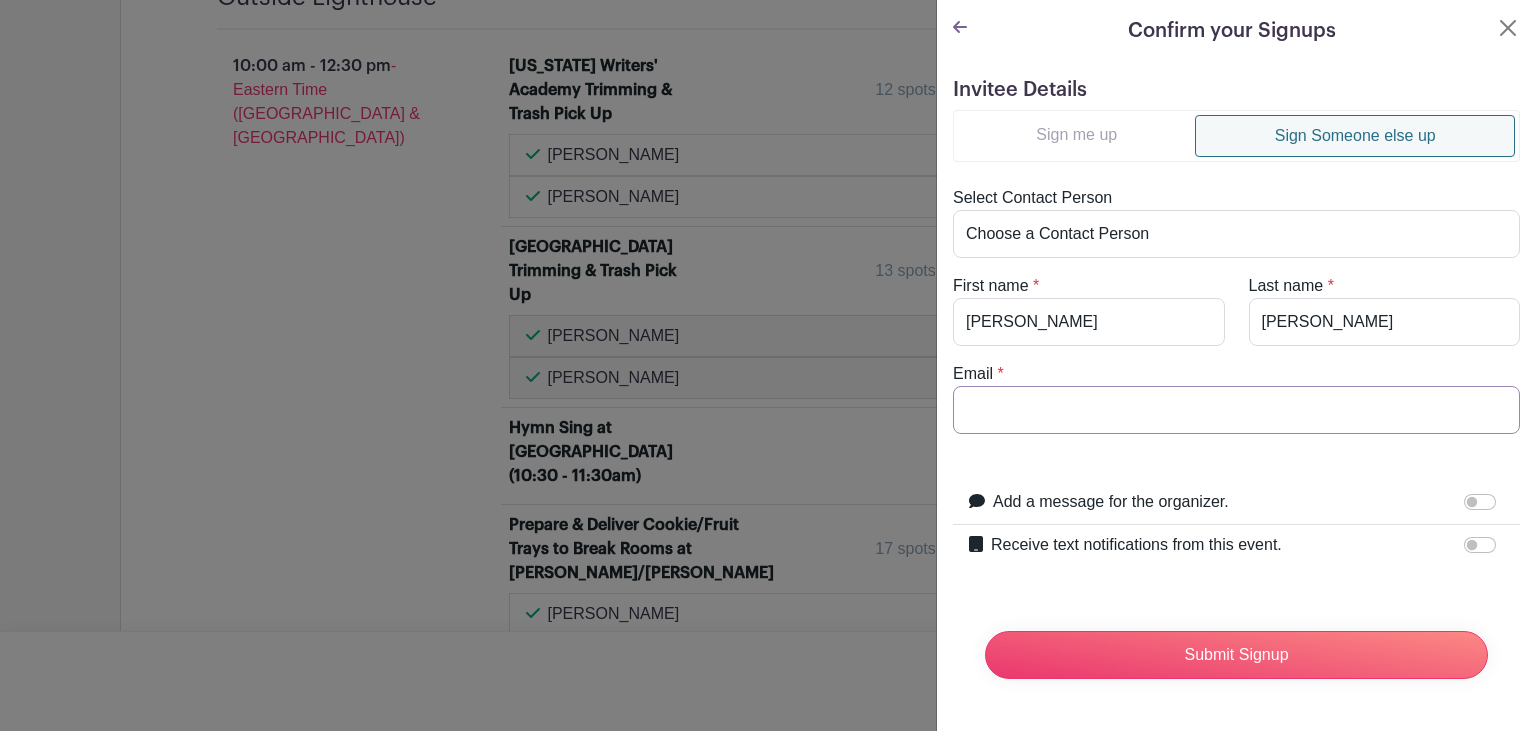 paste on "bryonboley@hotmail.com" 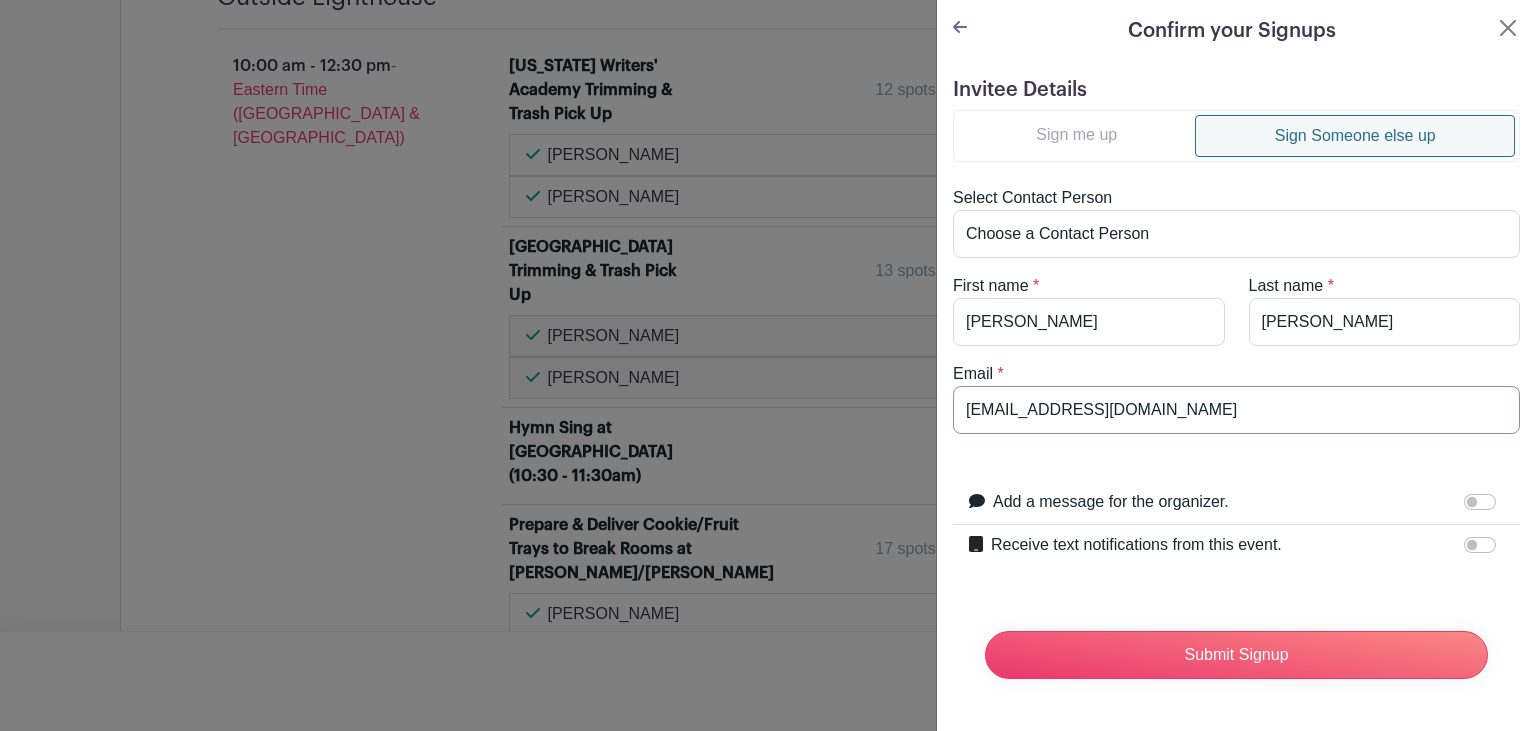 type on "bryonboley@hotmail.com" 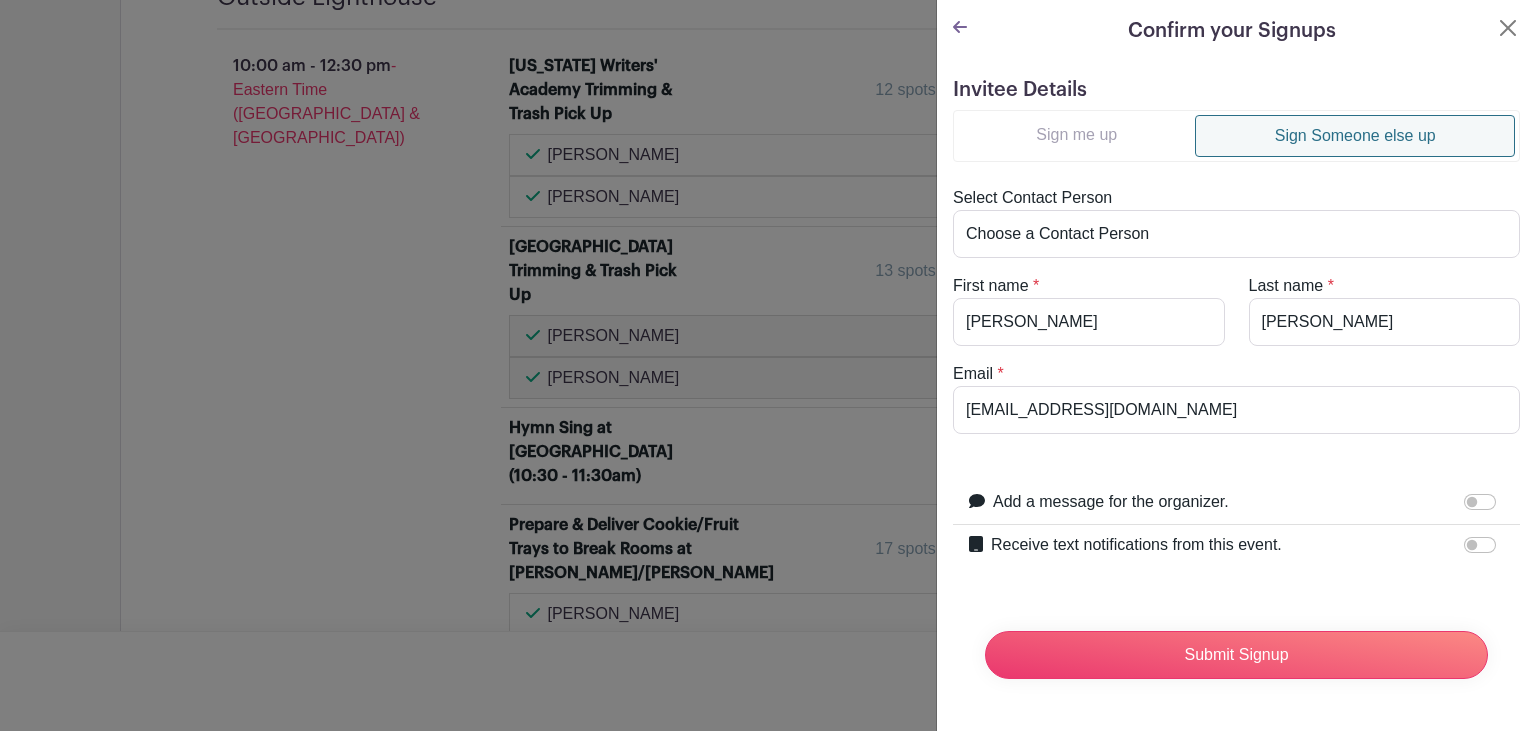 click on "Email   *
bryonboley@hotmail.com" at bounding box center (1236, 398) 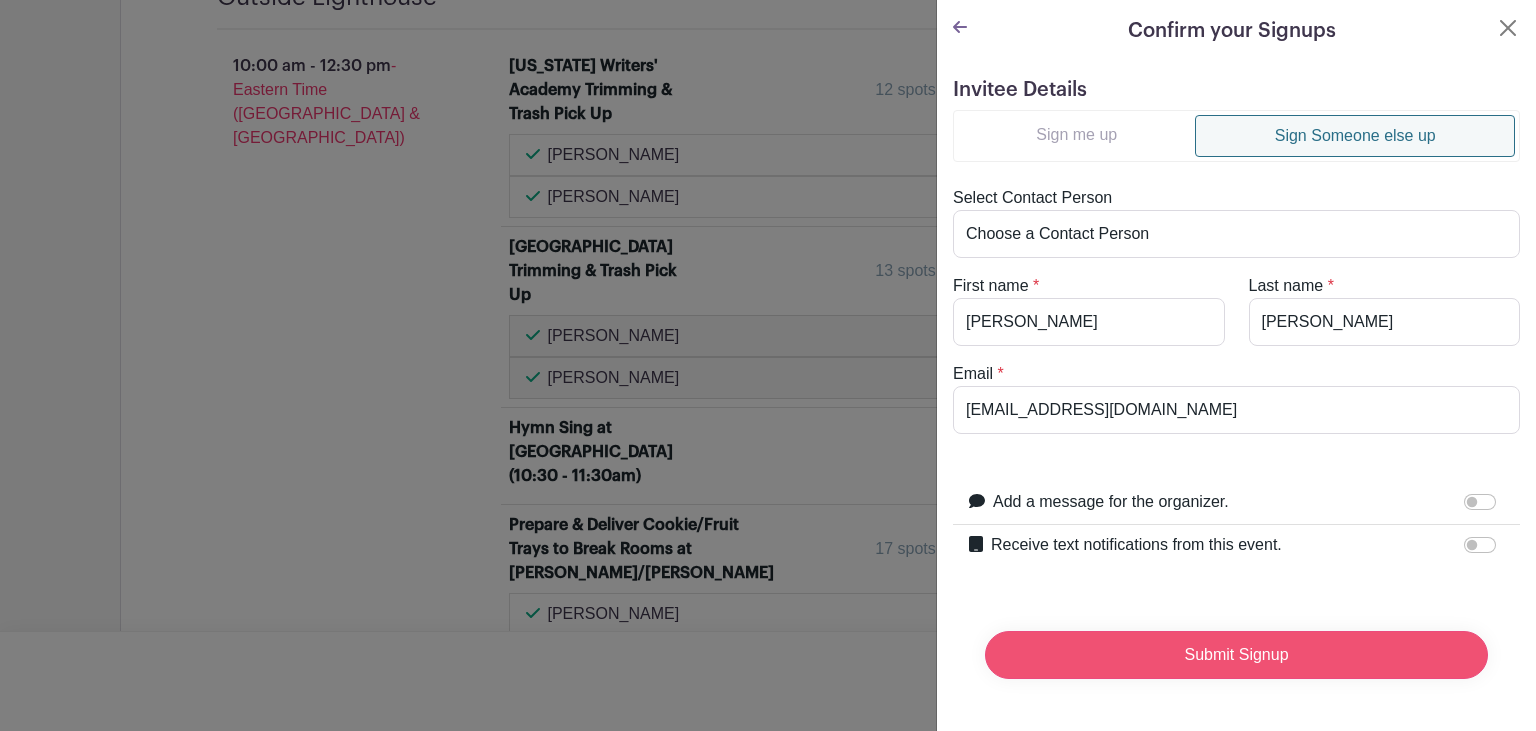 click on "Submit Signup" at bounding box center [1236, 655] 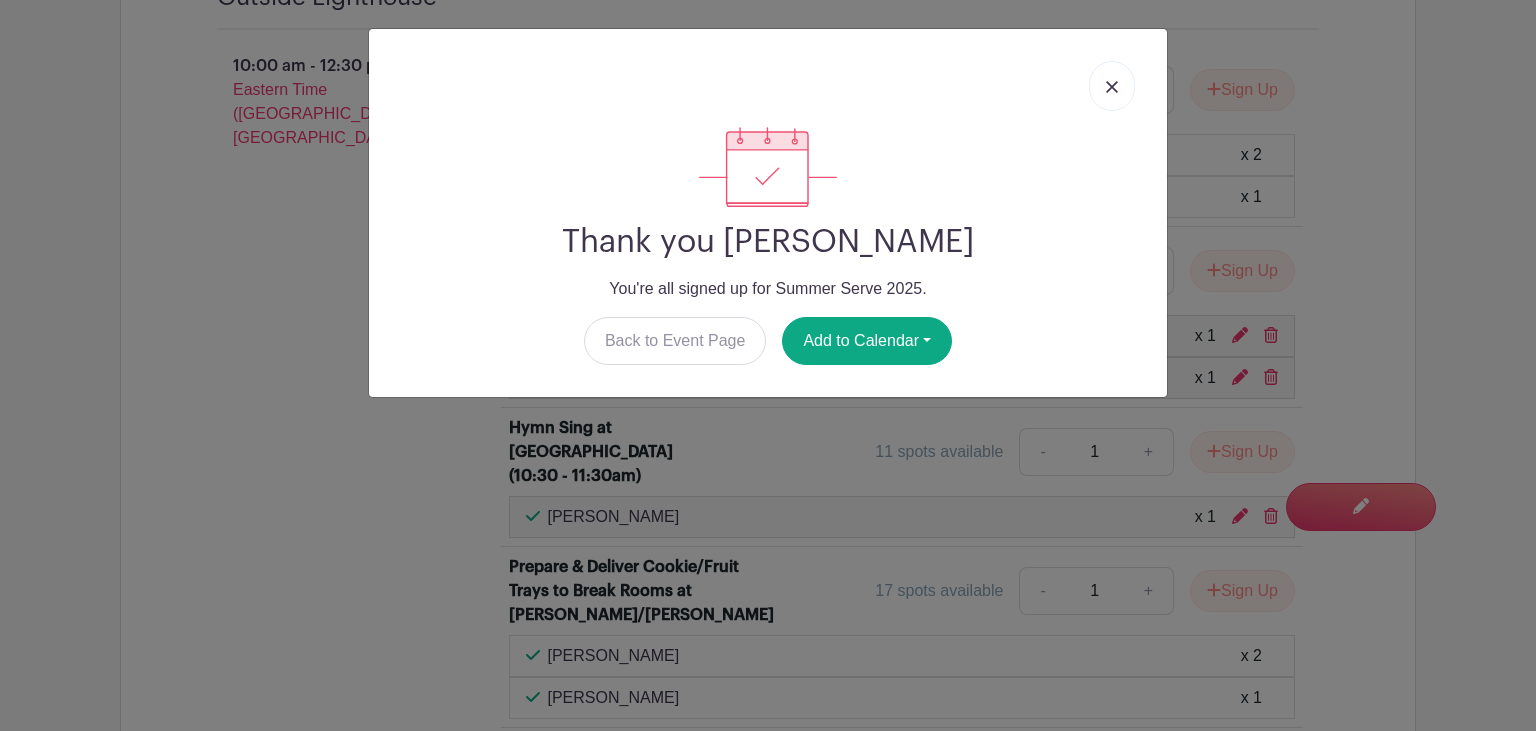 click at bounding box center (1112, 87) 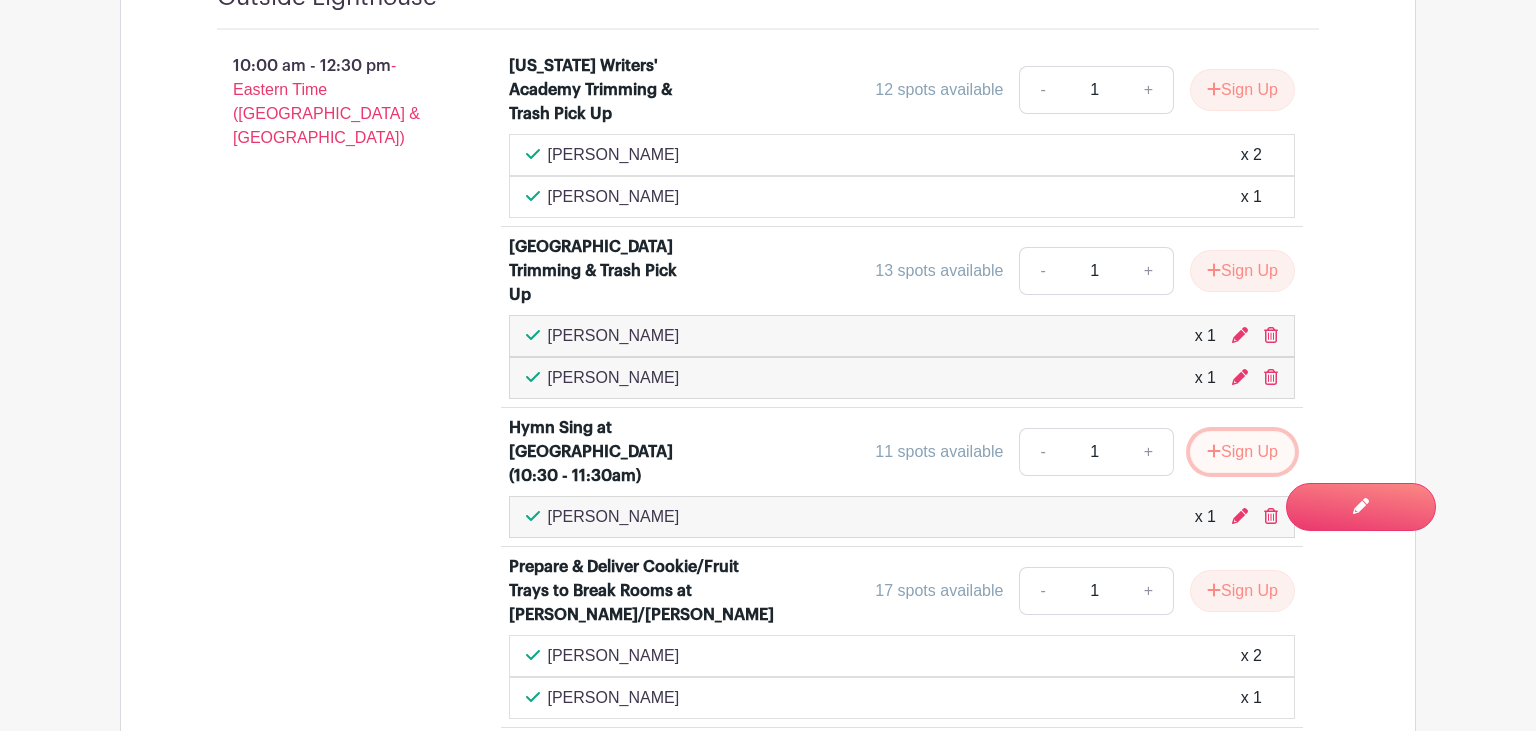 click on "Sign Up" at bounding box center (1242, 452) 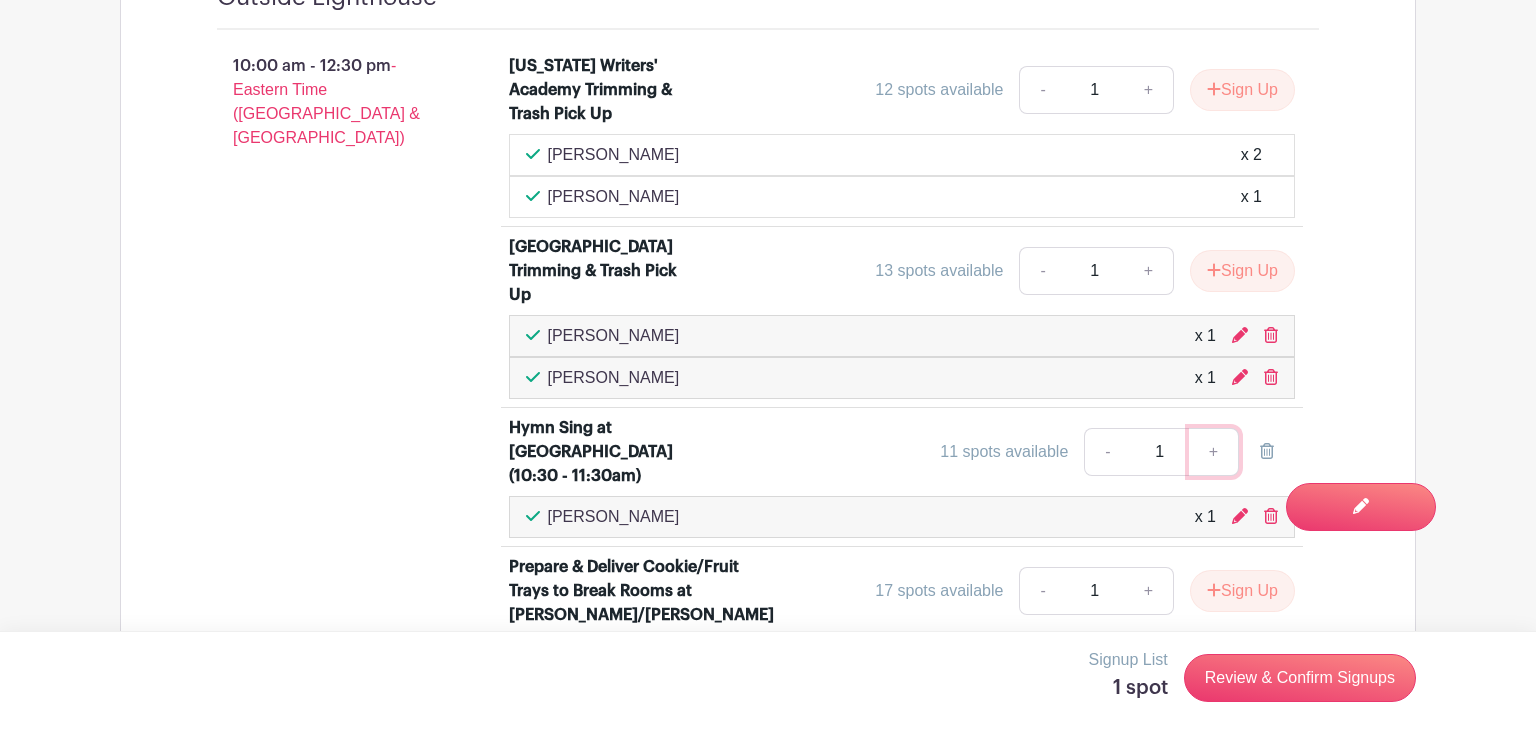 click on "+" at bounding box center [1214, 452] 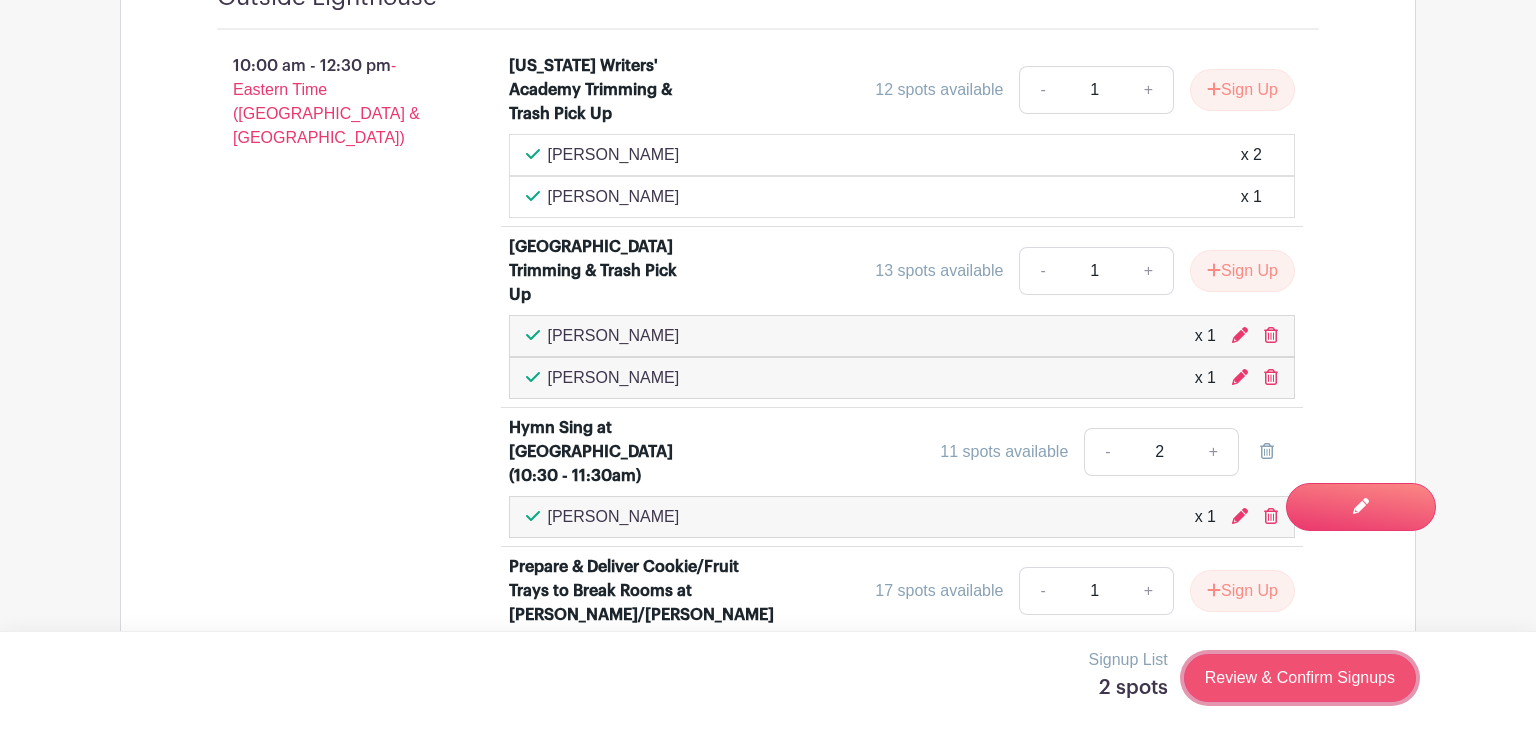 click on "Review & Confirm Signups" at bounding box center [1300, 678] 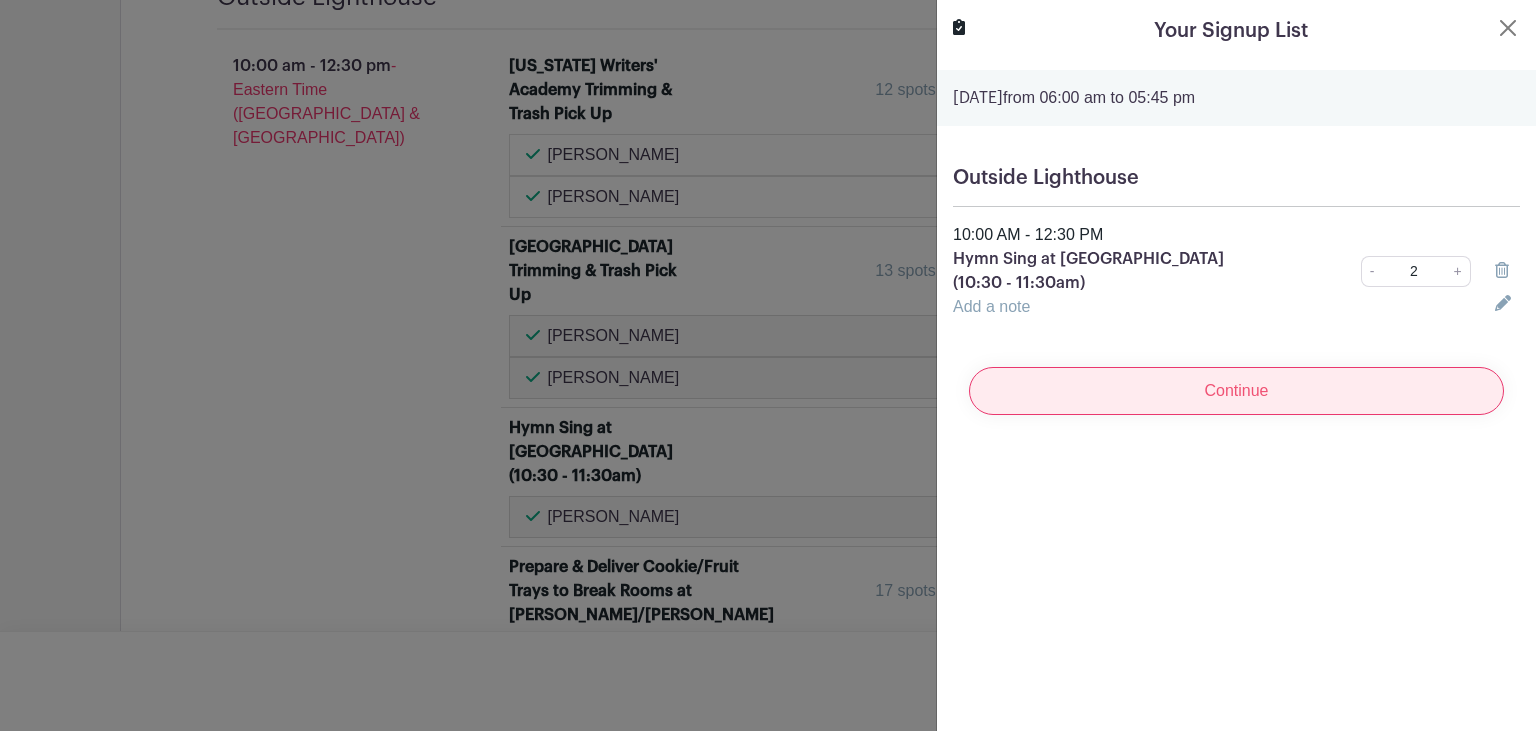 click on "Continue" at bounding box center (1236, 391) 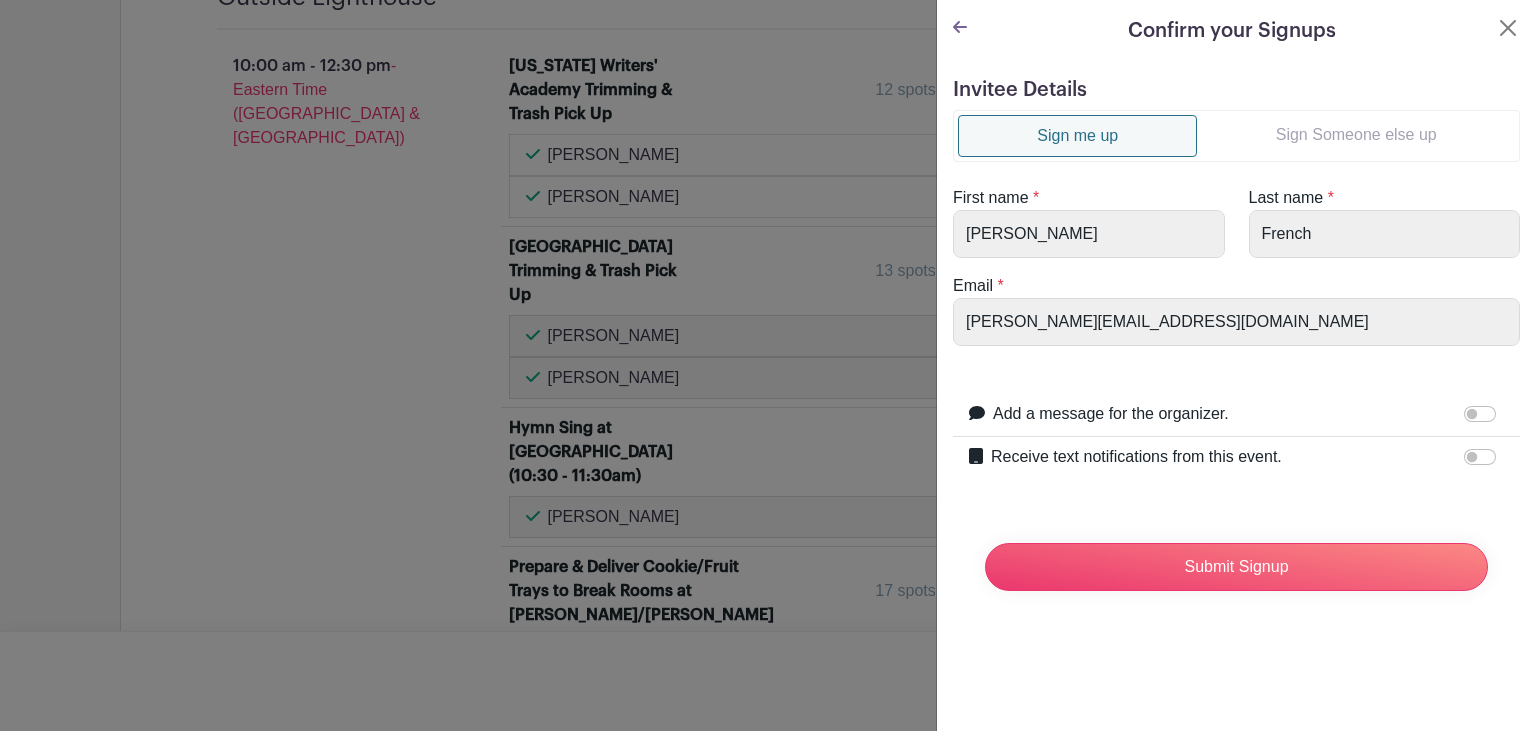 click on "Sign Someone else up" at bounding box center [1356, 135] 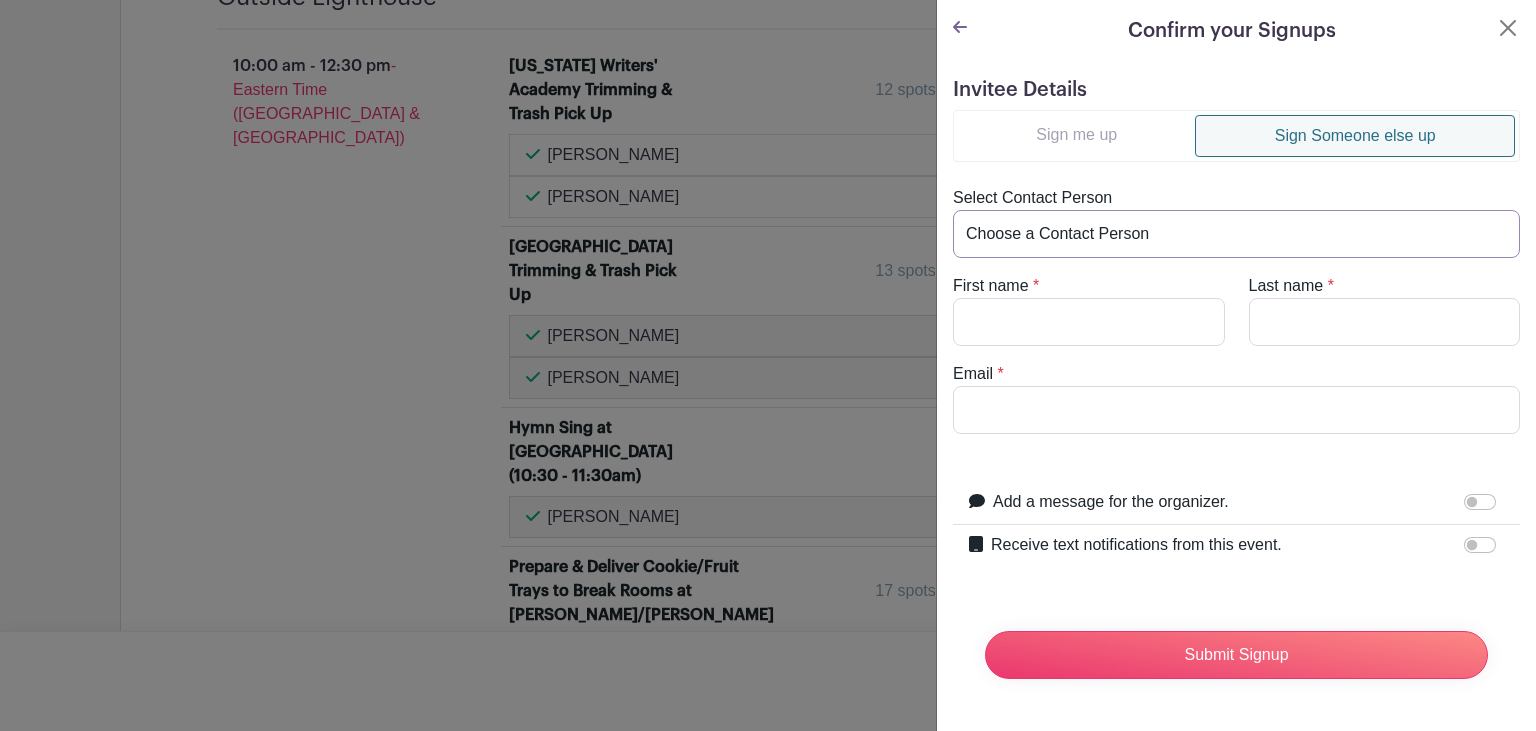 click on "Choose a Contact Person Ashley Egresi (ashley@mylcc.church)
Bryon Boley (bryonboley@hotmail.com)
Dave Seeley (daveseeley69@gmail.com)
Evan Semrau (evanbob007@yahoo.com)
Jessica Baker (jmwinner2@gmail.com)
Marilyn Duke (mvd4goldens@gmail.com)
Patricia Austin (patriciaaustin82@yahoo.com)
Susan Harrison (Susanannpharrison@gmail.com)
Tyler Kern (tylertkern@yahoo.com)" at bounding box center [1236, 234] 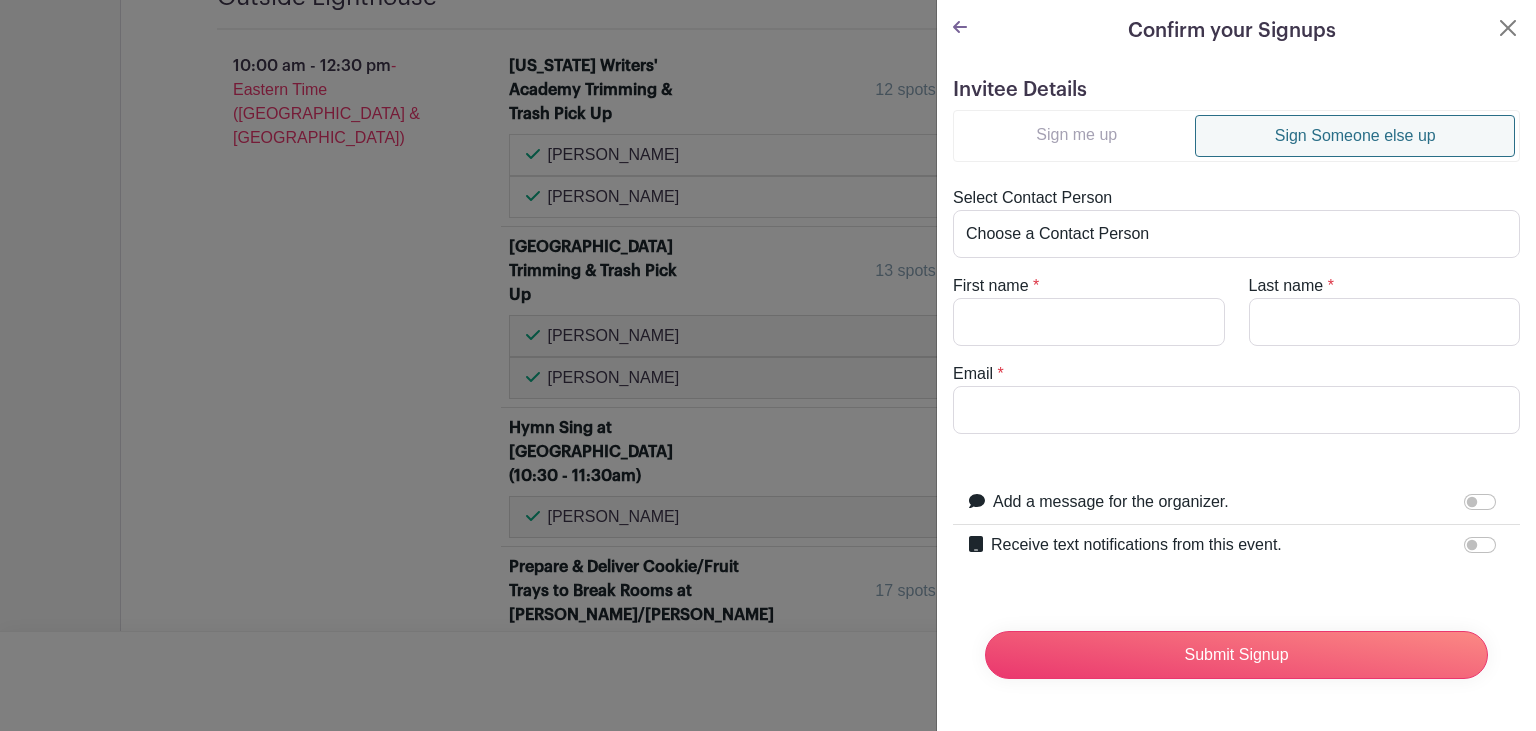 click on "Invitee Details
Sign me up
Sign Someone else up
Select Contact Person
Choose a Contact Person Ashley Egresi (ashley@mylcc.church)
Bryon Boley (bryonboley@hotmail.com)
Dave Seeley (daveseeley69@gmail.com)
Evan Semrau (evanbob007@yahoo.com)
Jessica Baker (jmwinner2@gmail.com)
Marilyn Duke (mvd4goldens@gmail.com)
Patricia Austin (patriciaaustin82@yahoo.com)
Susan Harrison (Susanannpharrison@gmail.com)
Tyler Kern (tylertkern@yahoo.com)
First name   *
Last name   *
Email   *
+1" at bounding box center (1236, 394) 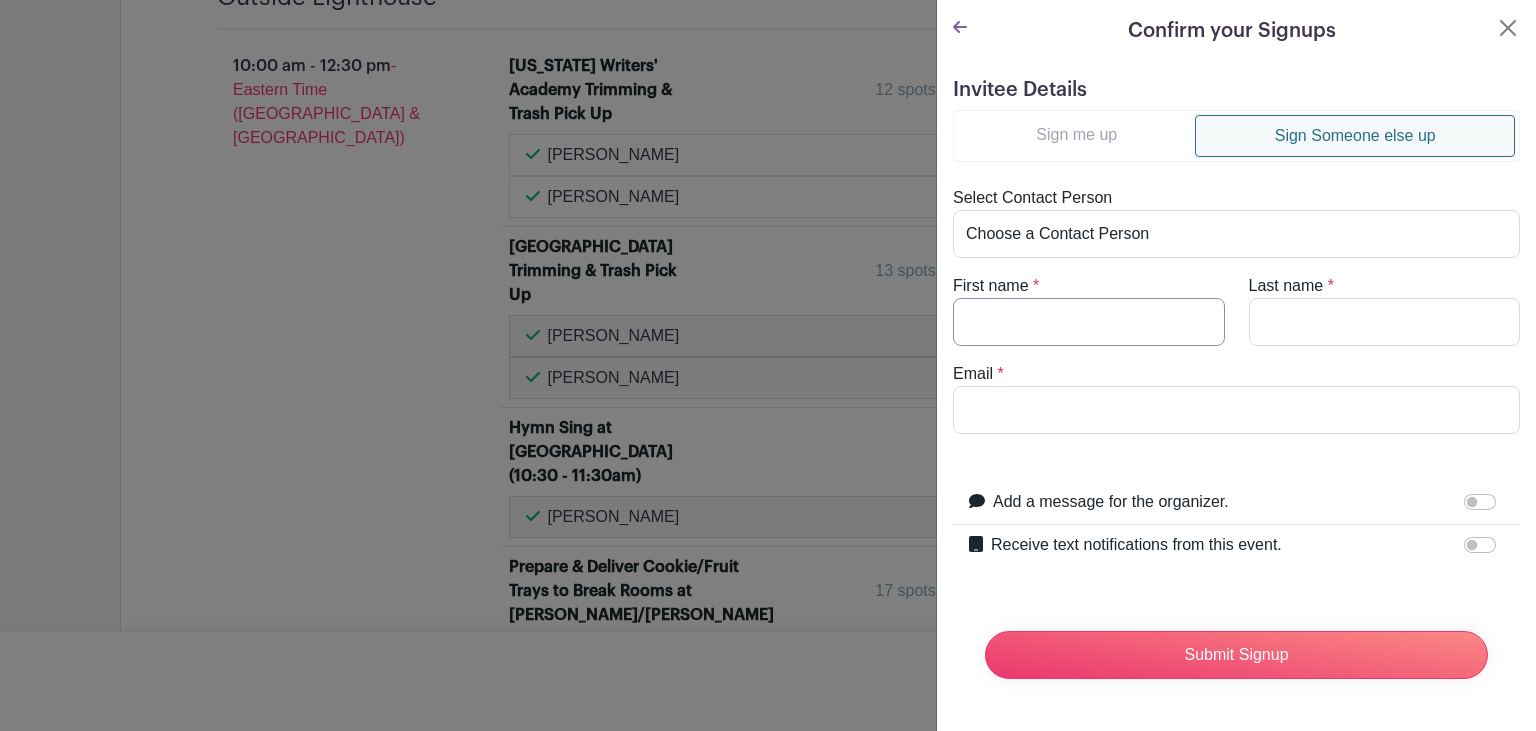 click on "First name" at bounding box center (1089, 322) 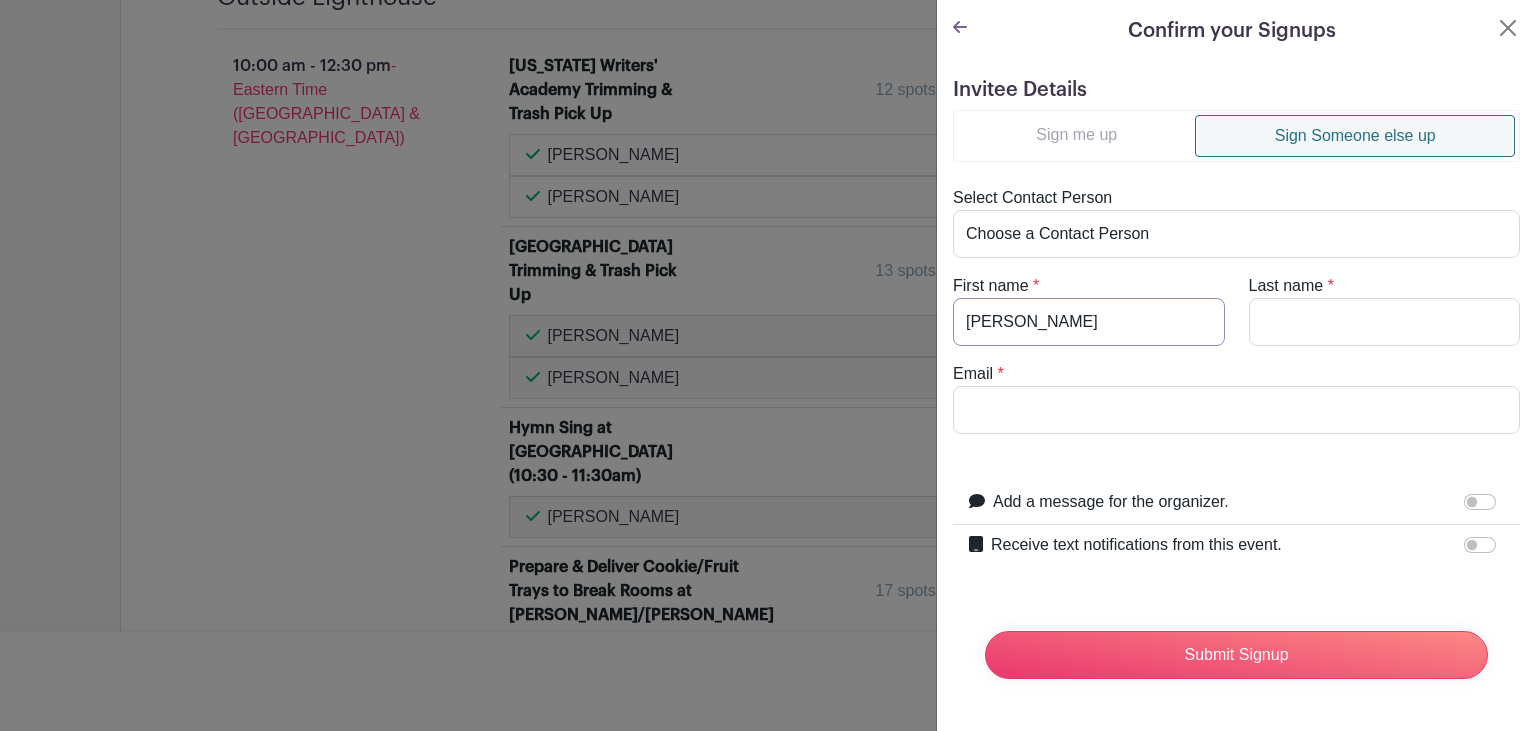 type on "Bruce" 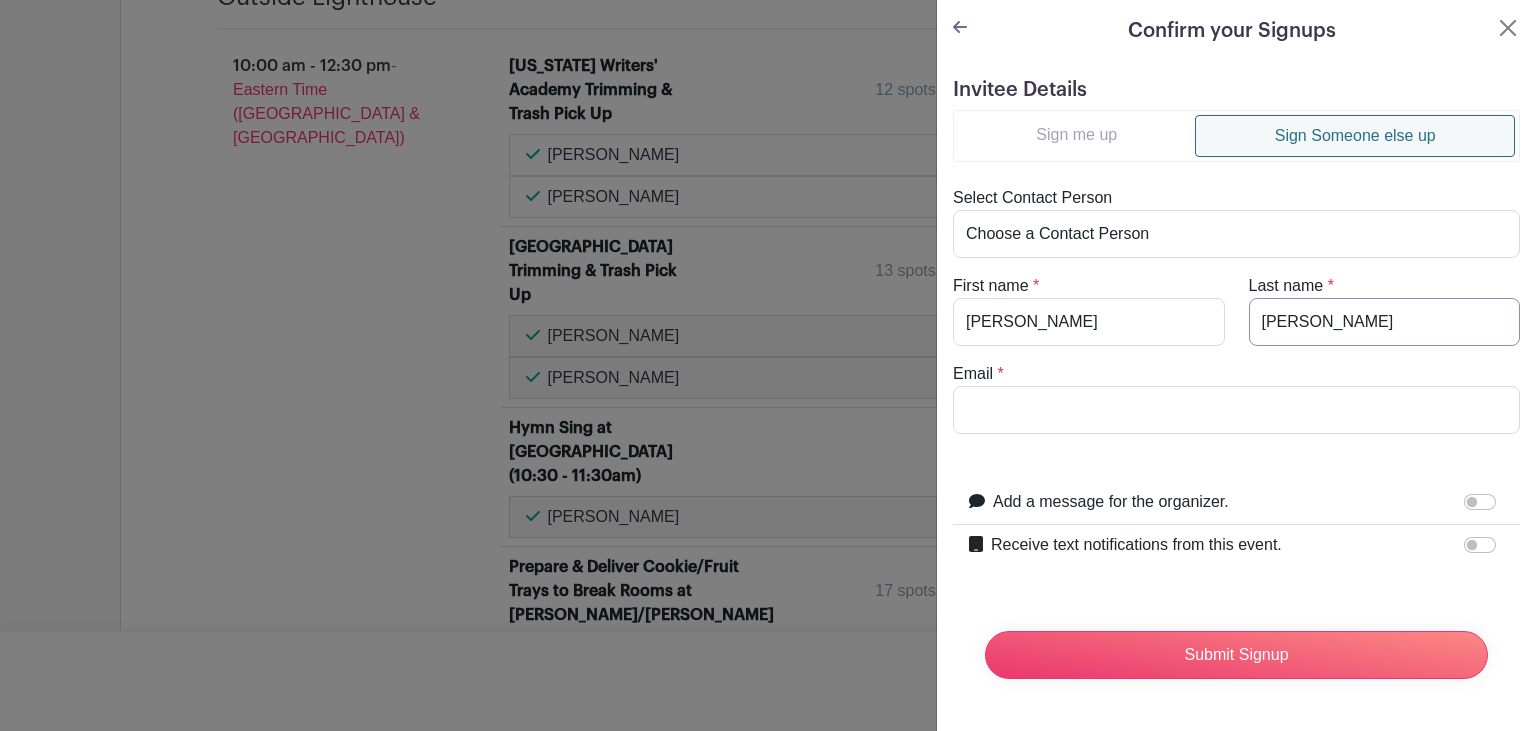 type on "Howell" 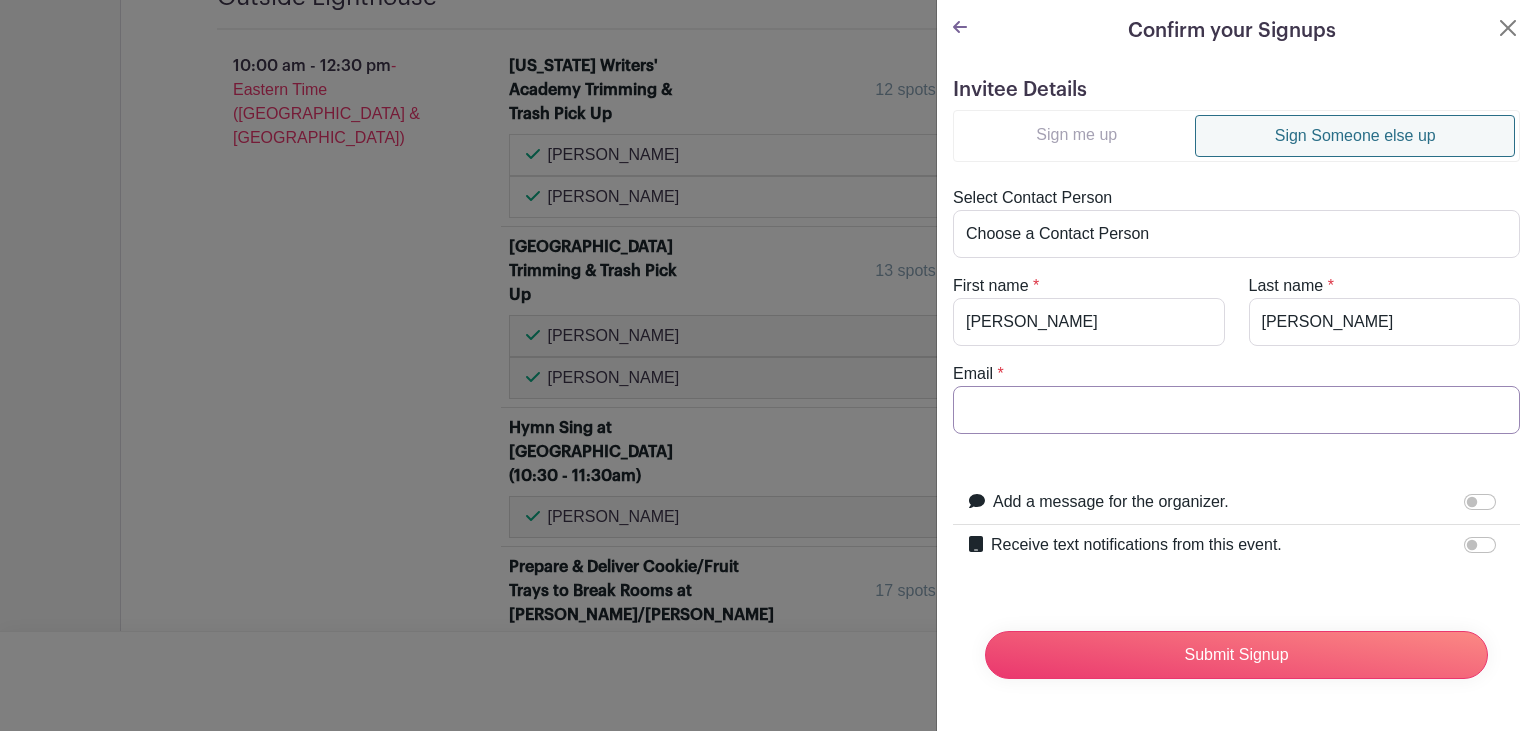 click on "Email" at bounding box center [1236, 410] 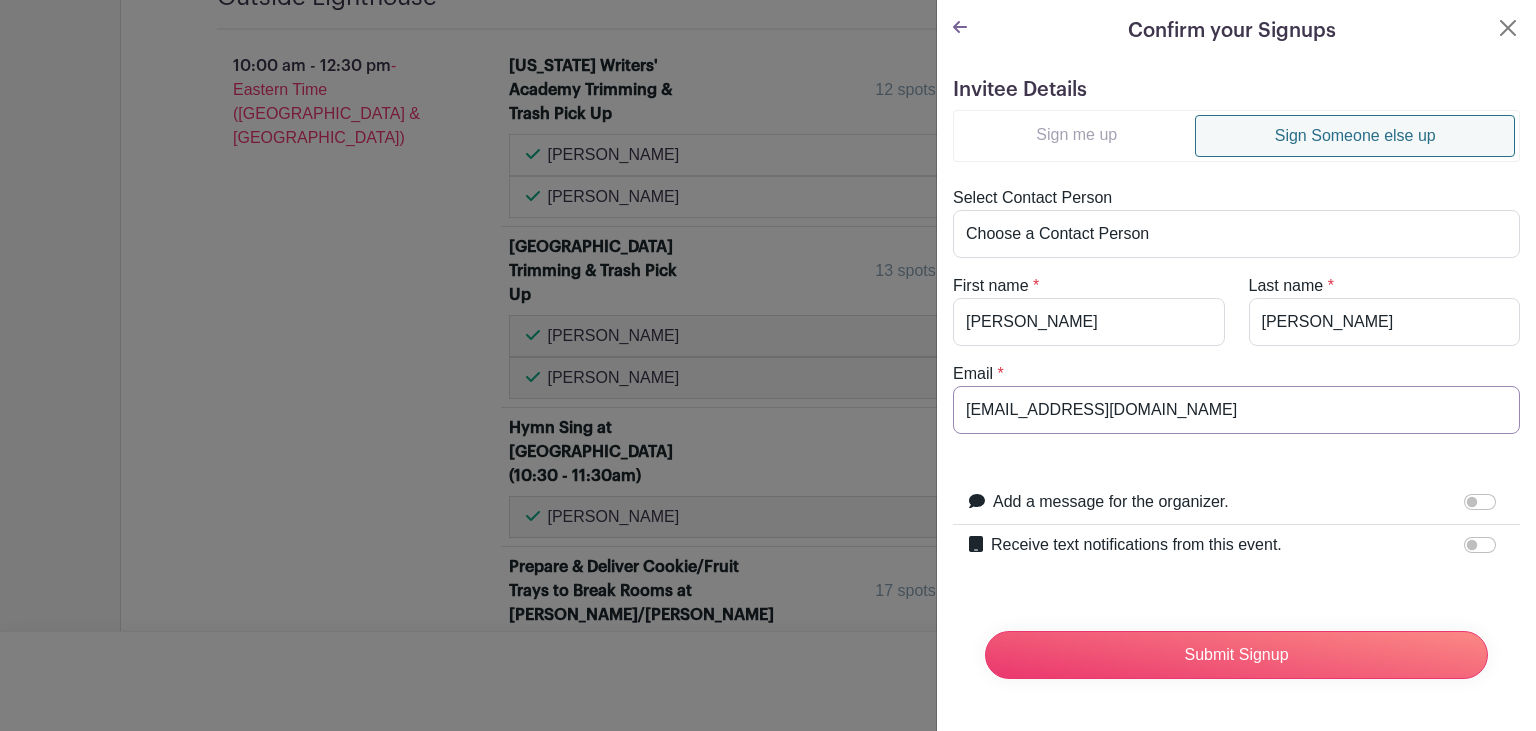 type on "newark37@gmail.com" 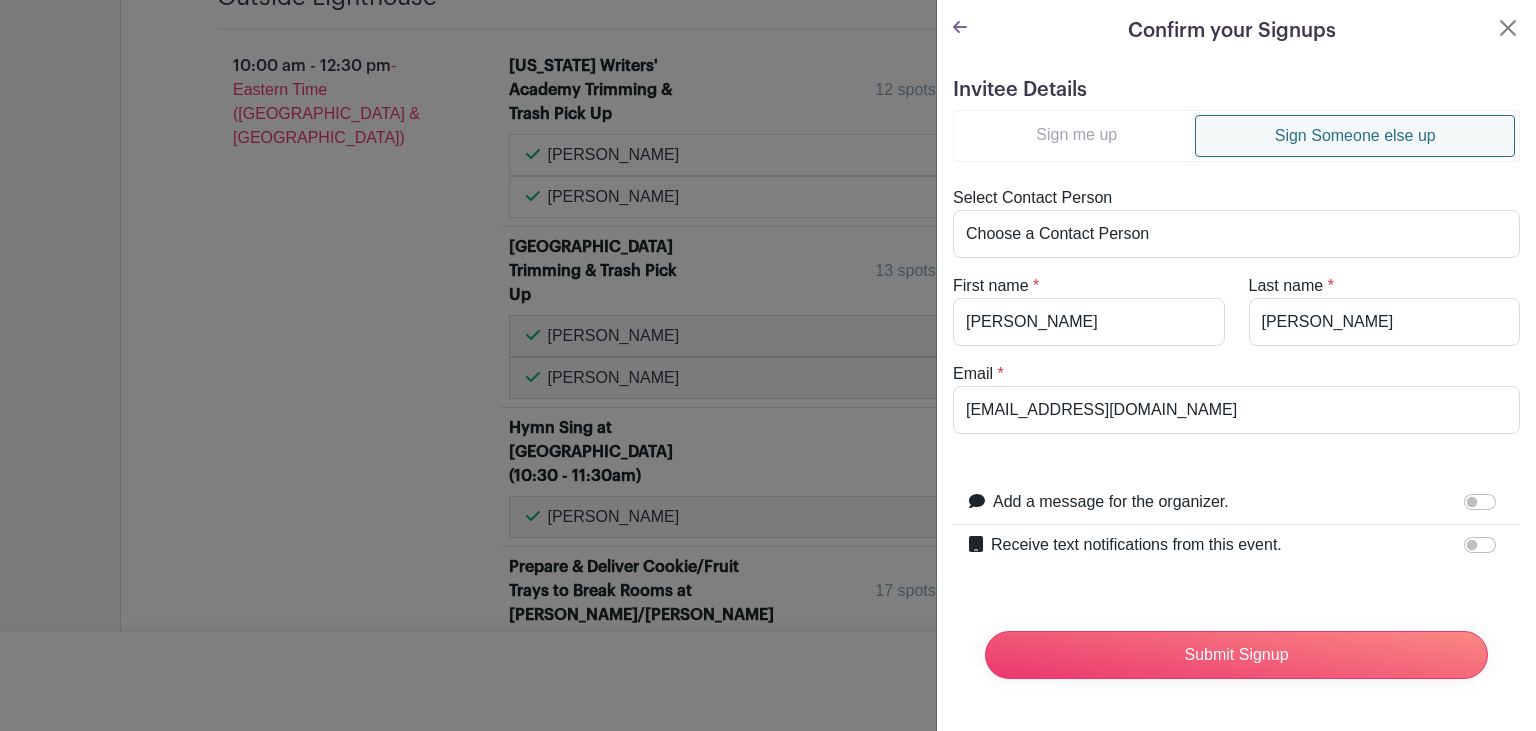 click on "Email   *
newark37@gmail.com" at bounding box center (1236, 398) 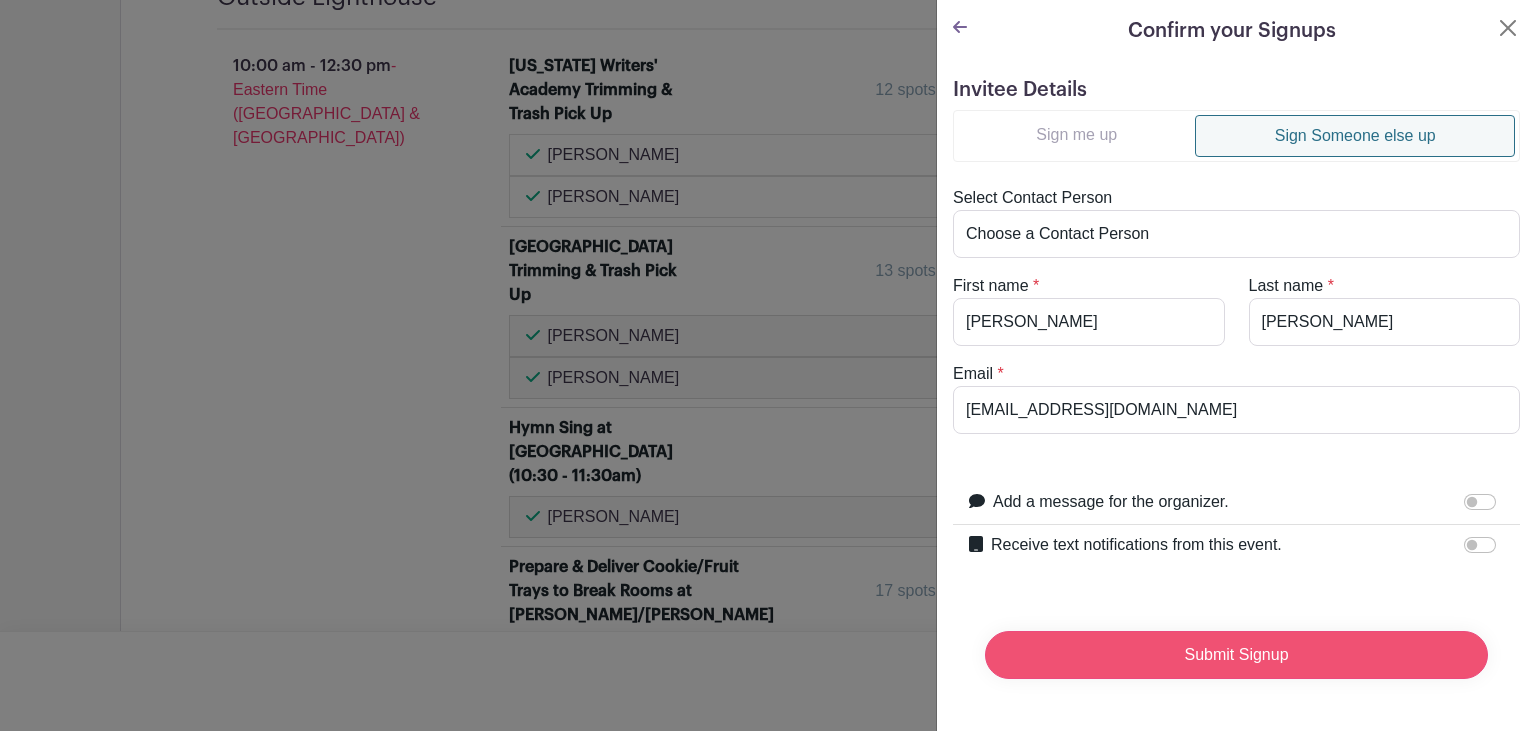 click on "Submit Signup" at bounding box center (1236, 655) 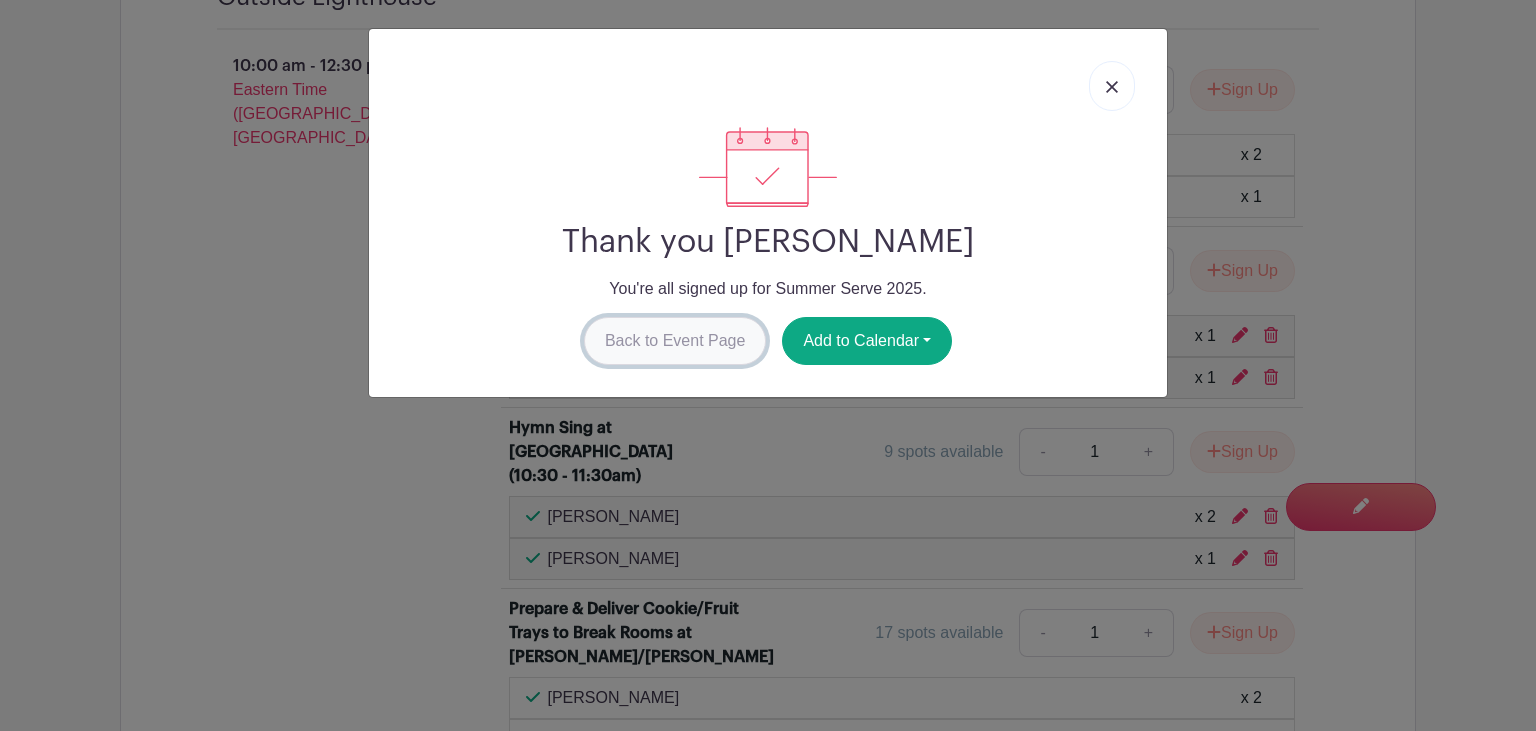 click on "Back to Event Page" at bounding box center [675, 341] 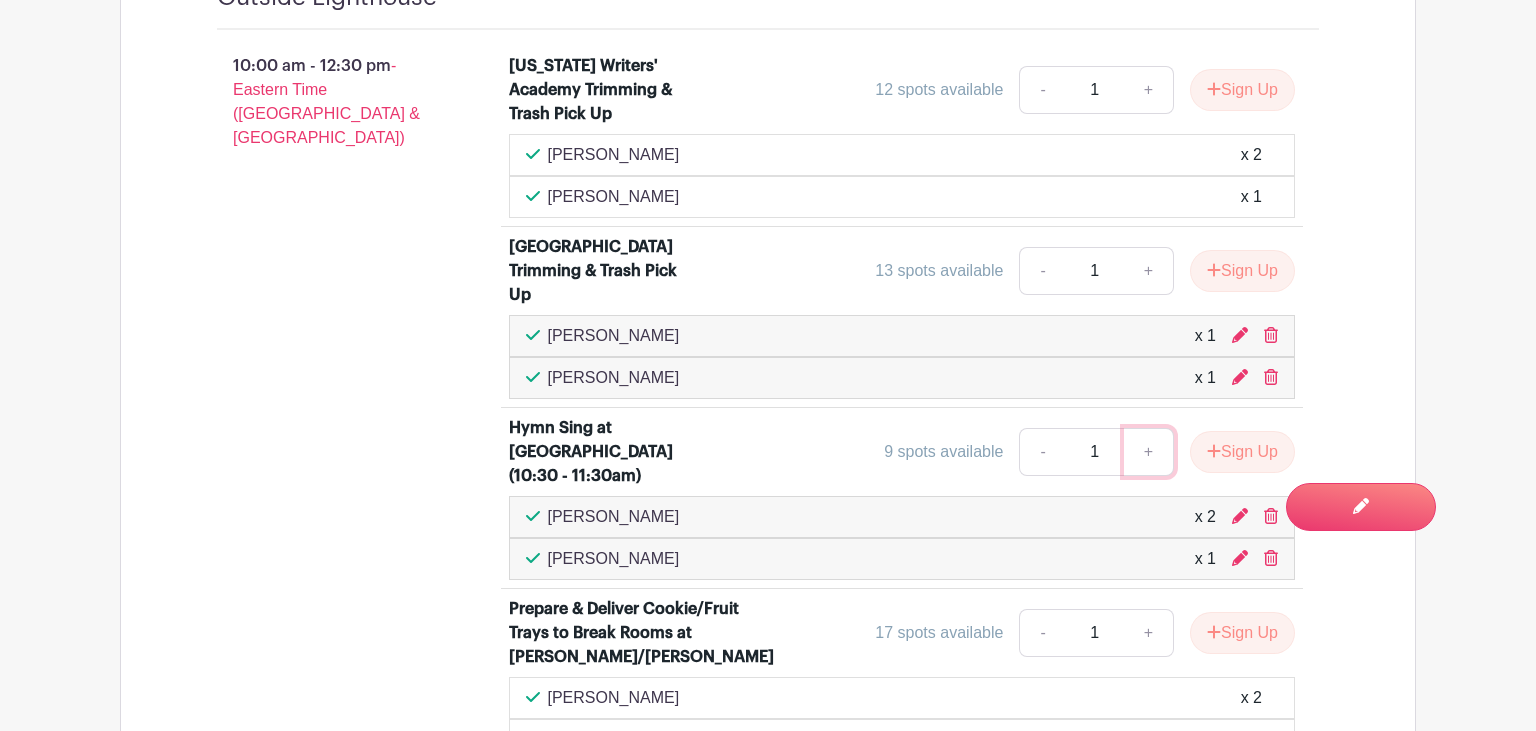 click on "+" at bounding box center [1149, 452] 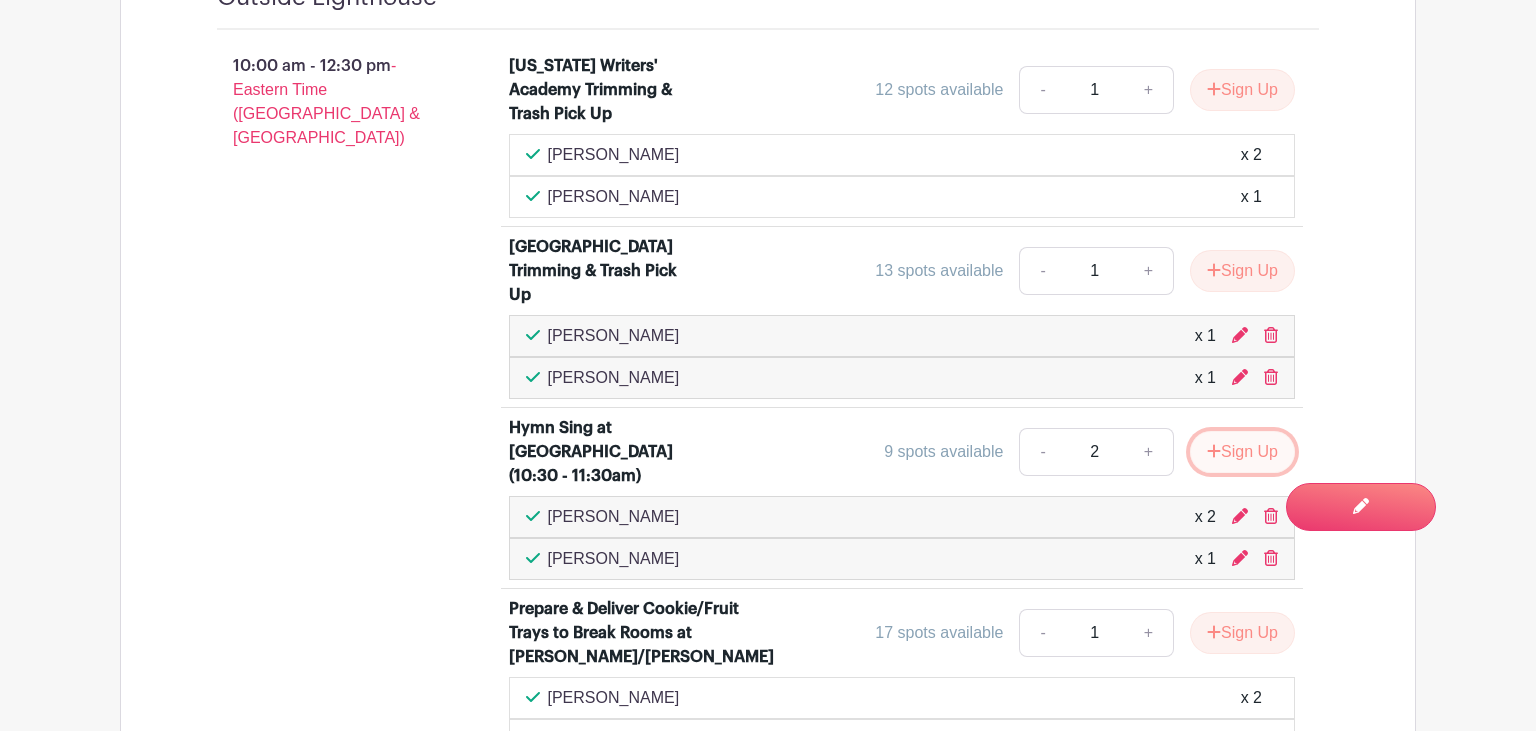 click on "Sign Up" at bounding box center (1242, 452) 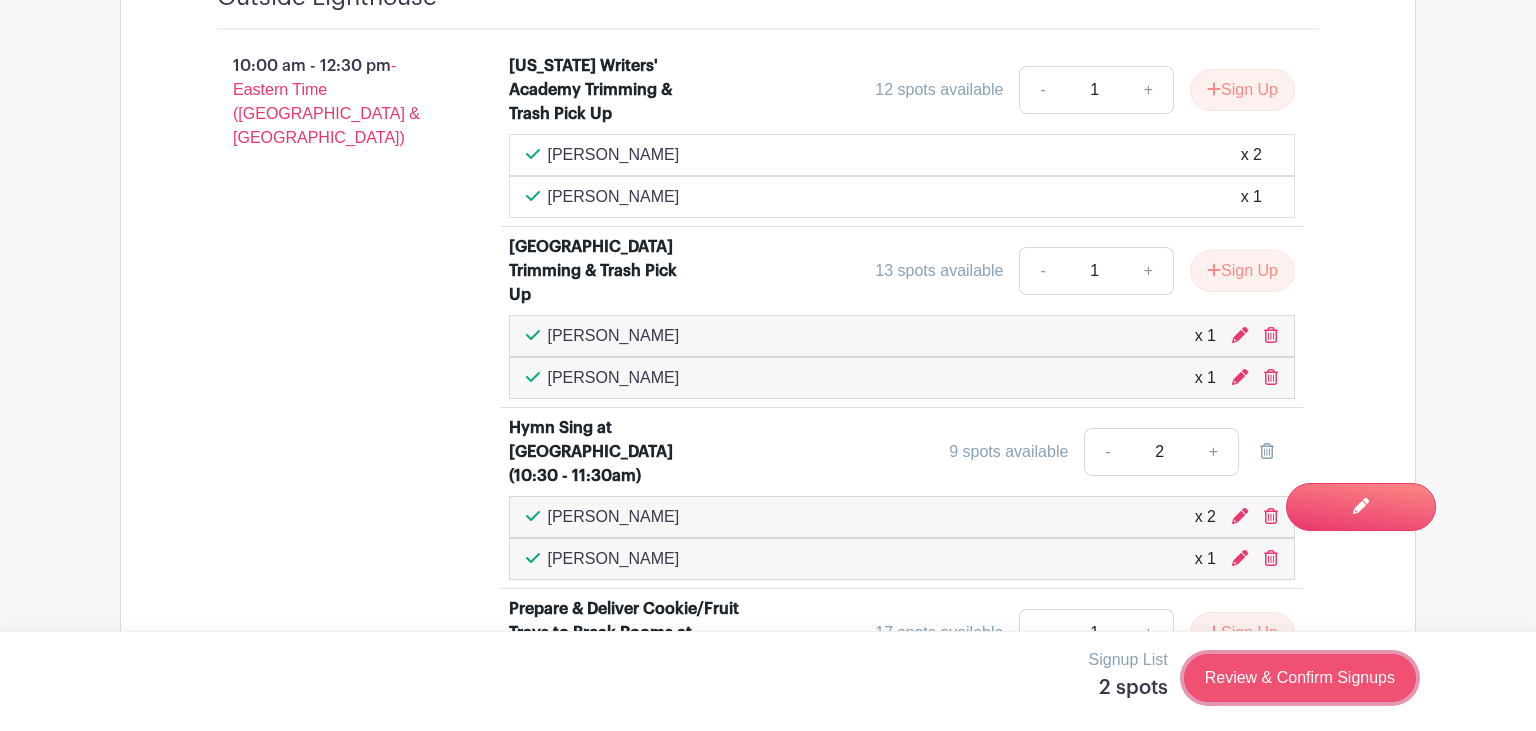 click on "Review & Confirm Signups" at bounding box center [1300, 678] 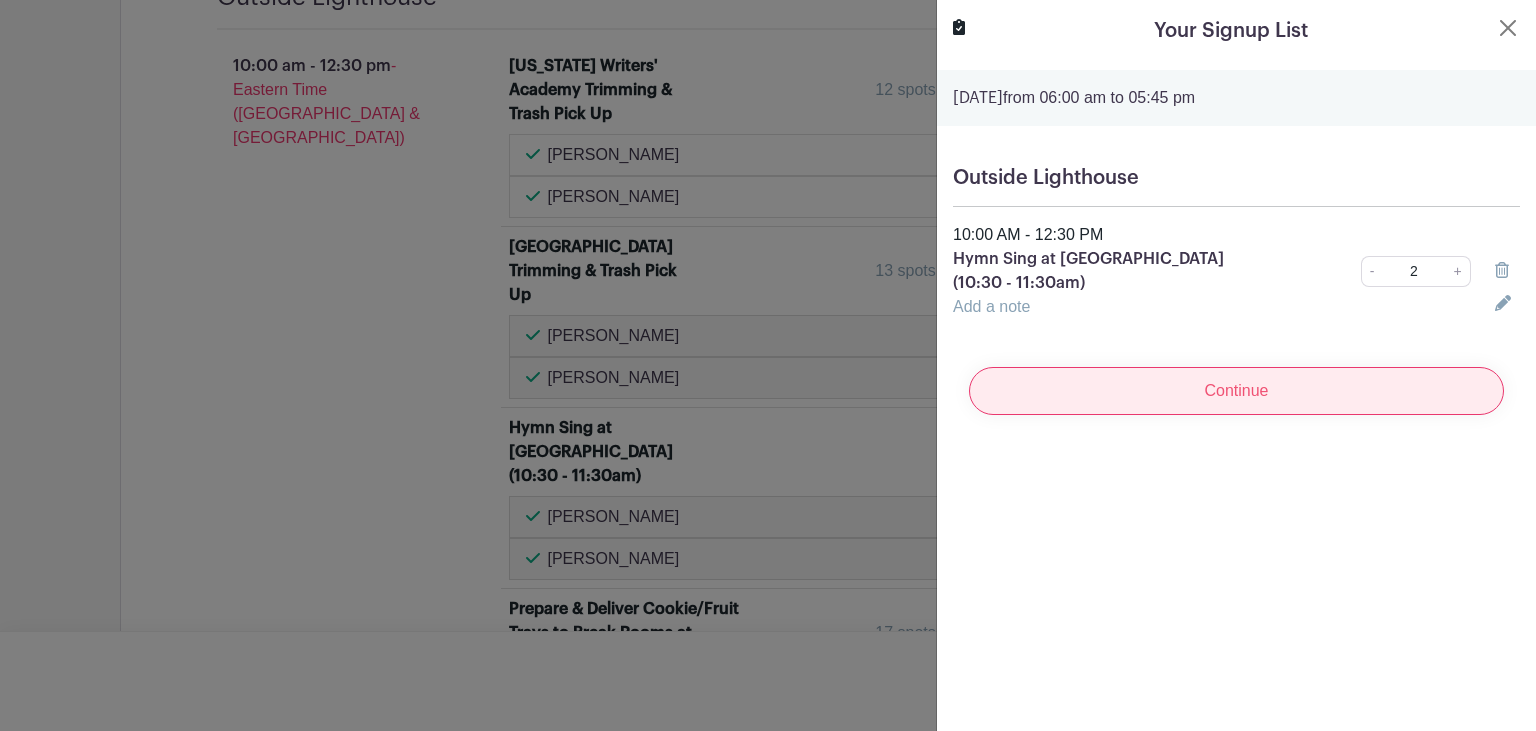 click on "Continue" at bounding box center [1236, 391] 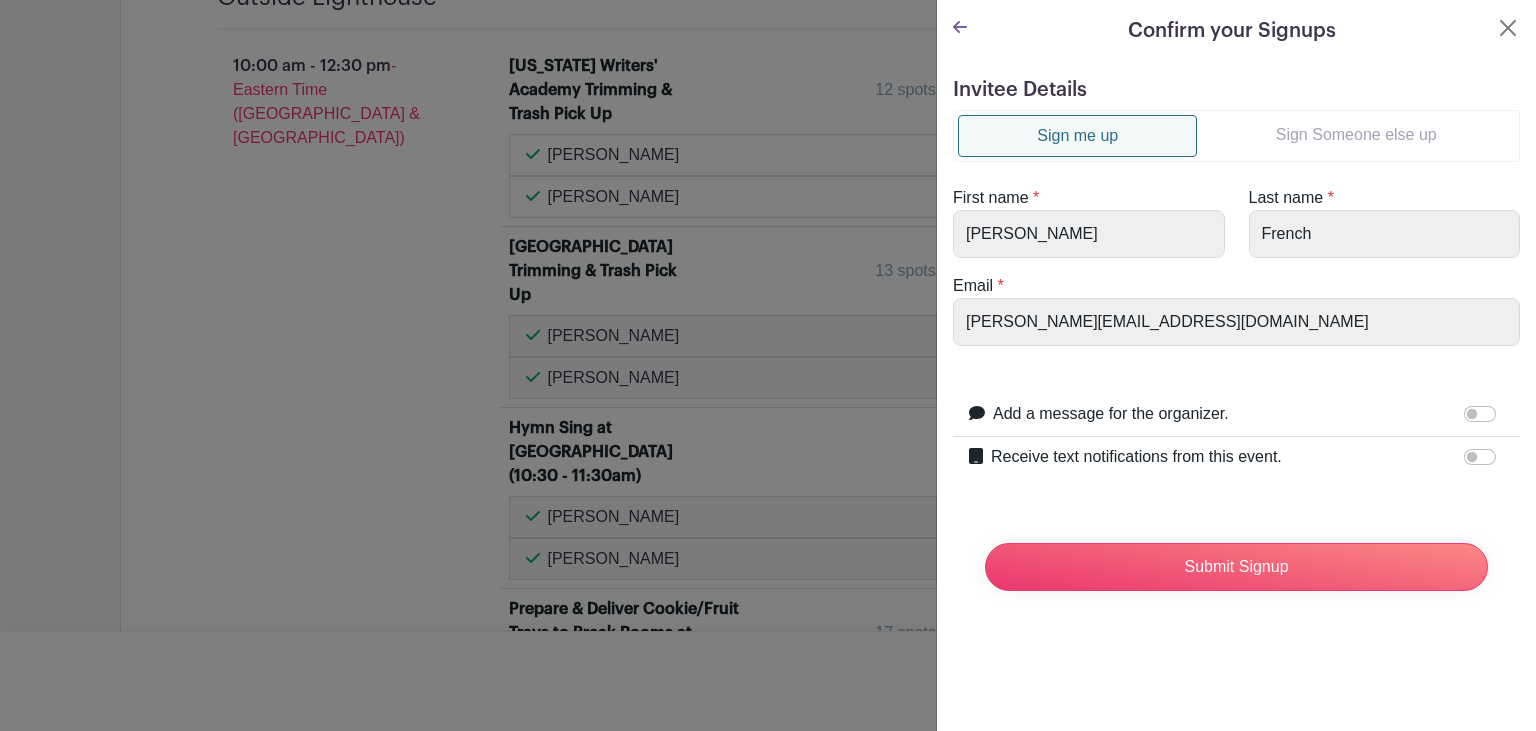 click on "Sign Someone else up" at bounding box center (1356, 135) 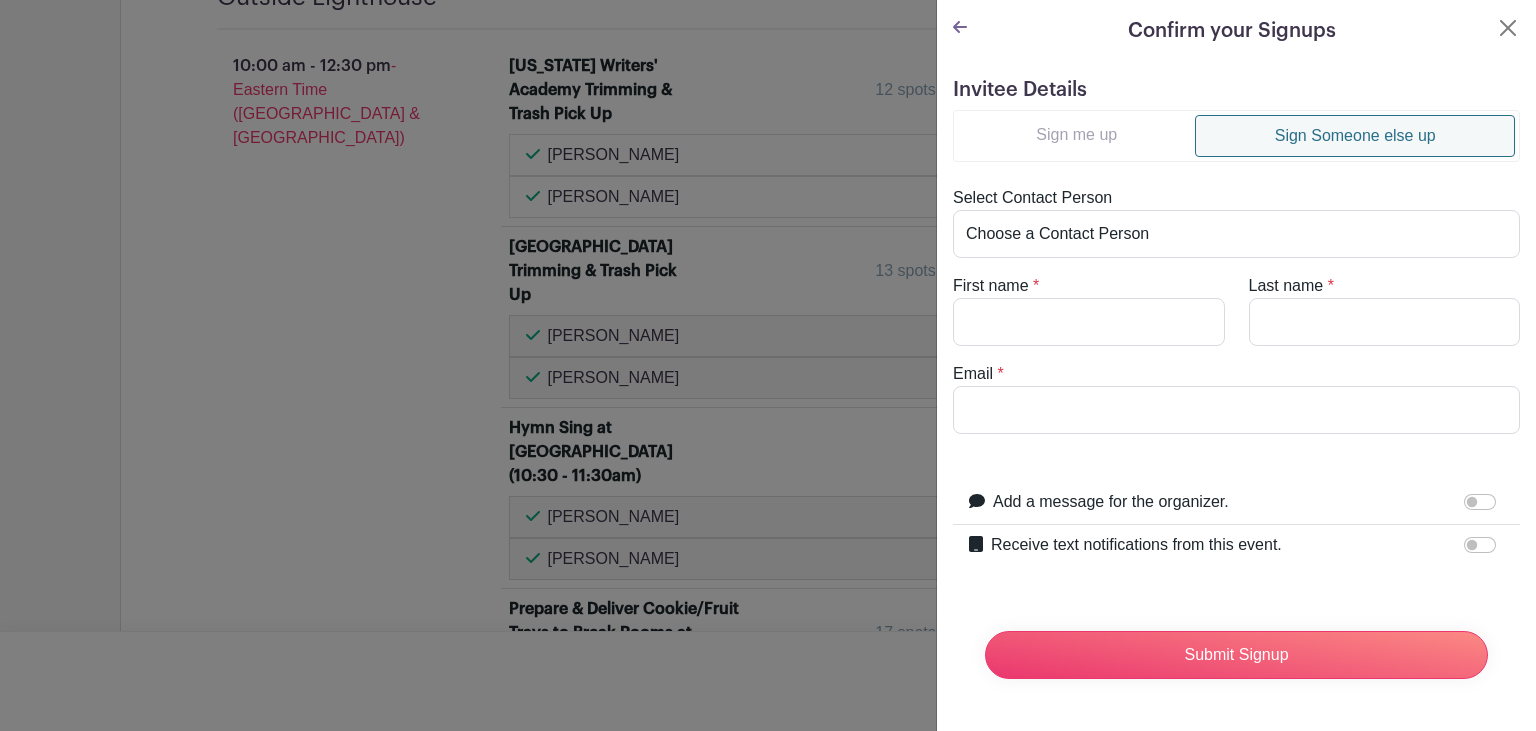 click on "Invitee Details
Sign me up
Sign Someone else up
Select Contact Person
Choose a Contact Person Ashley Egresi (ashley@mylcc.church)
Bruce Howell (newark37@gmail.com)
Bryon Boley (bryonboley@hotmail.com)
Dave Seeley (daveseeley69@gmail.com)
Evan Semrau (evanbob007@yahoo.com)
Jessica Baker (jmwinner2@gmail.com)
Marilyn Duke (mvd4goldens@gmail.com)
Patricia Austin (patriciaaustin82@yahoo.com)
Susan Harrison (Susanannpharrison@gmail.com)
Tyler Kern (tylertkern@yahoo.com)
First name   *
Last name   *
Email   *" at bounding box center (1236, 386) 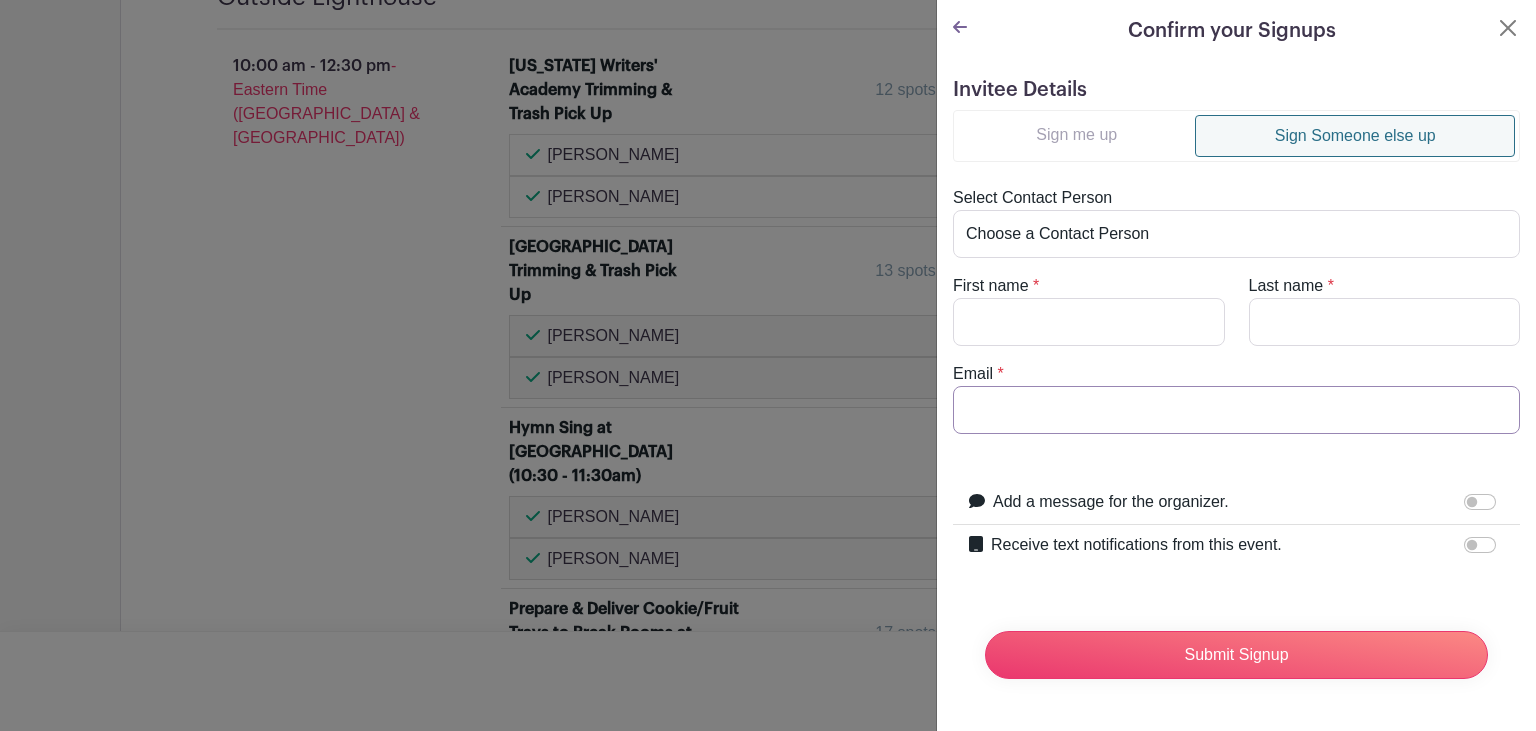 click on "Email" at bounding box center (1236, 410) 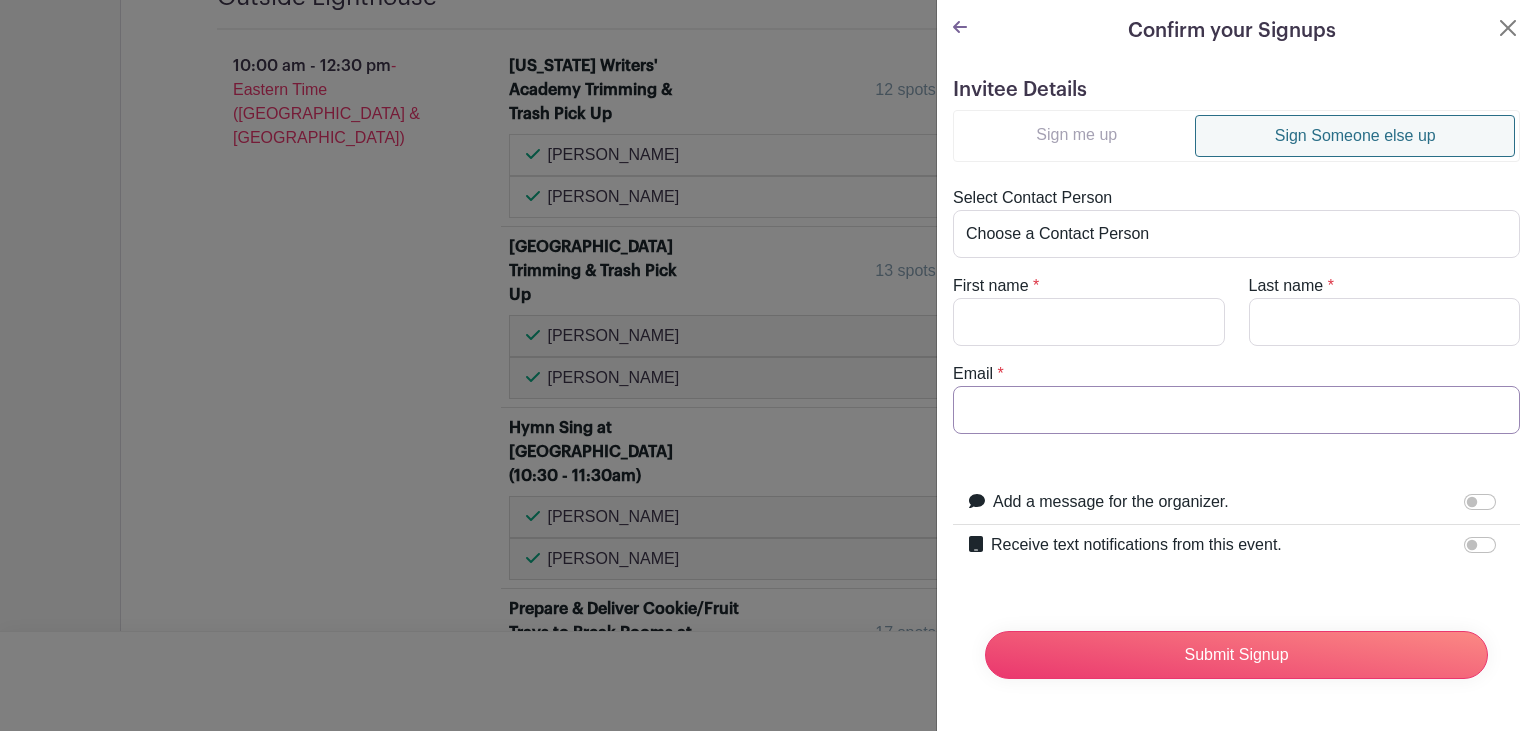 paste on "warnerpatty6@gmail.com" 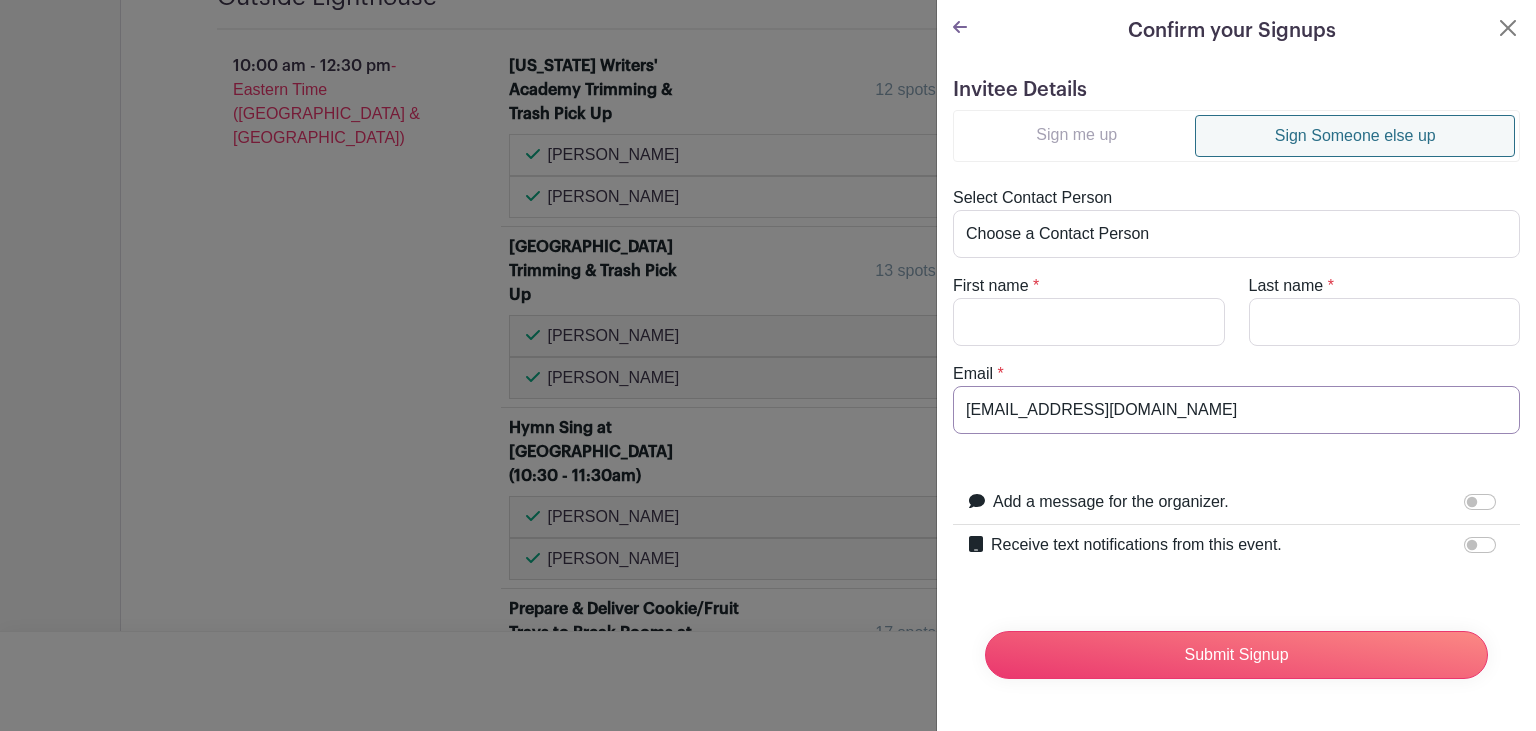 type on "warnerpatty6@gmail.com" 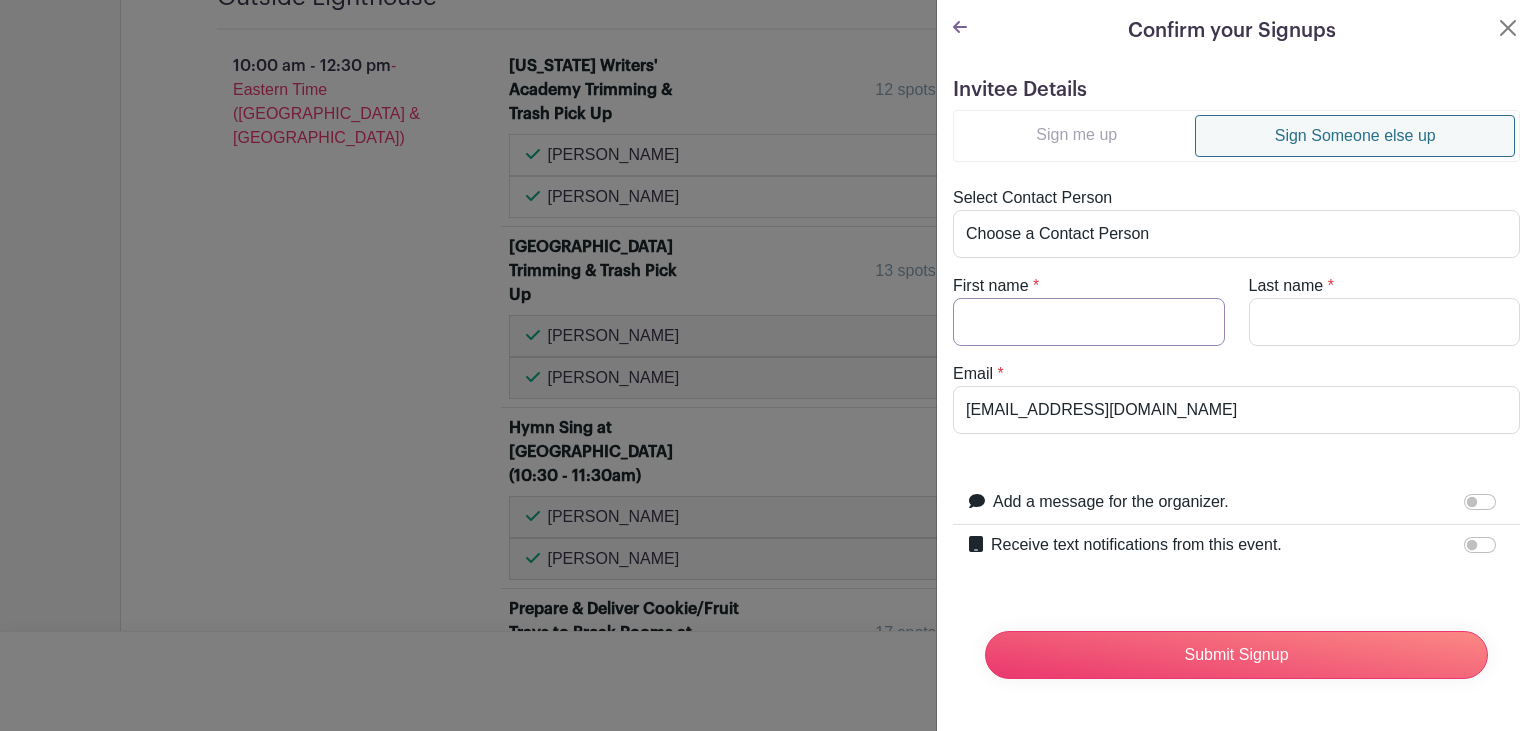 click on "First name" at bounding box center (1089, 322) 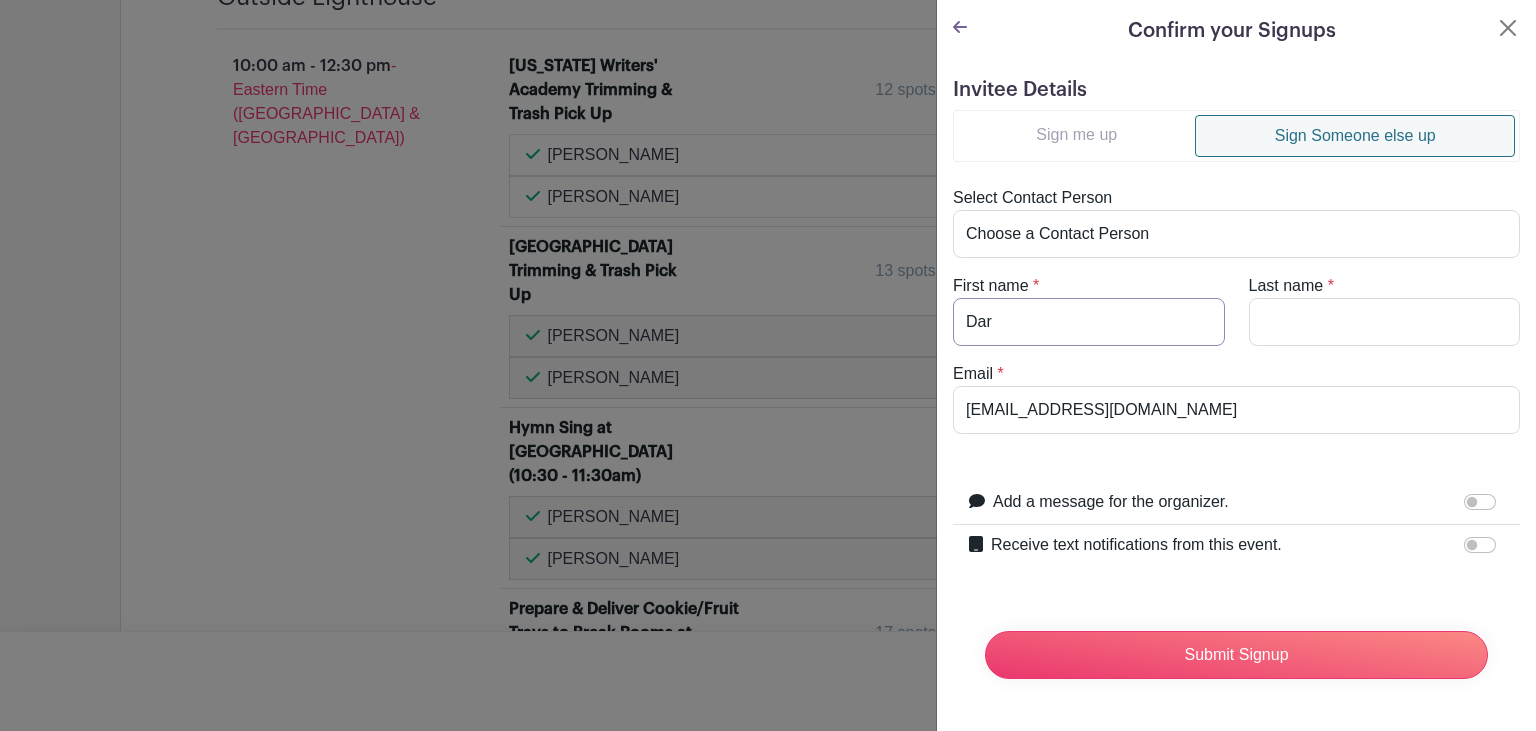 type on "Dar" 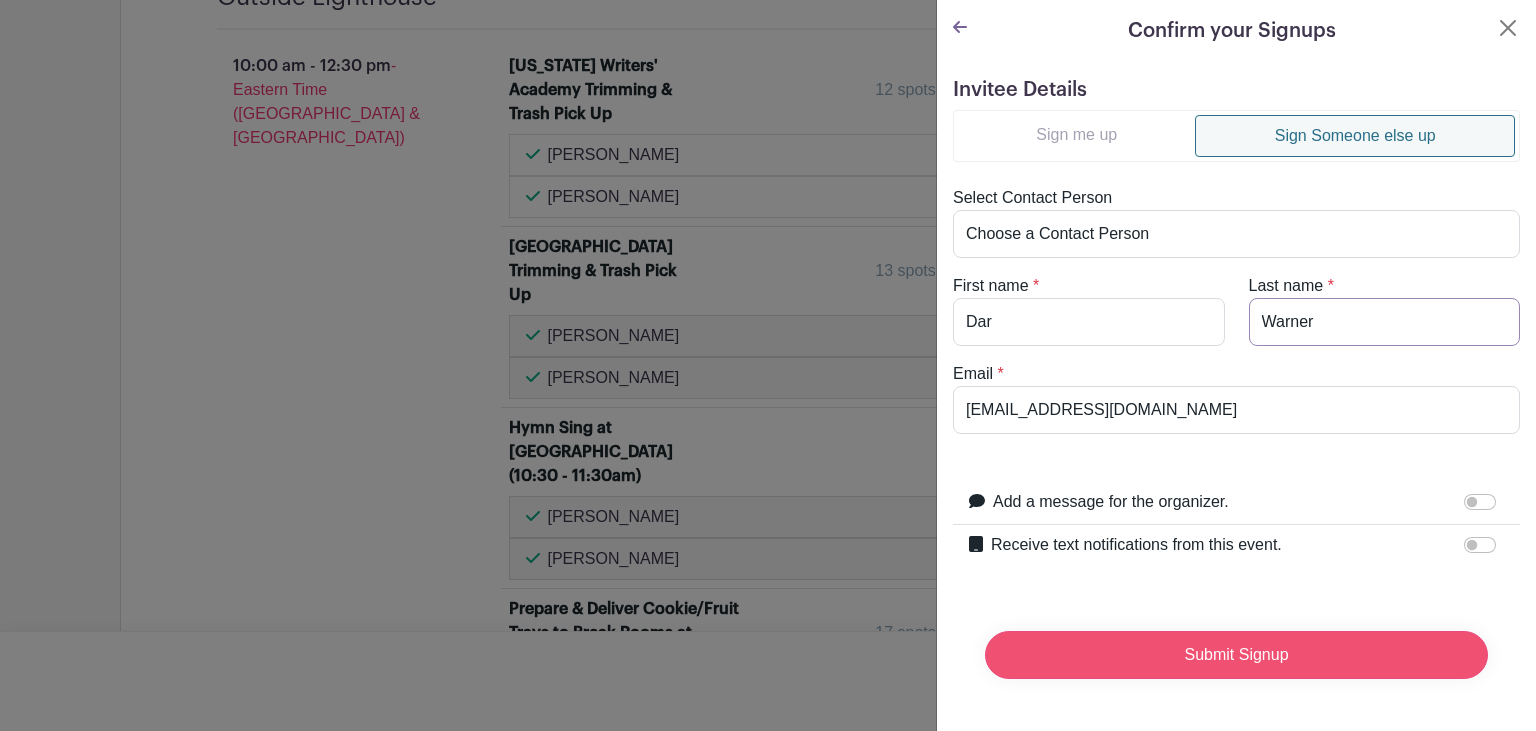 type on "Warner" 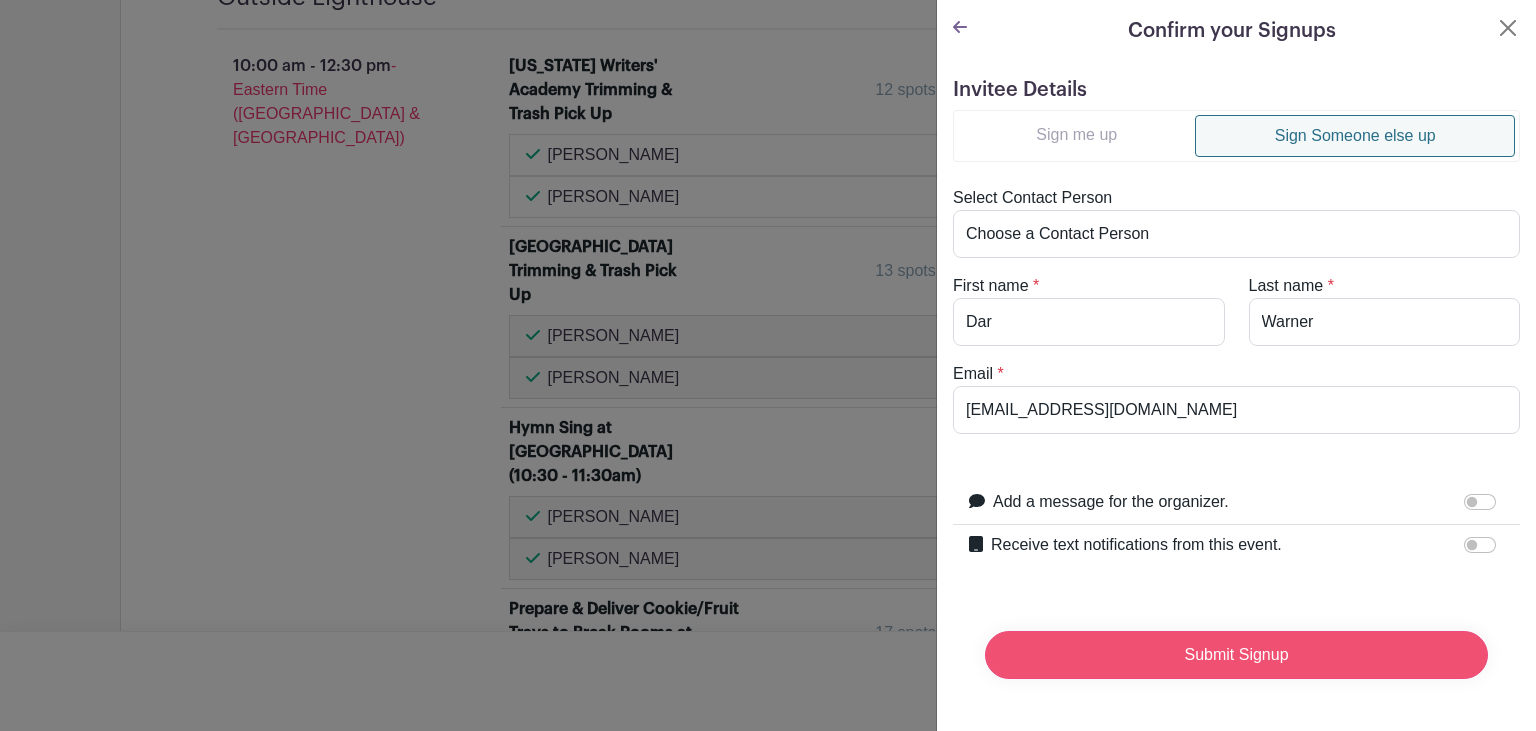 click on "Submit Signup" at bounding box center [1236, 655] 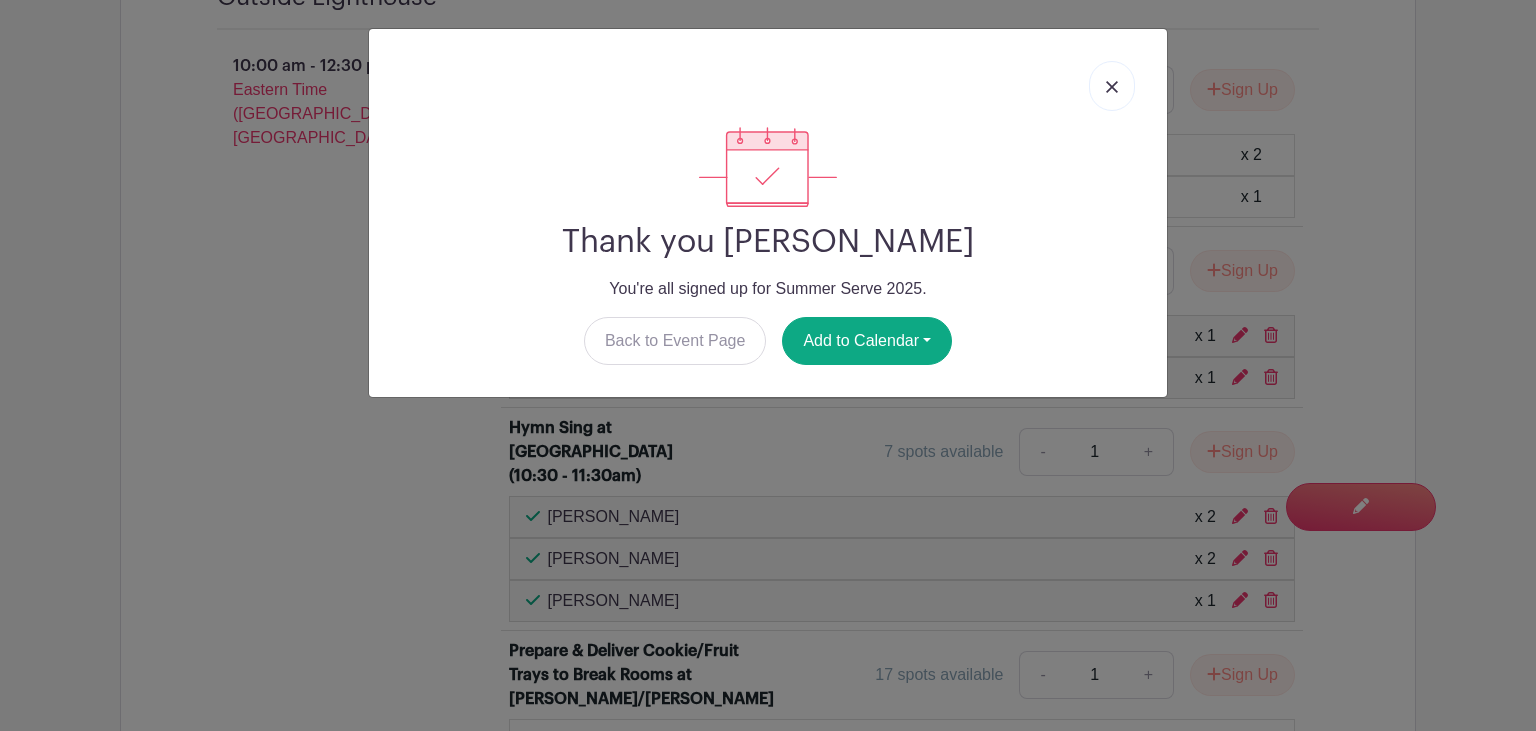 click at bounding box center (1112, 86) 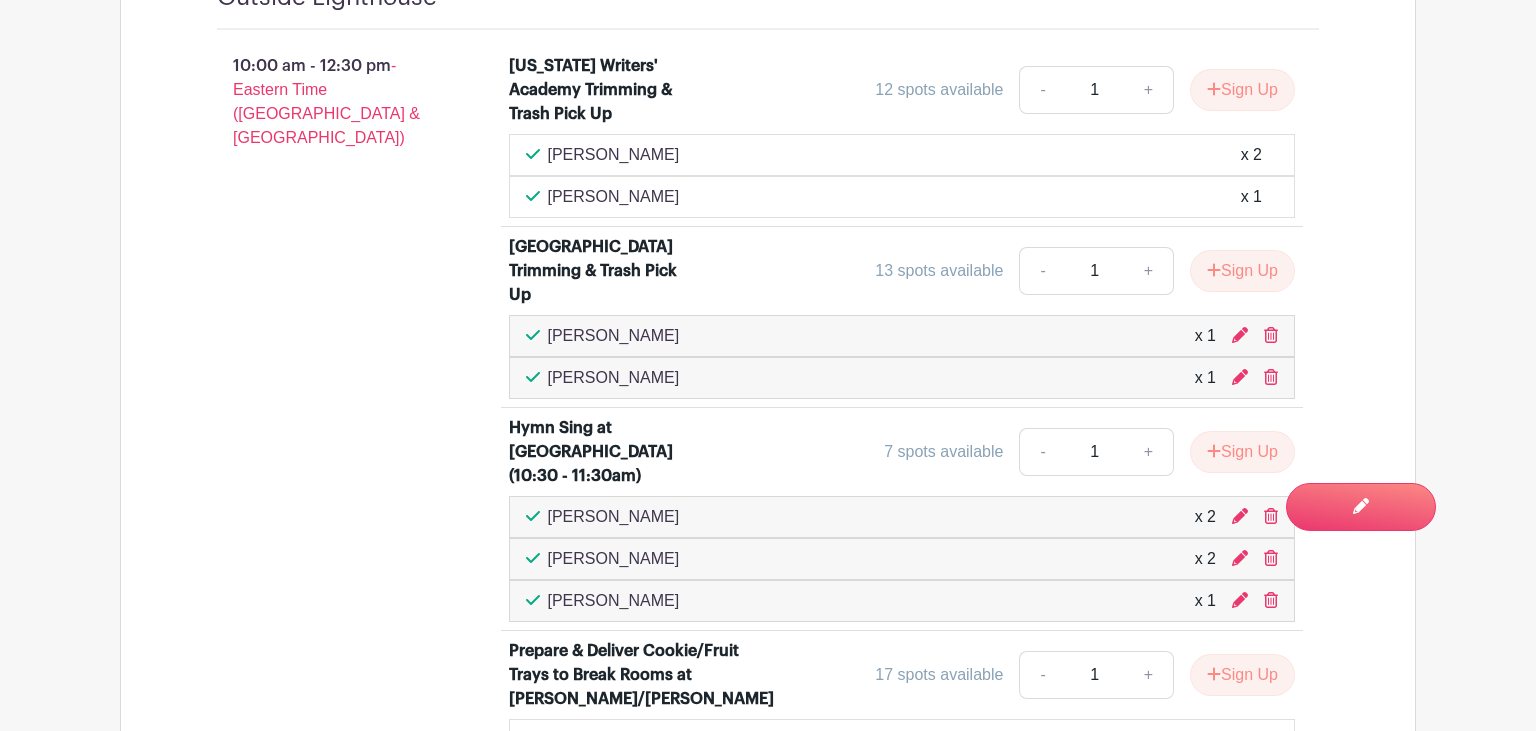 click on "Hymn Sing at Northwoods on Stadium (10:30 - 11:30am)
7 spots available - 1 +  Sign Up
Dar Warner
x 2
Bruce Howell
x 2
Bryon Boley
x 1" at bounding box center (902, 519) 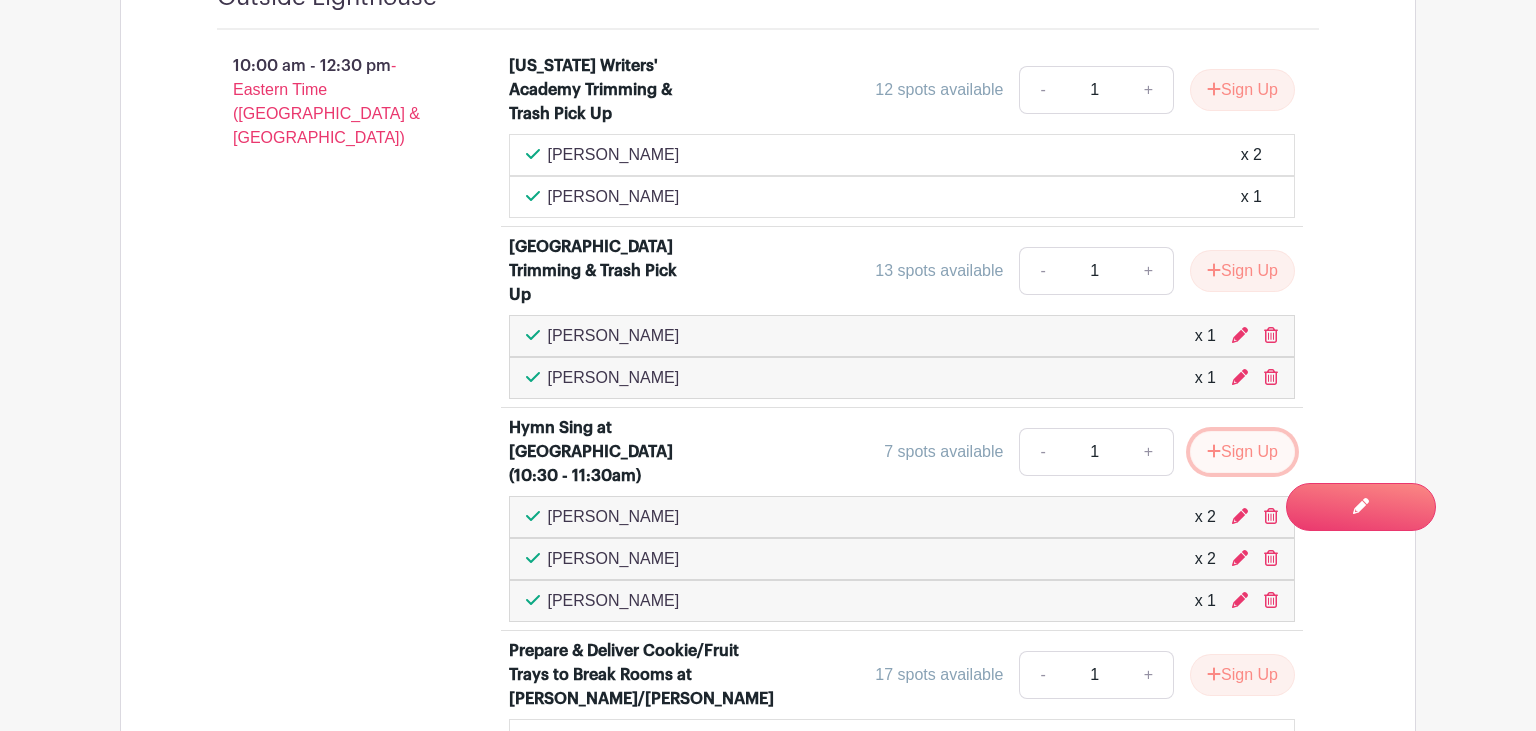 click on "Sign Up" at bounding box center [1242, 452] 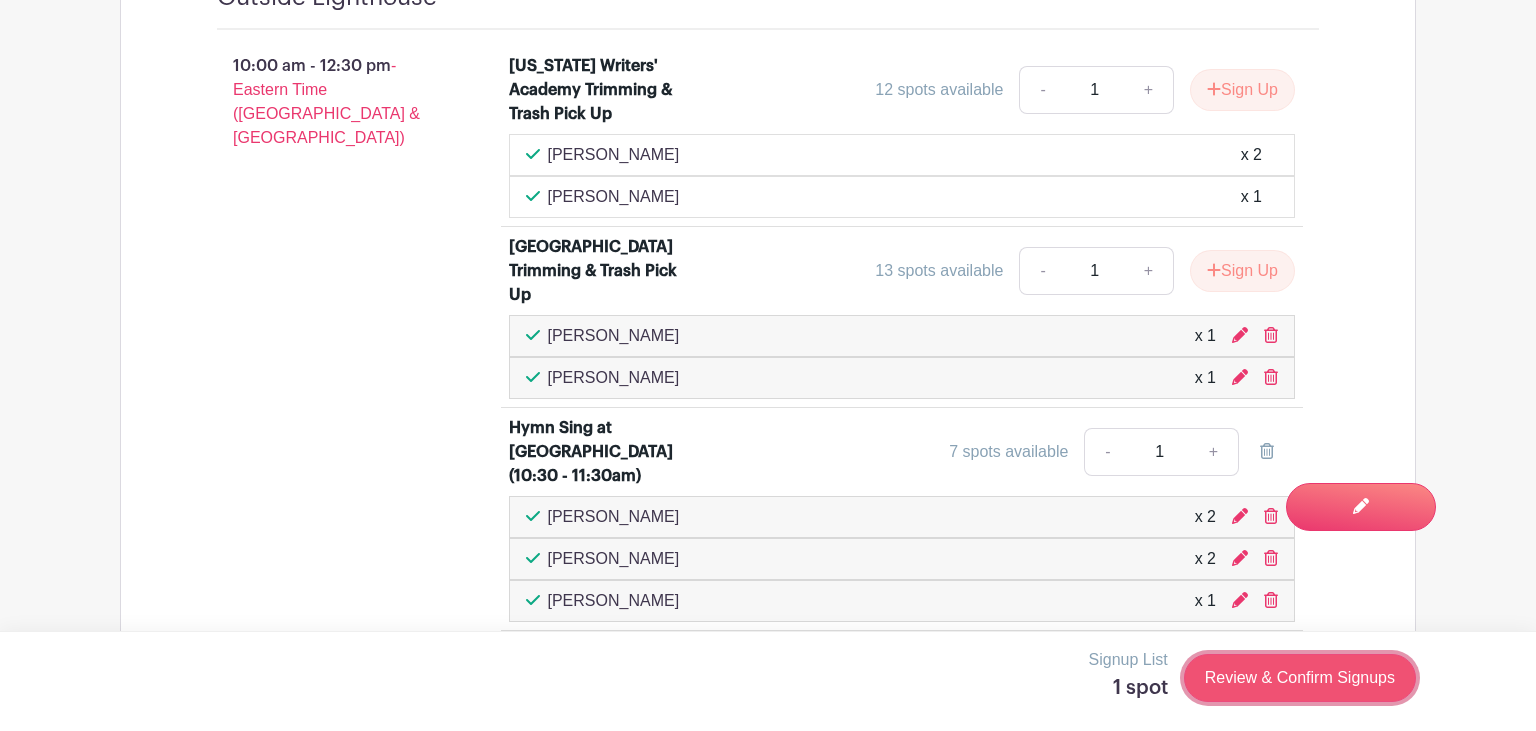 click on "Review & Confirm Signups" at bounding box center (1300, 678) 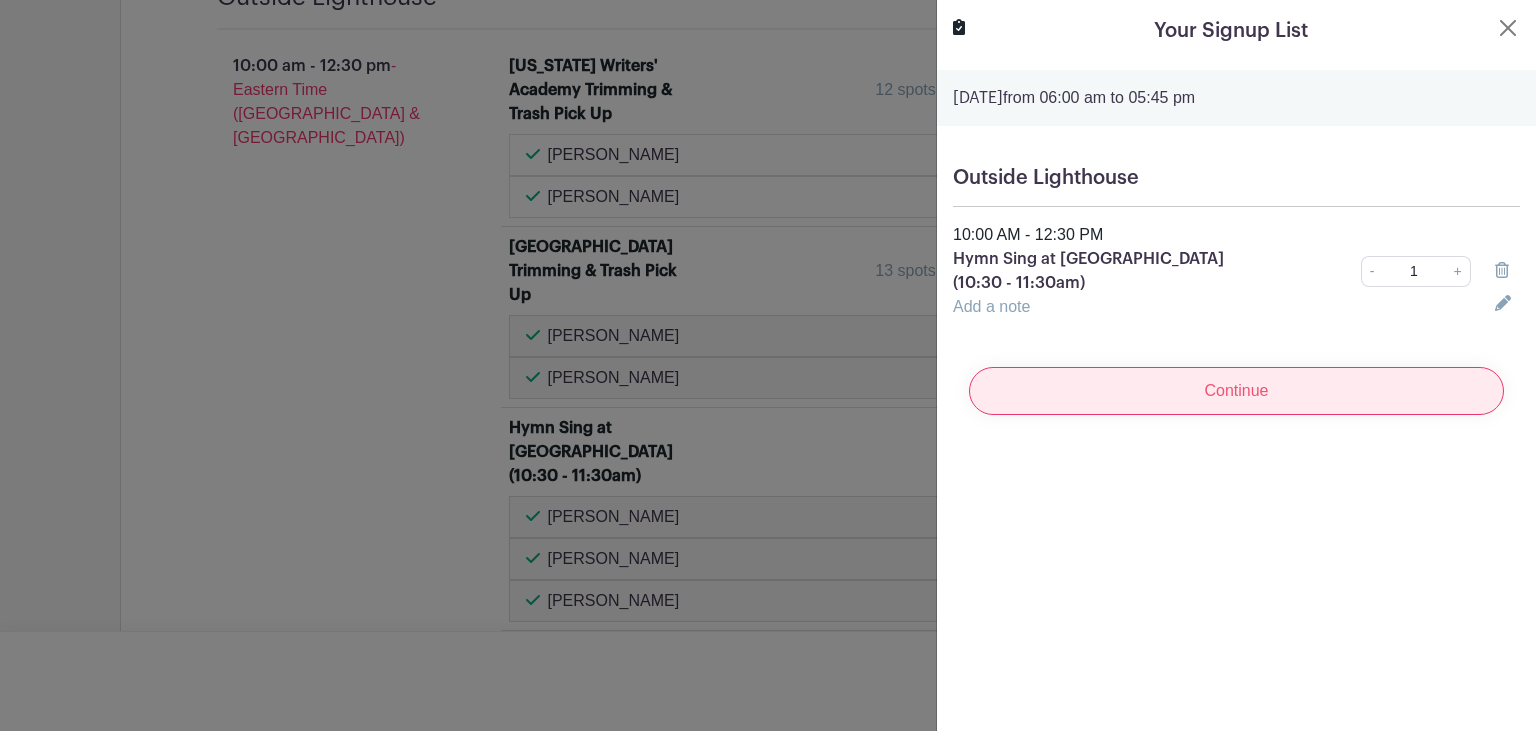 click on "Continue" at bounding box center (1236, 391) 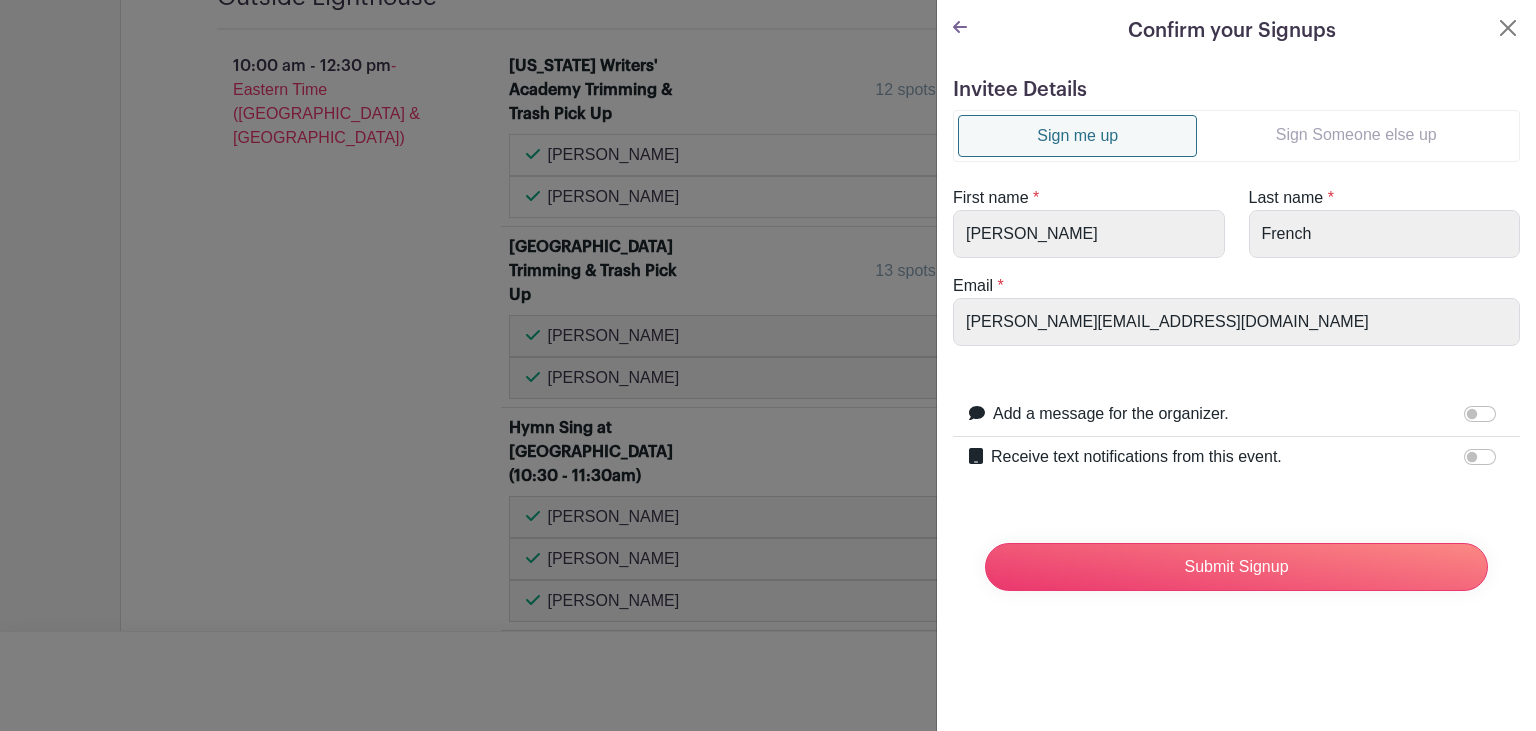 click on "Sign Someone else up" at bounding box center (1356, 135) 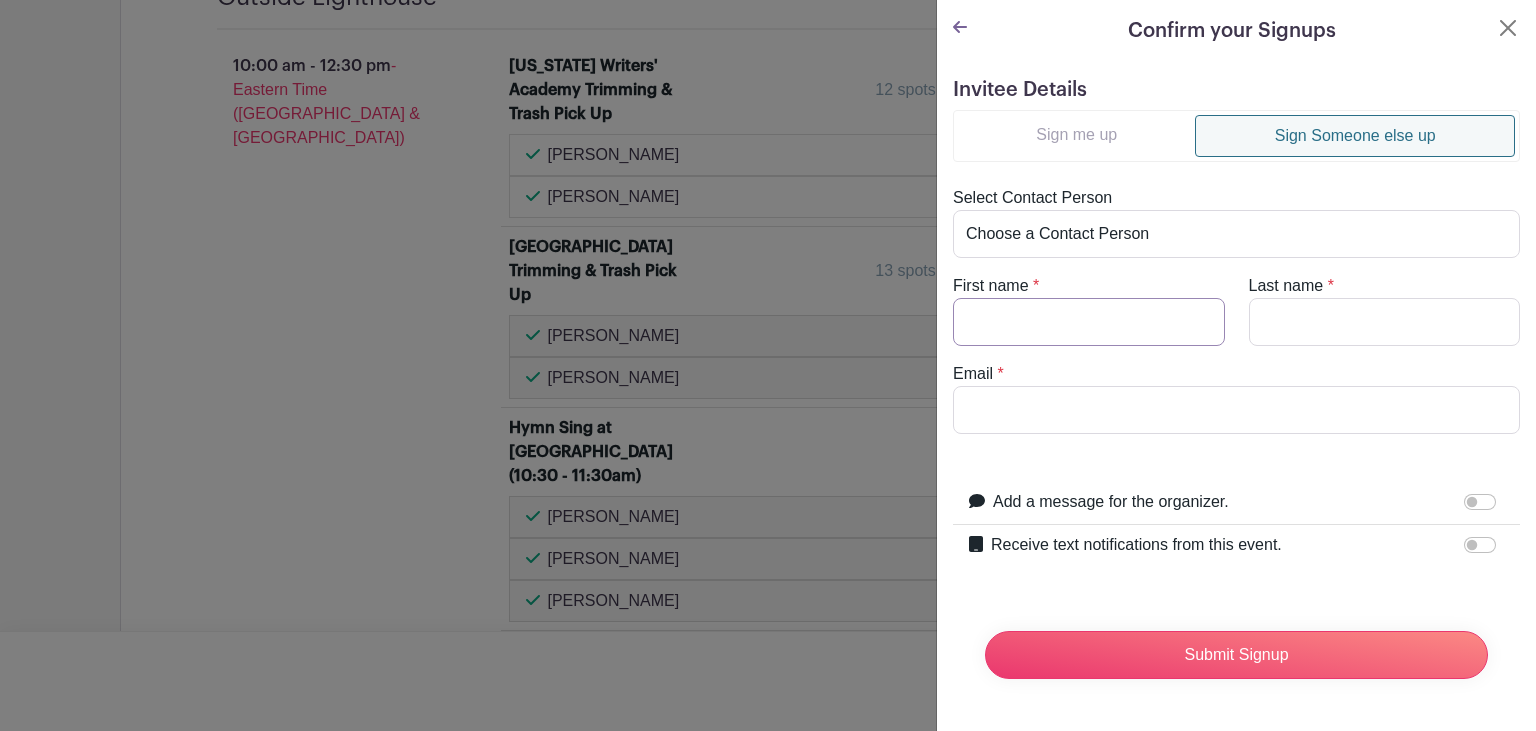 click on "First name" at bounding box center [1089, 322] 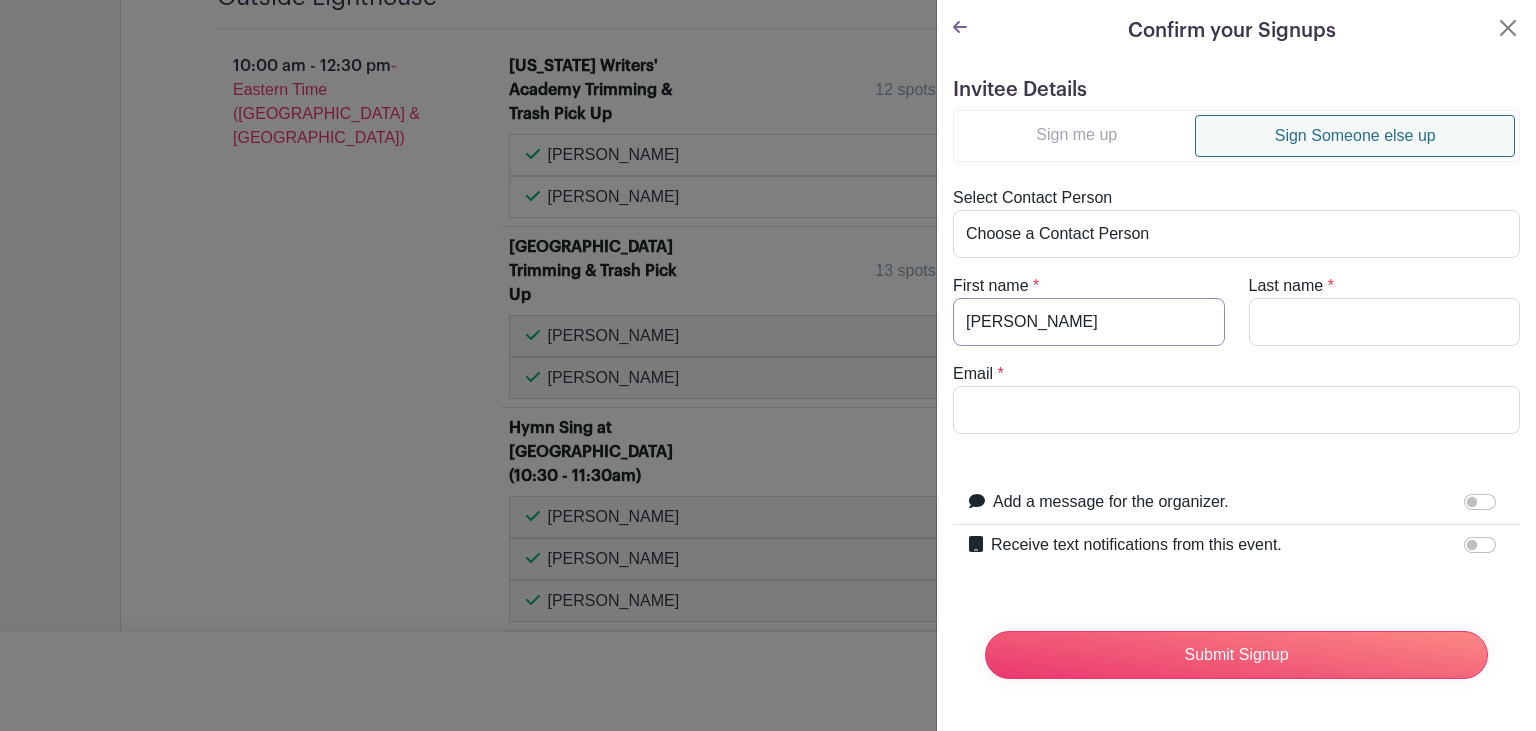 type on "Sharon" 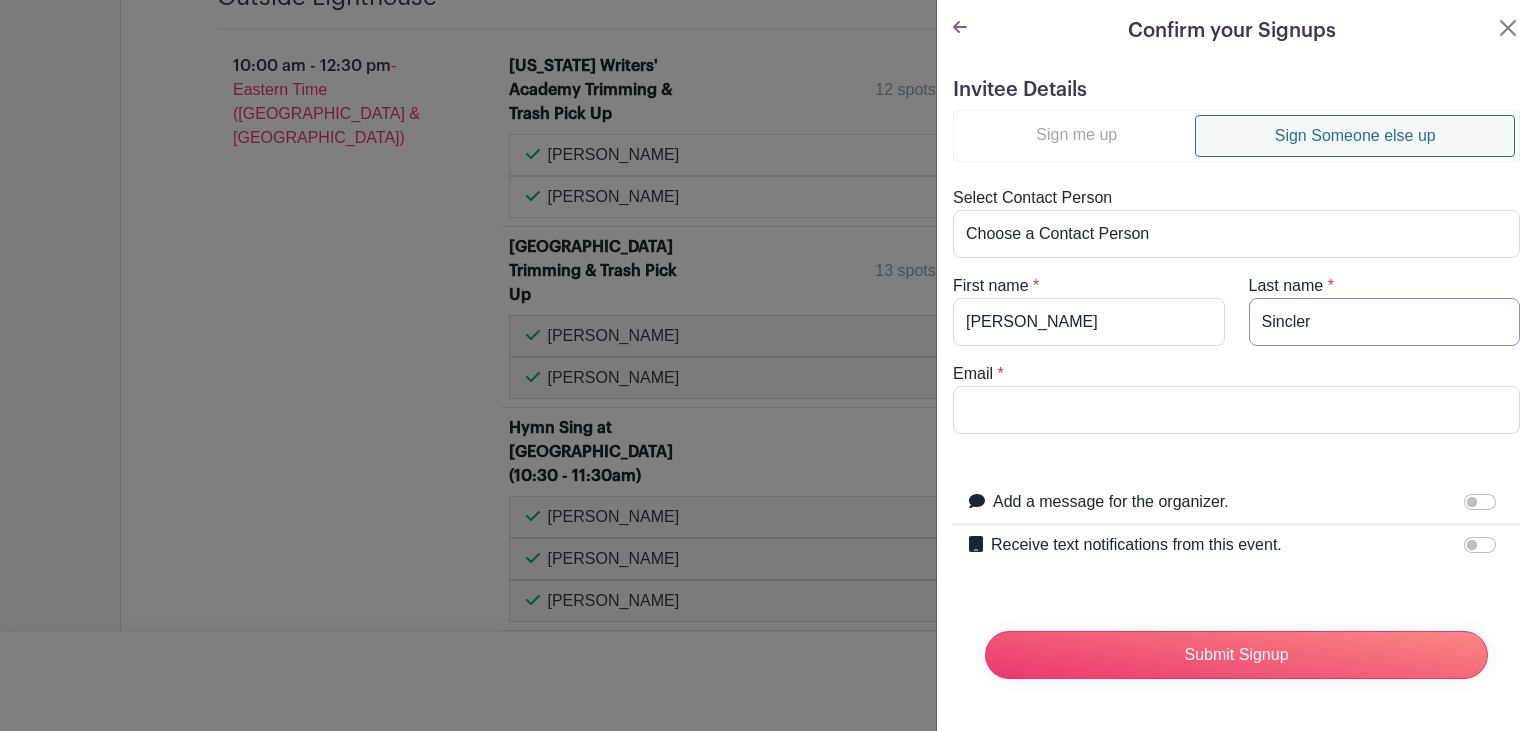 type on "Sincler" 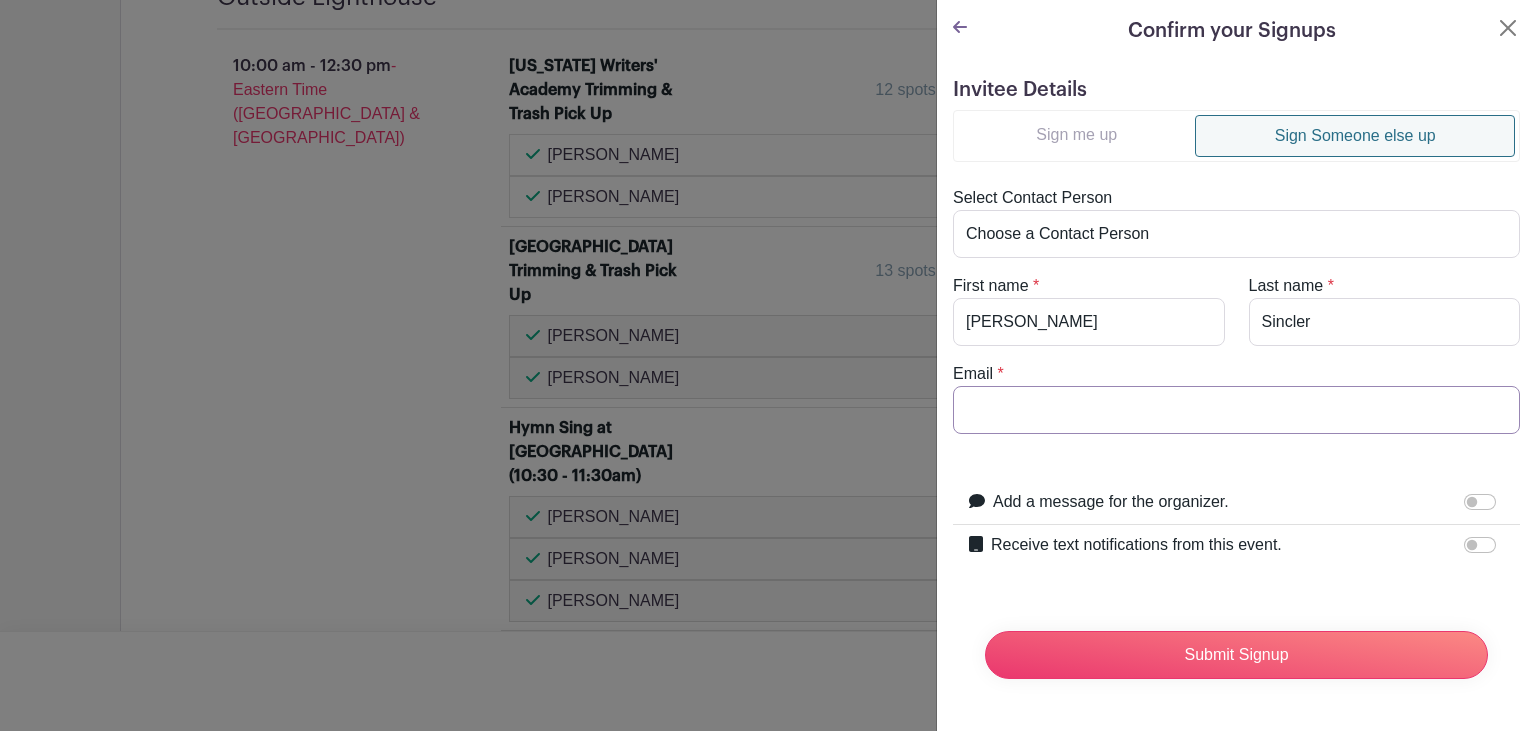 click on "Email" at bounding box center [1236, 410] 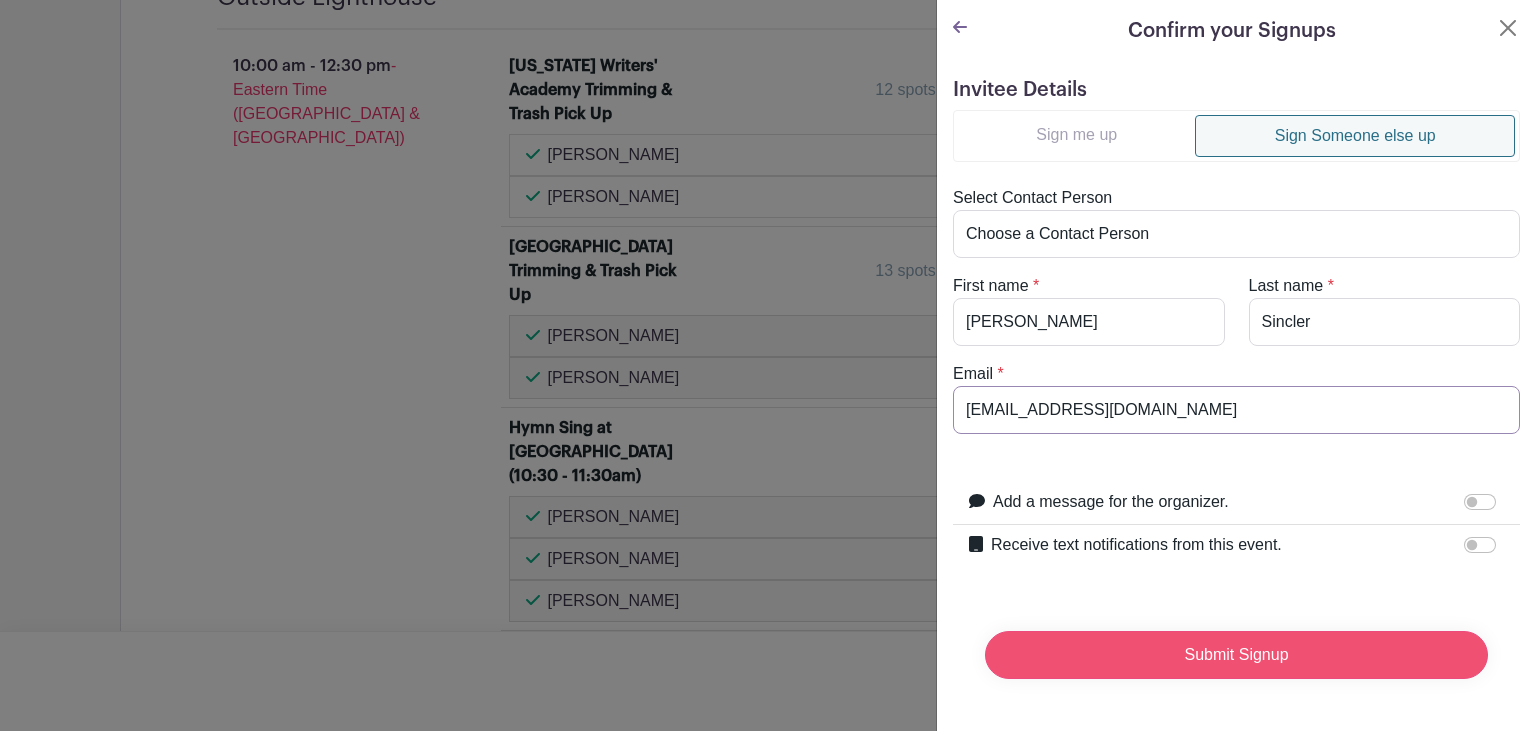 type on "ssincler@outlook.com" 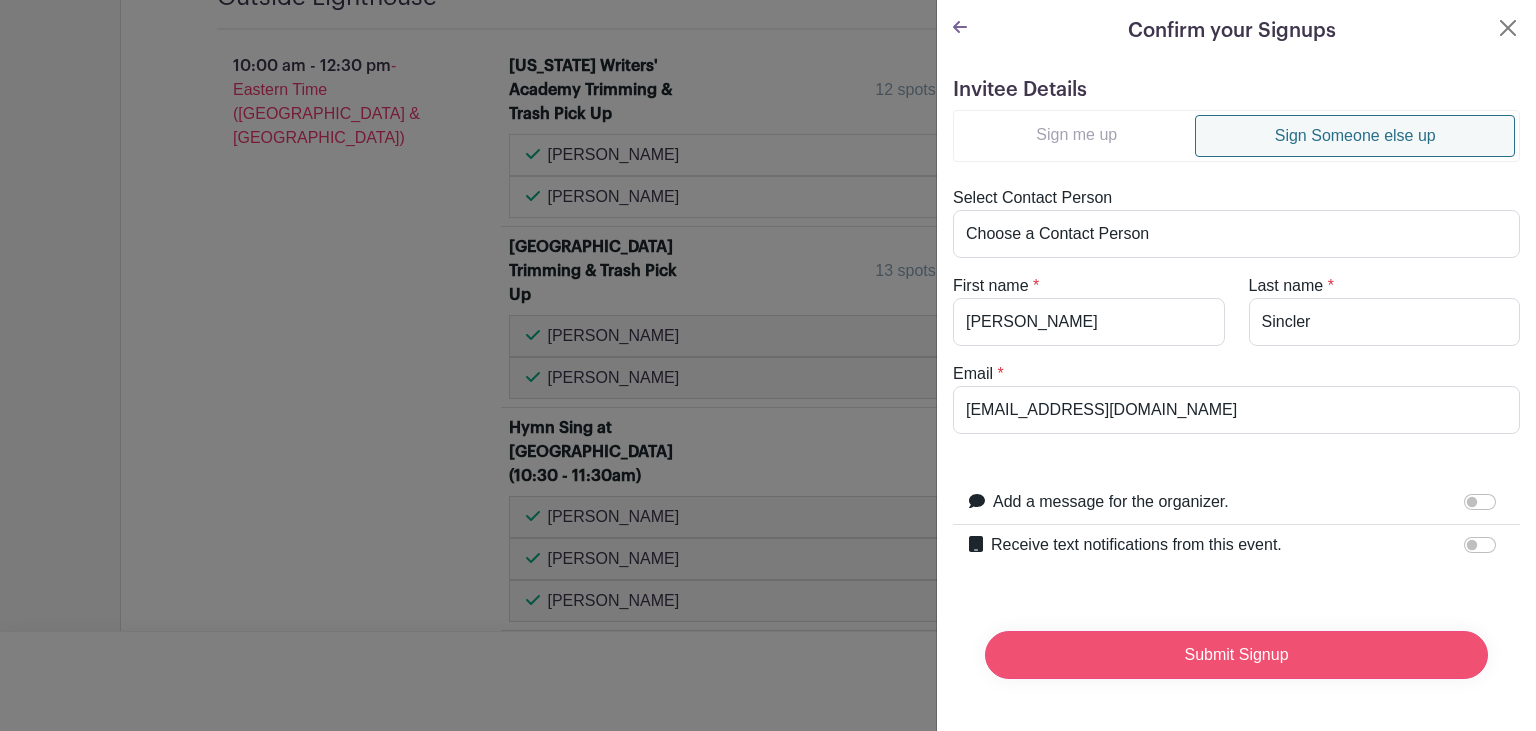 click on "Submit Signup" at bounding box center (1236, 655) 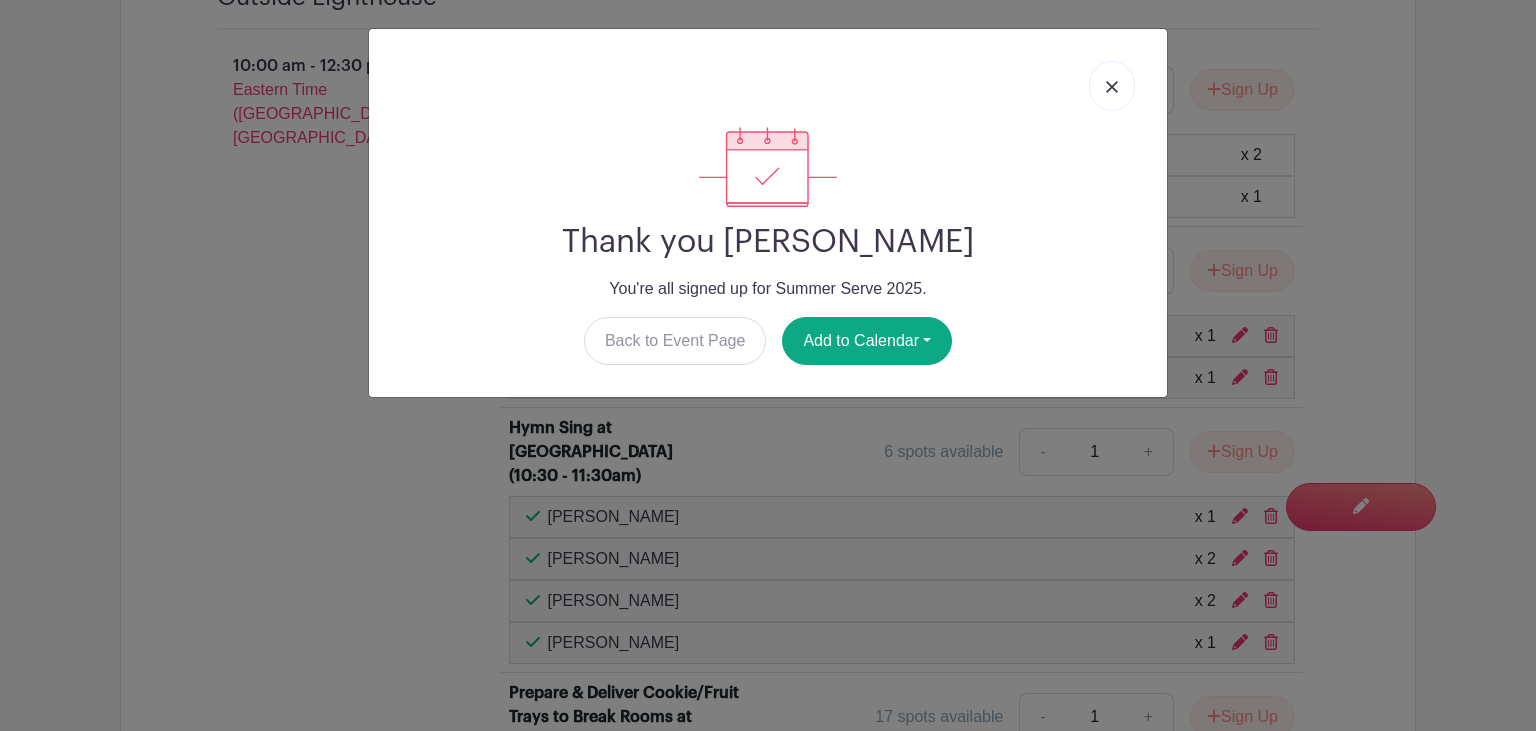click at bounding box center [1112, 86] 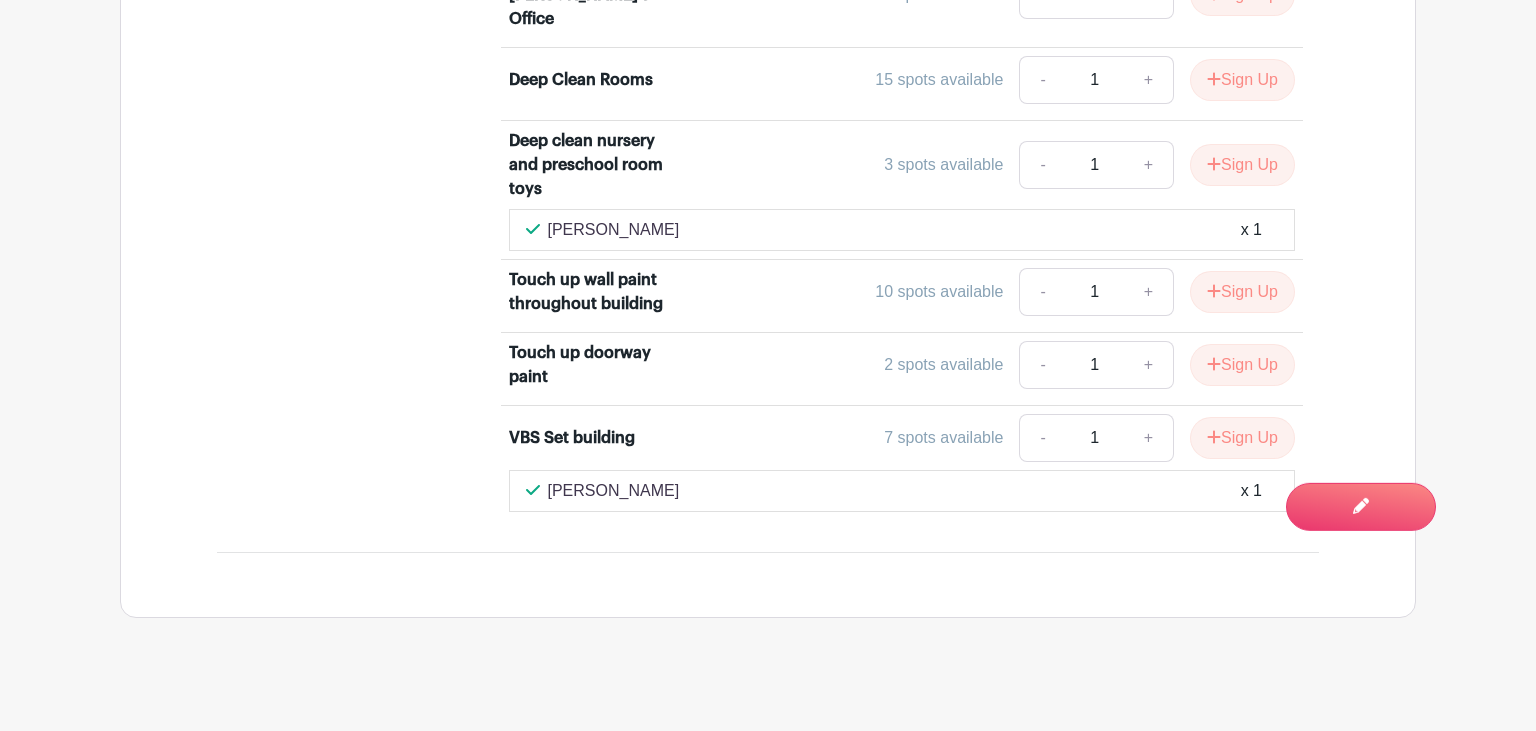 scroll, scrollTop: 2352, scrollLeft: 0, axis: vertical 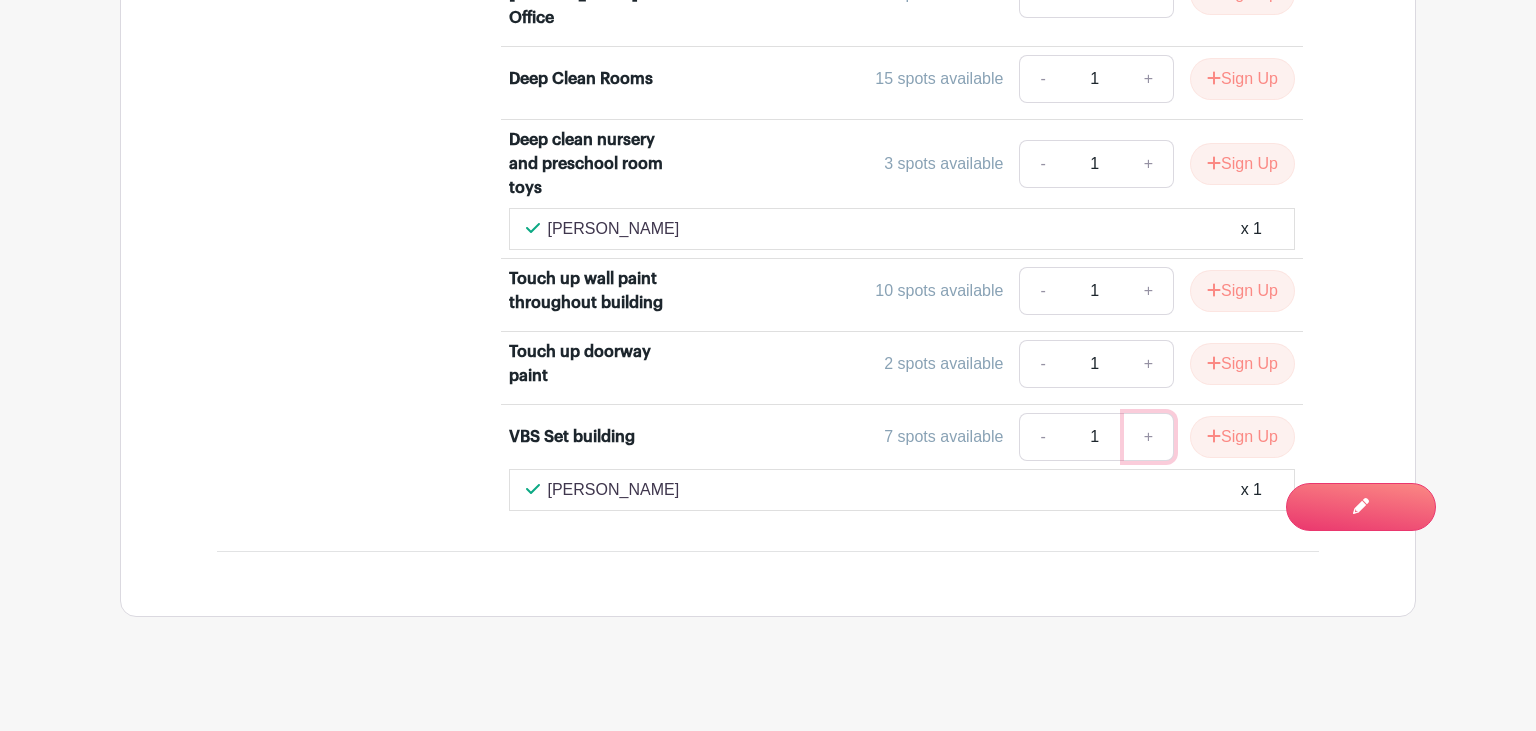 click on "+" at bounding box center [1149, 437] 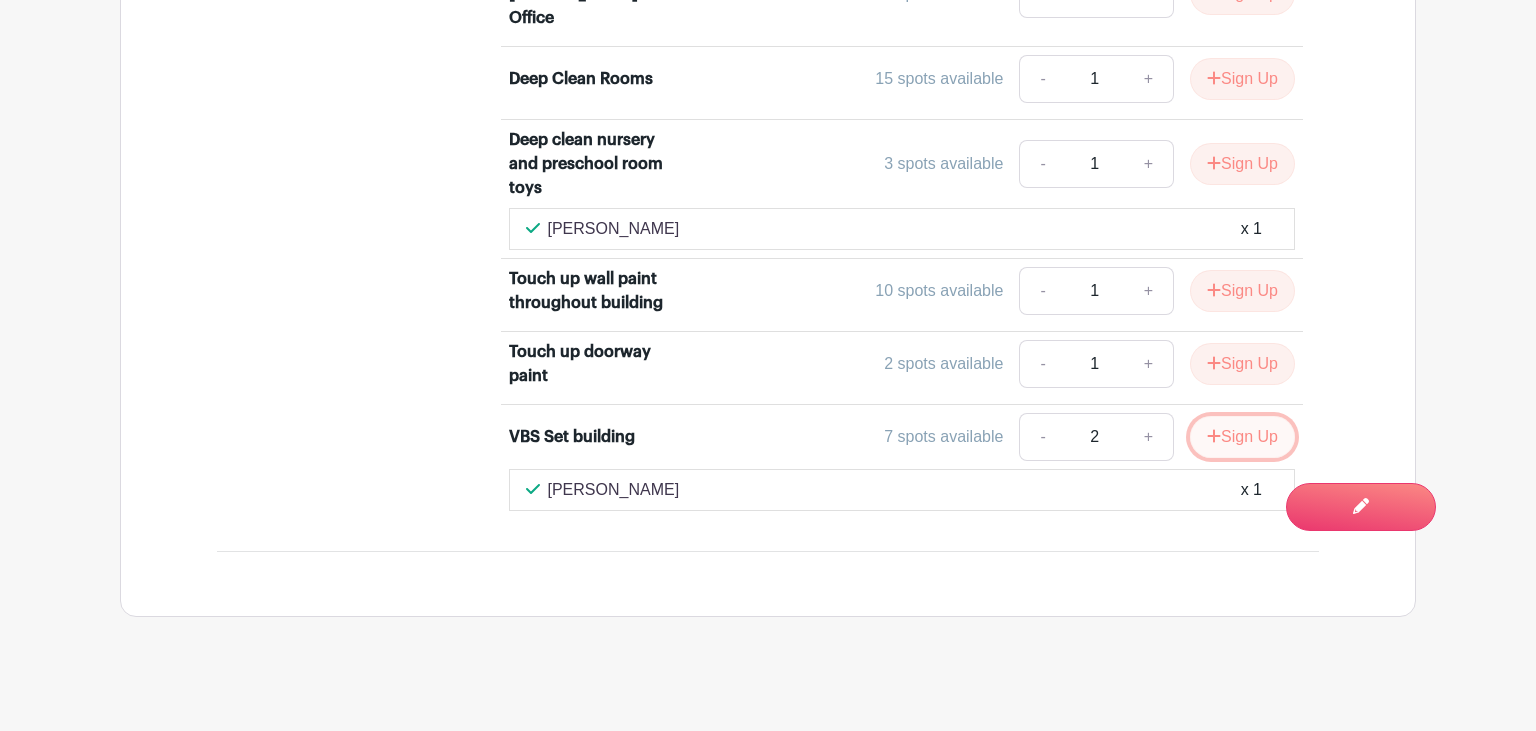 click on "Sign Up" at bounding box center [1242, 437] 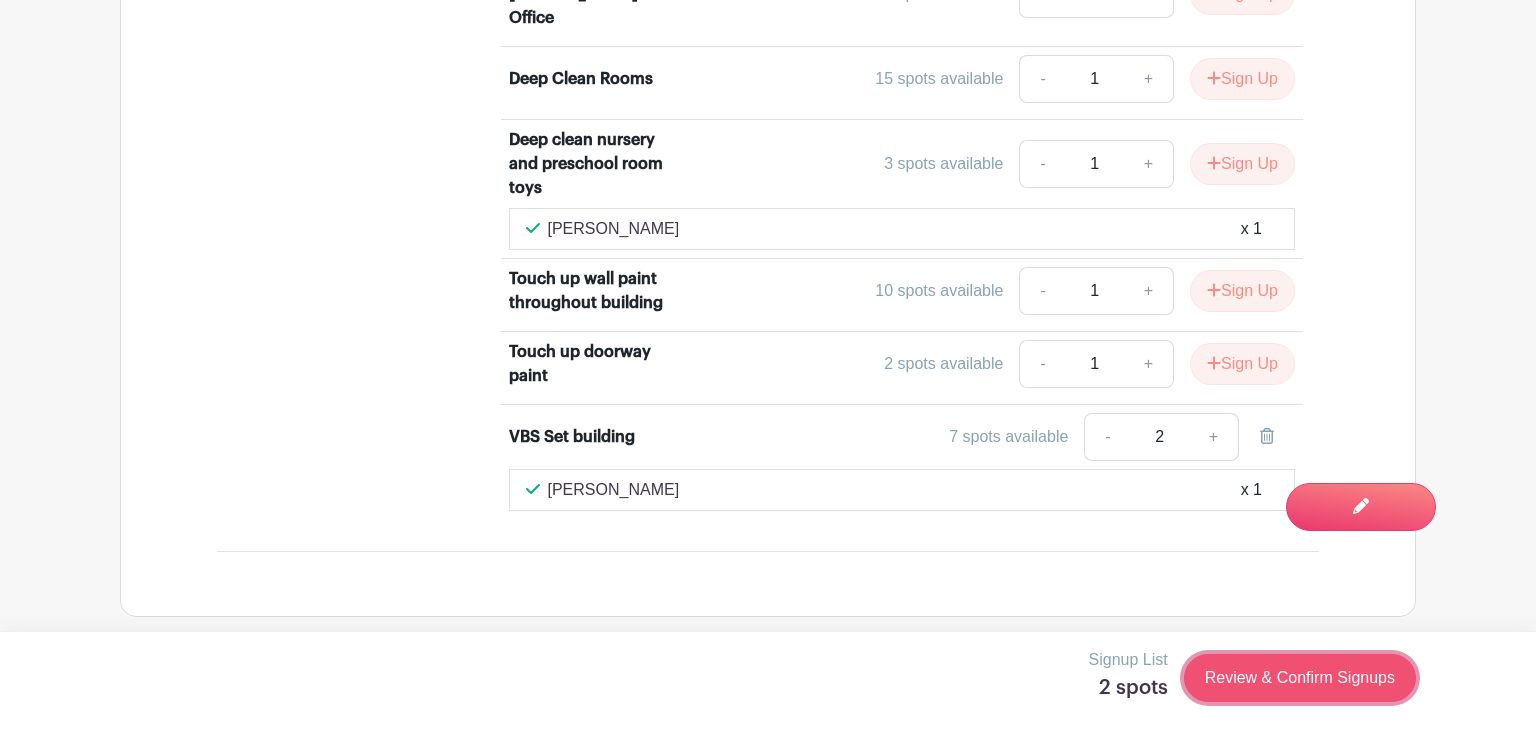 click on "Review & Confirm Signups" at bounding box center [1300, 678] 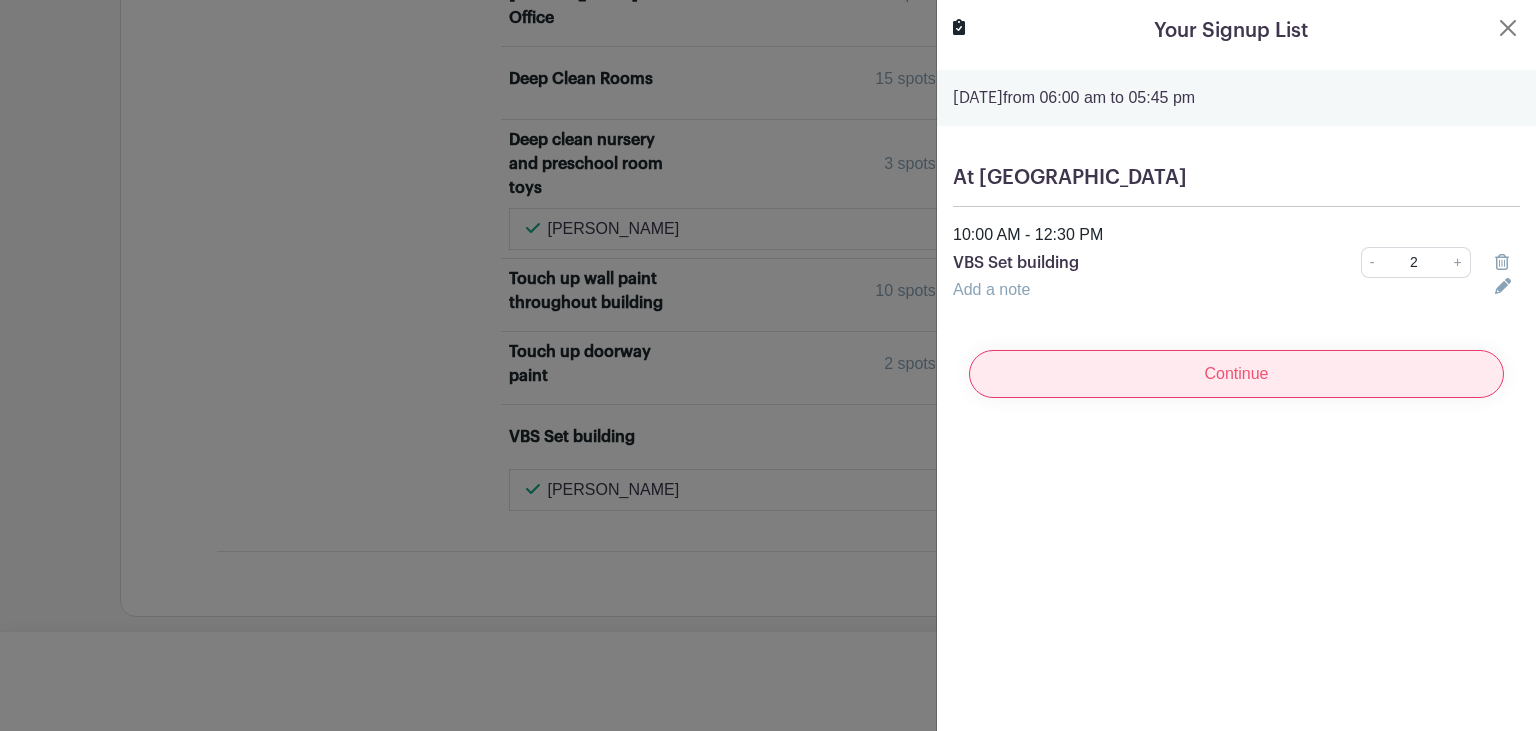 click on "Continue" at bounding box center [1236, 374] 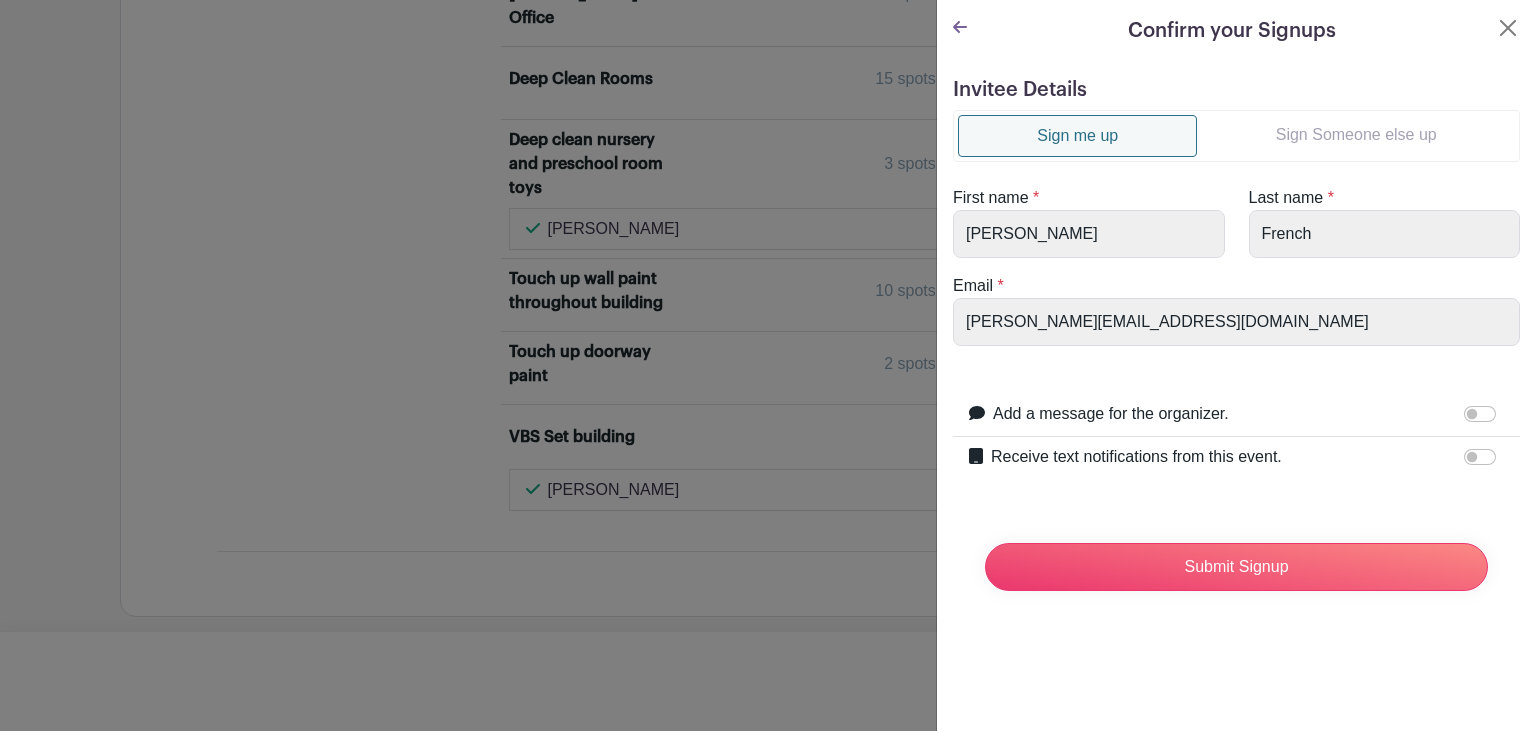 click on "Sign Someone else up" at bounding box center (1356, 135) 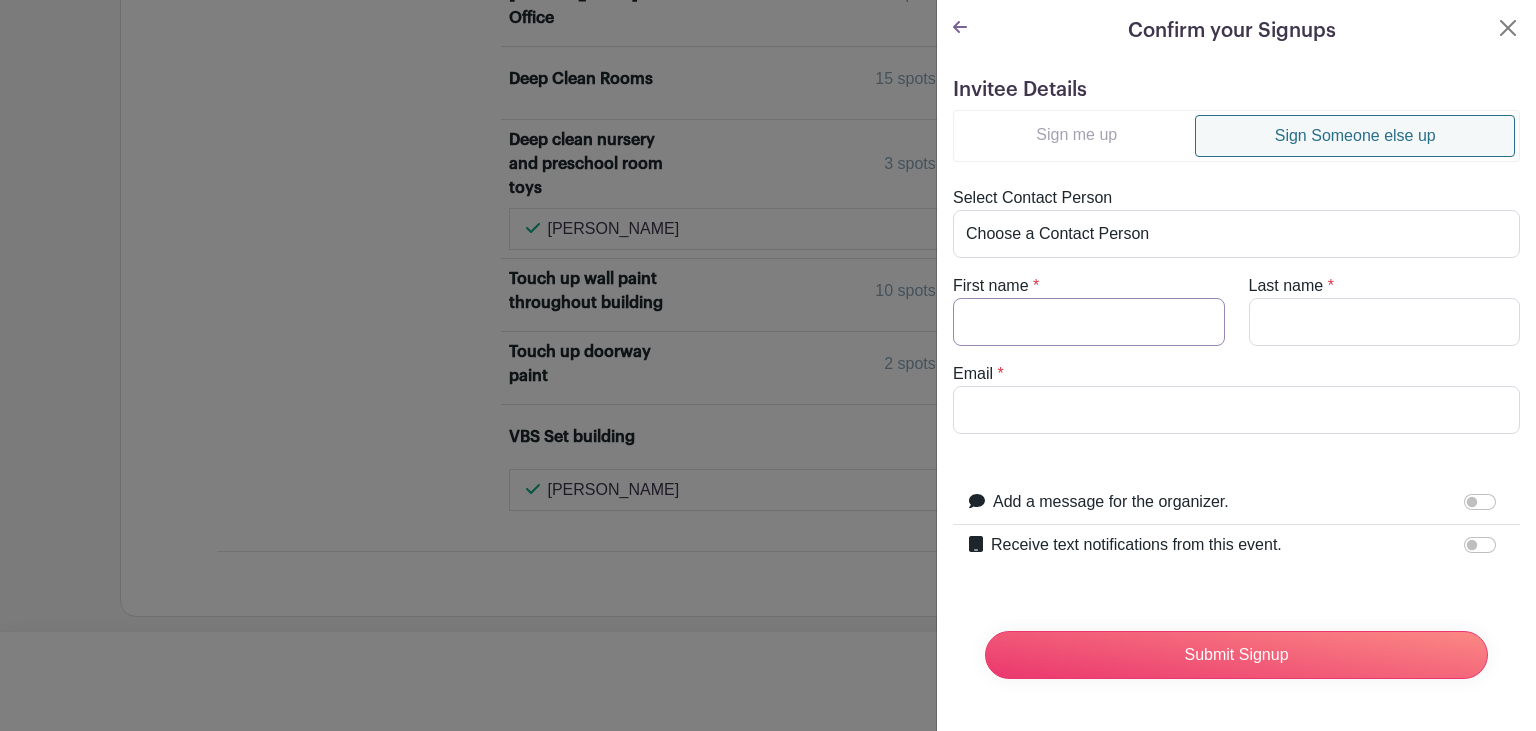 click on "First name" at bounding box center (1089, 322) 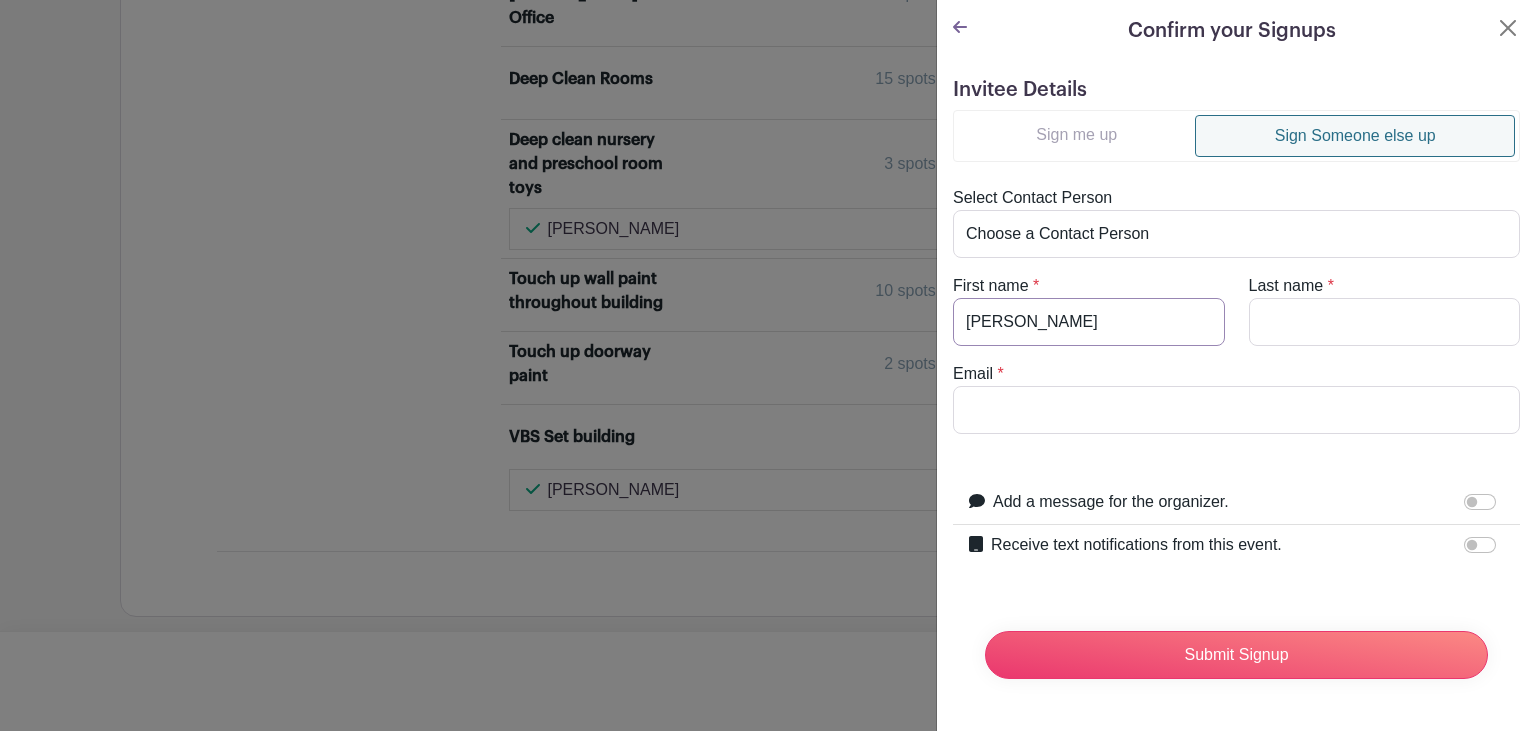 click on "Sharon" at bounding box center [1089, 322] 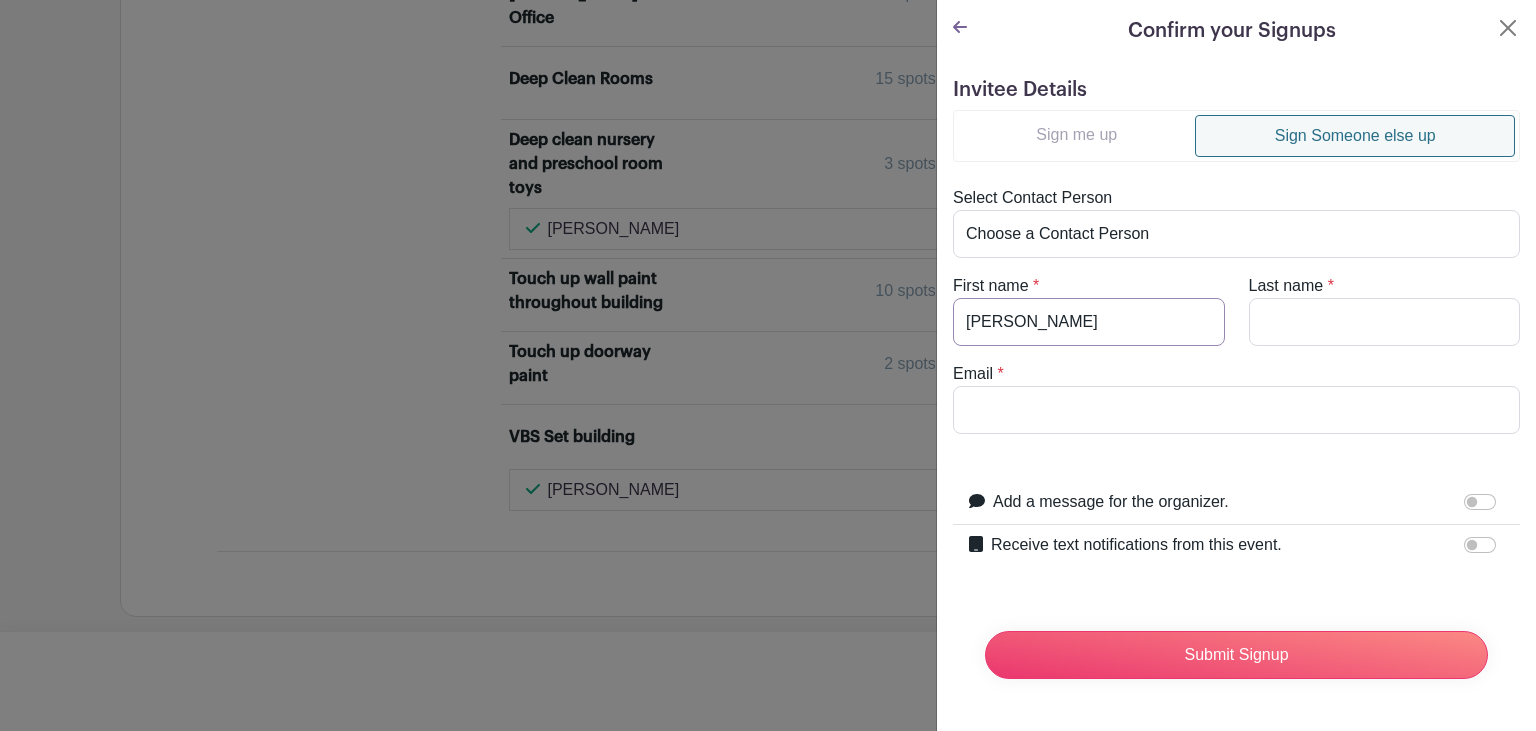 type on "Shannon" 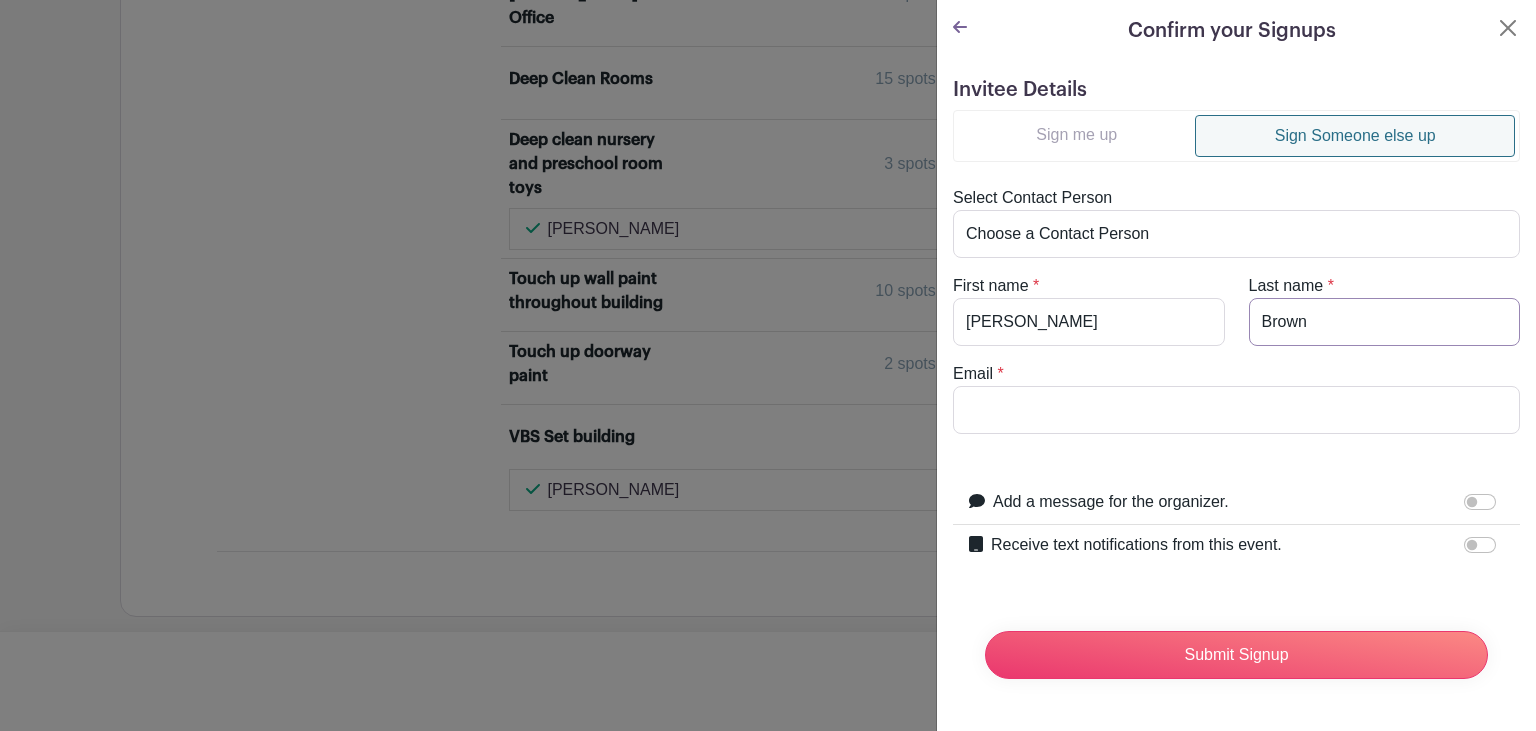 type on "Brown" 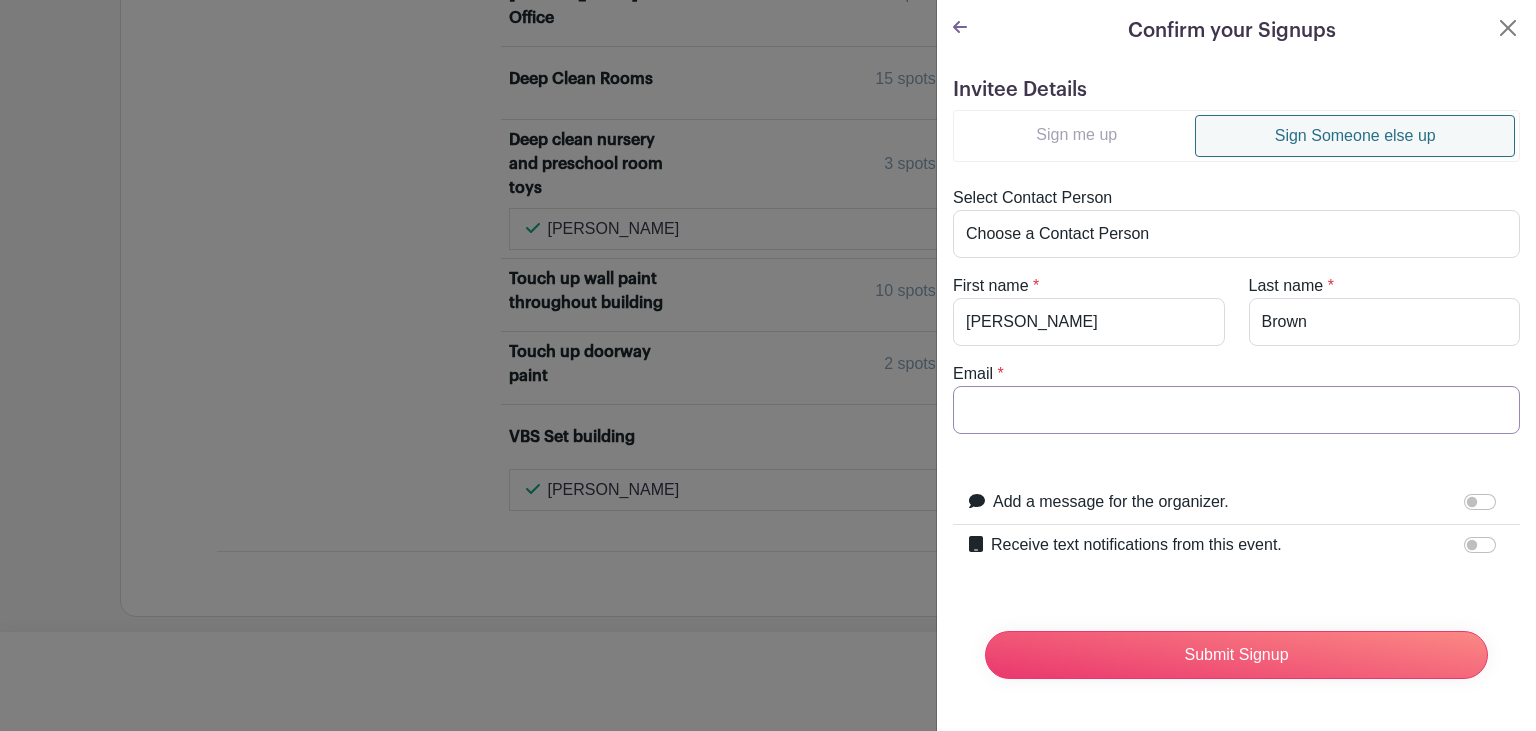 click on "Email" at bounding box center (1236, 410) 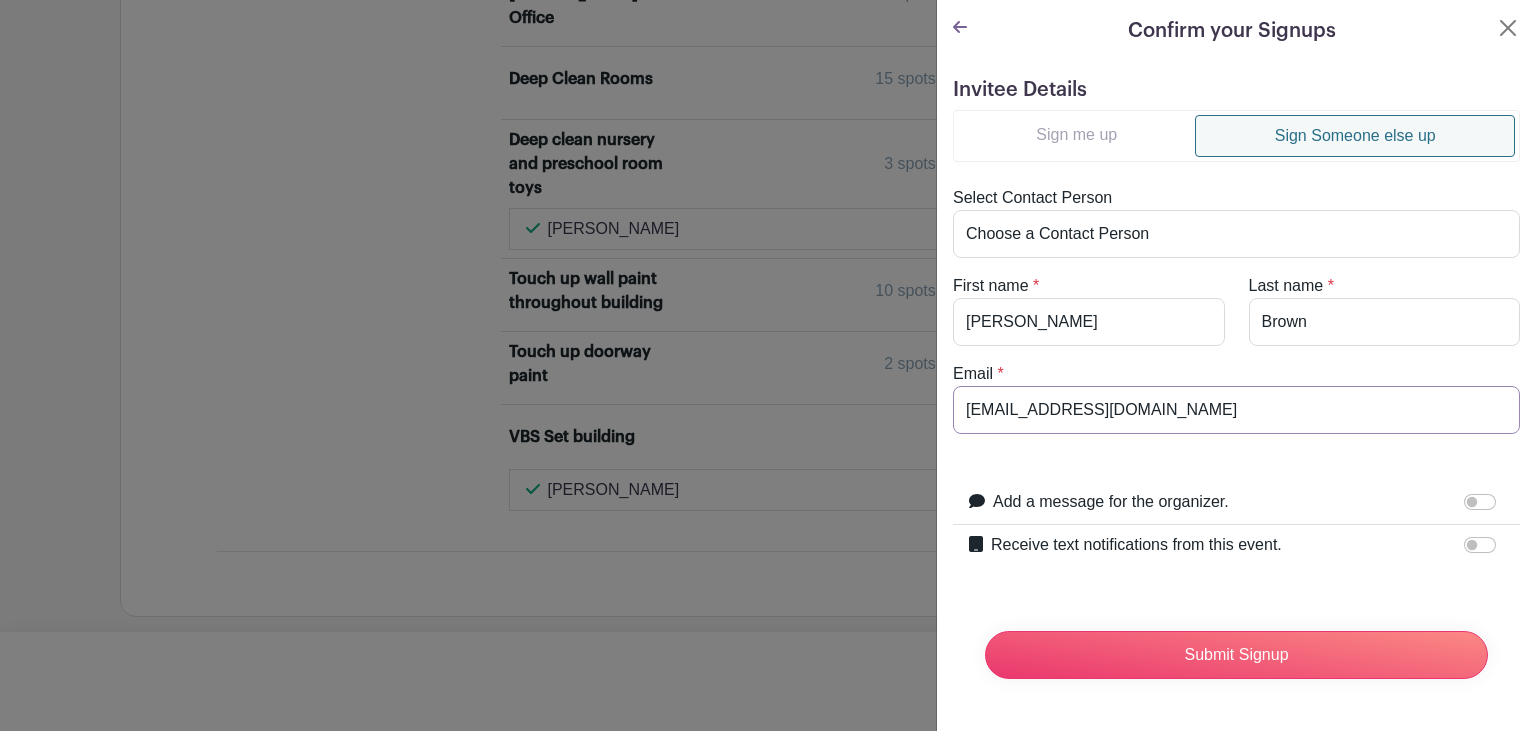 type on "sealshan@hotmail.com" 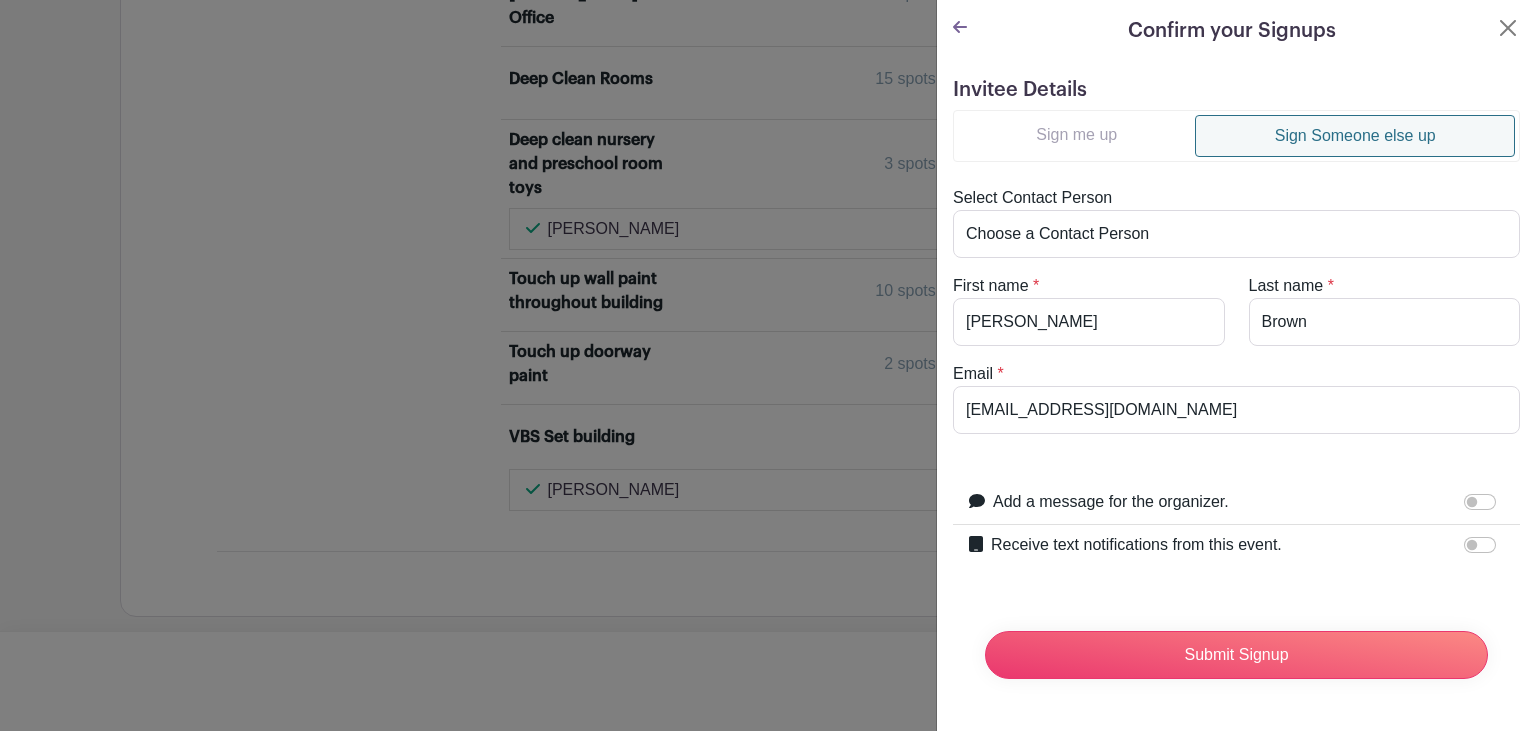 click on "Invitee Details
Sign me up
Sign Someone else up
Select Contact Person
Choose a Contact Person Ashley Egresi (ashley@mylcc.church)
Bruce Howell (newark37@gmail.com)
Bryon Boley (bryonboley@hotmail.com)
Dar Warner (warnerpatty6@gmail.com)
Dave Seeley (daveseeley69@gmail.com)
Evan Semrau (evanbob007@yahoo.com)
Jessica Baker (jmwinner2@gmail.com)
Marilyn Duke (mvd4goldens@gmail.com)
Patricia Austin (patriciaaustin82@yahoo.com)
Sharon Sincler (ssincler@outlook.com)
Susan Harrison (Susanannpharrison@gmail.com)
Tyler Kern (tylertkern@yahoo.com)
First name   *
Shannon
Last name   *
Brown" at bounding box center (1236, 386) 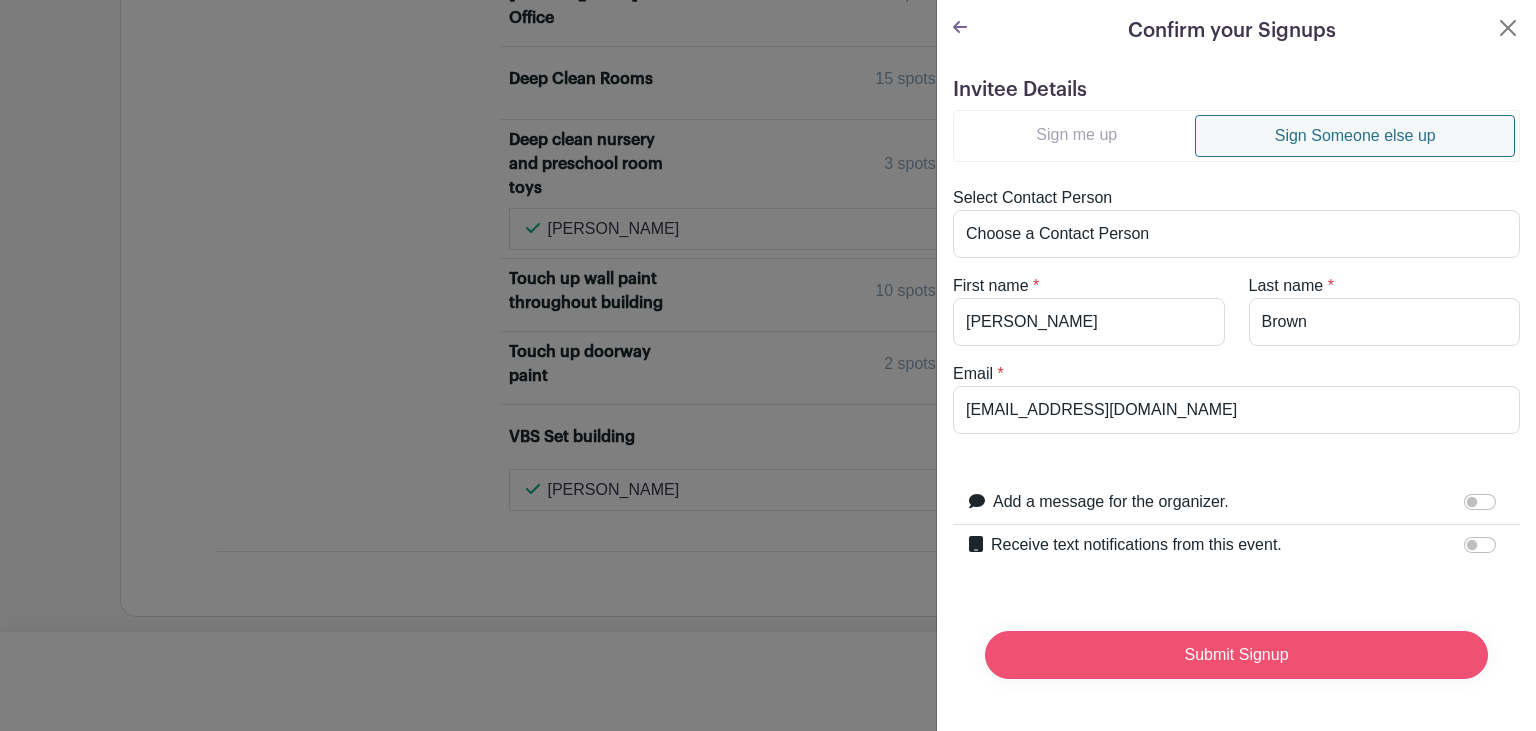 click on "Submit Signup" at bounding box center [1236, 655] 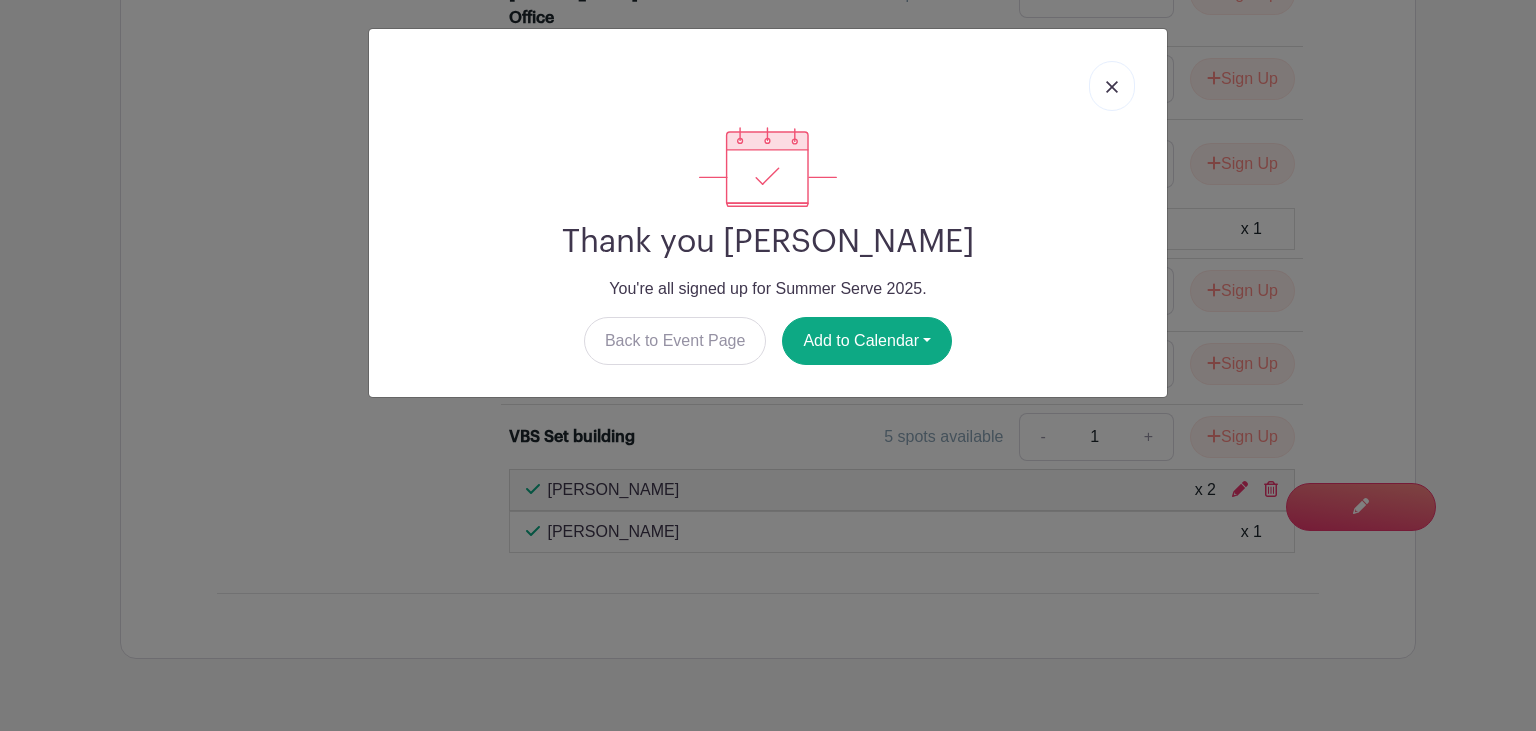 click at bounding box center (1112, 87) 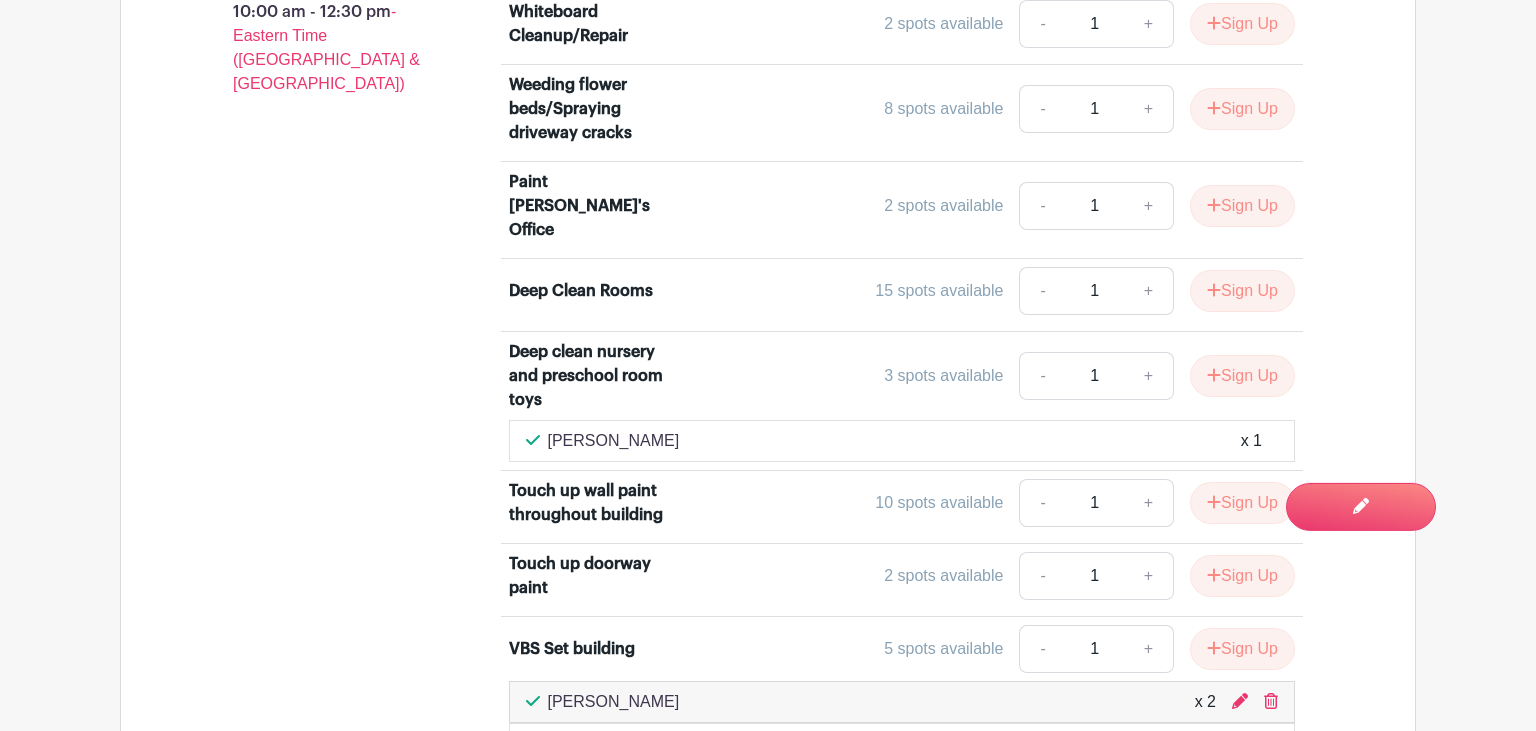 scroll, scrollTop: 2036, scrollLeft: 0, axis: vertical 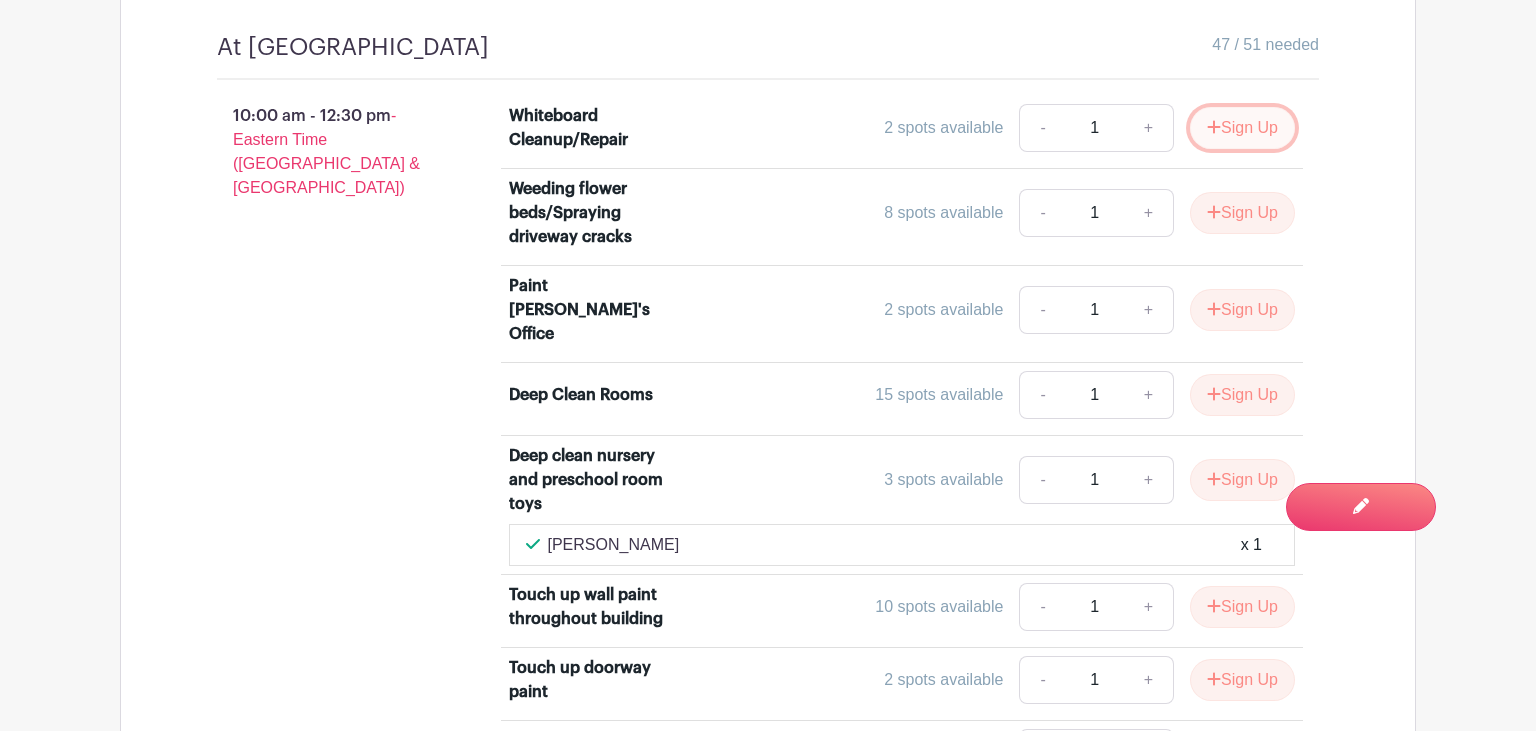 click 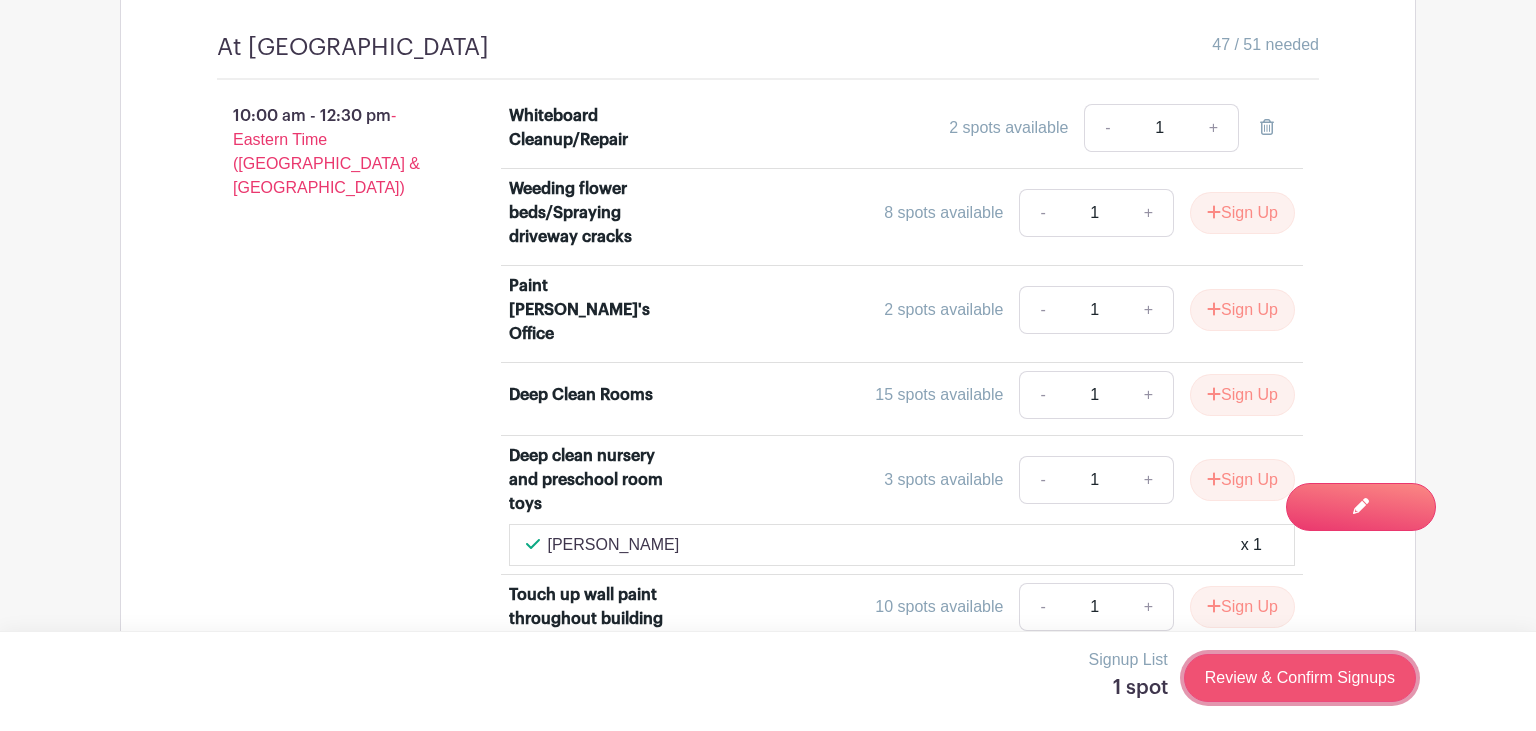 click on "Review & Confirm Signups" at bounding box center [1300, 678] 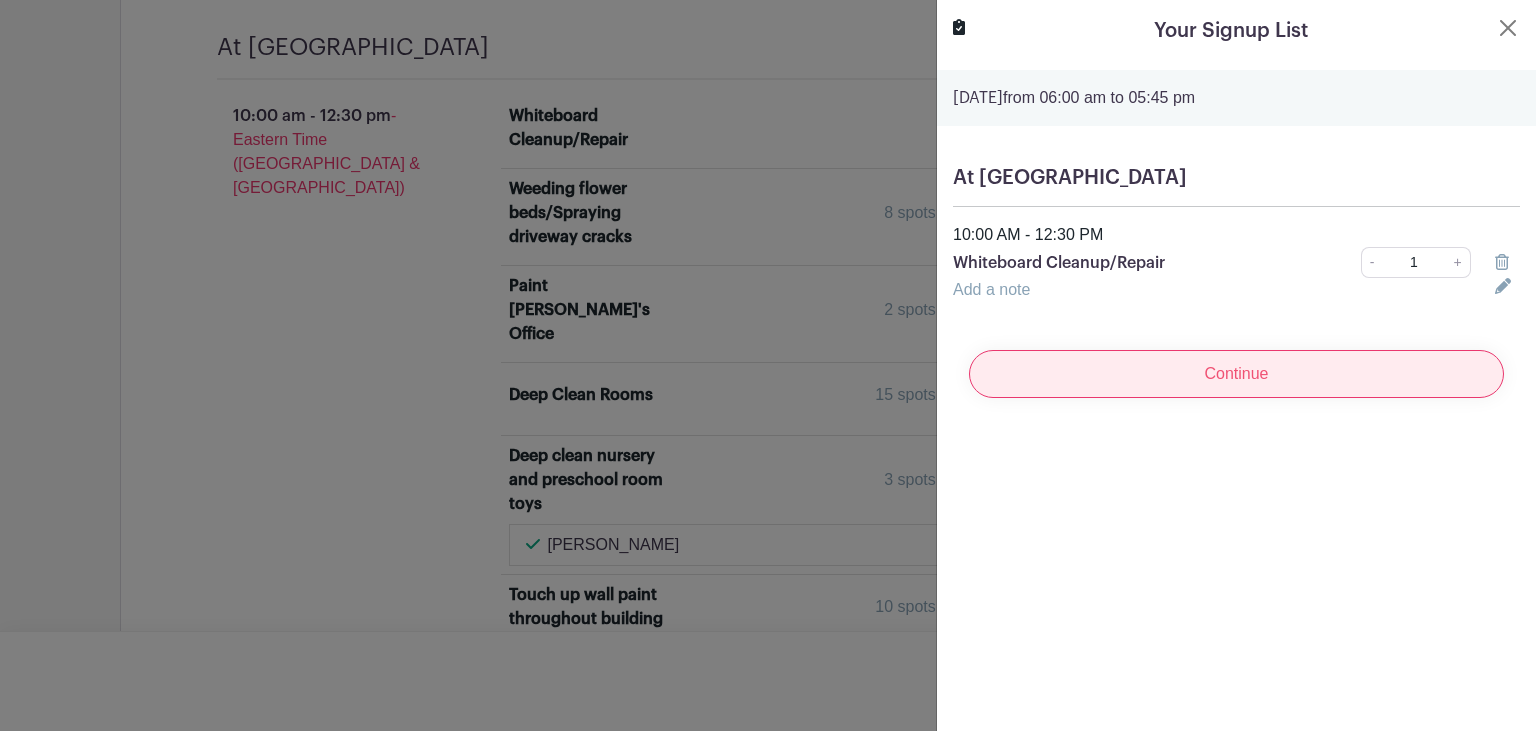 click on "Continue" at bounding box center [1236, 374] 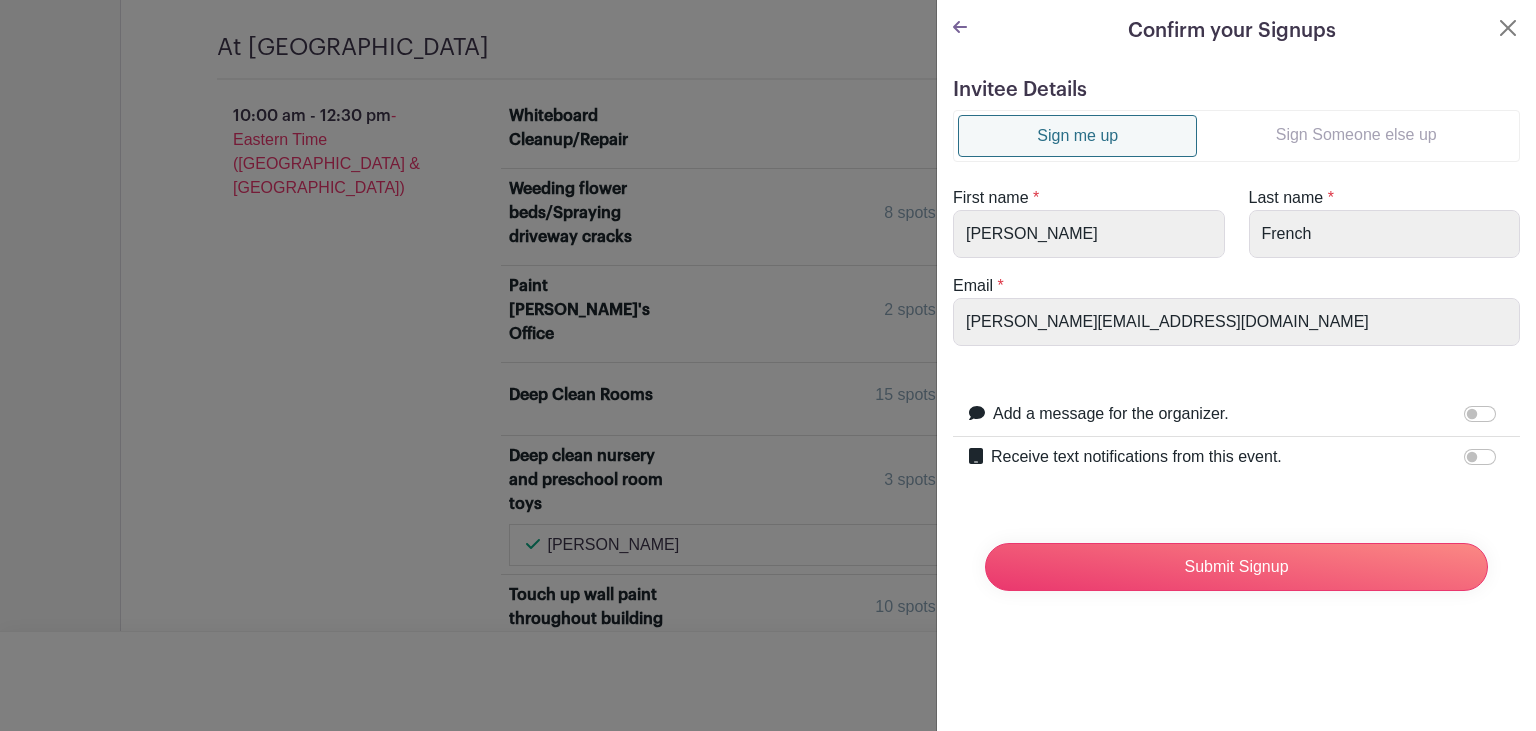 click on "Sign Someone else up" at bounding box center (1356, 135) 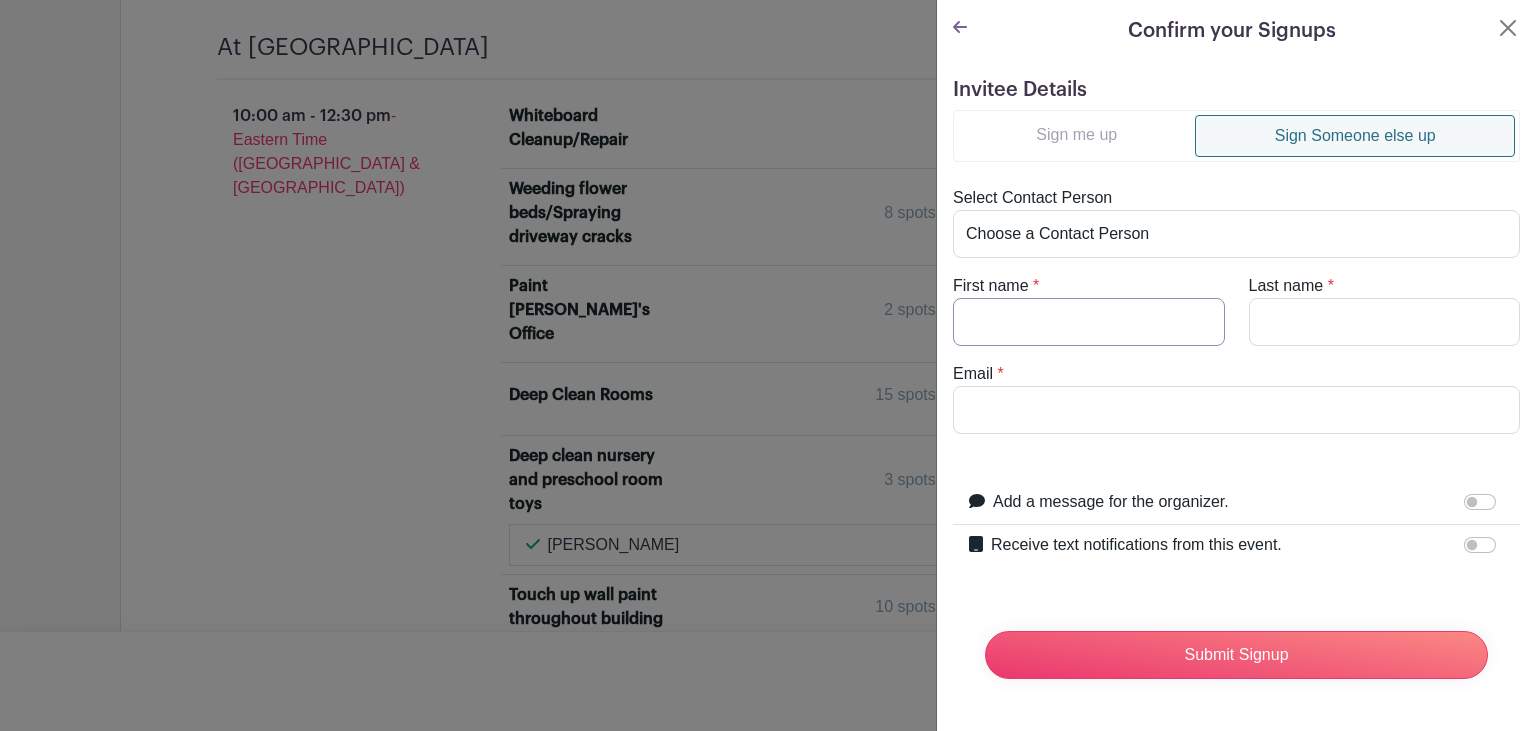 drag, startPoint x: 1110, startPoint y: 326, endPoint x: 1131, endPoint y: 314, distance: 24.186773 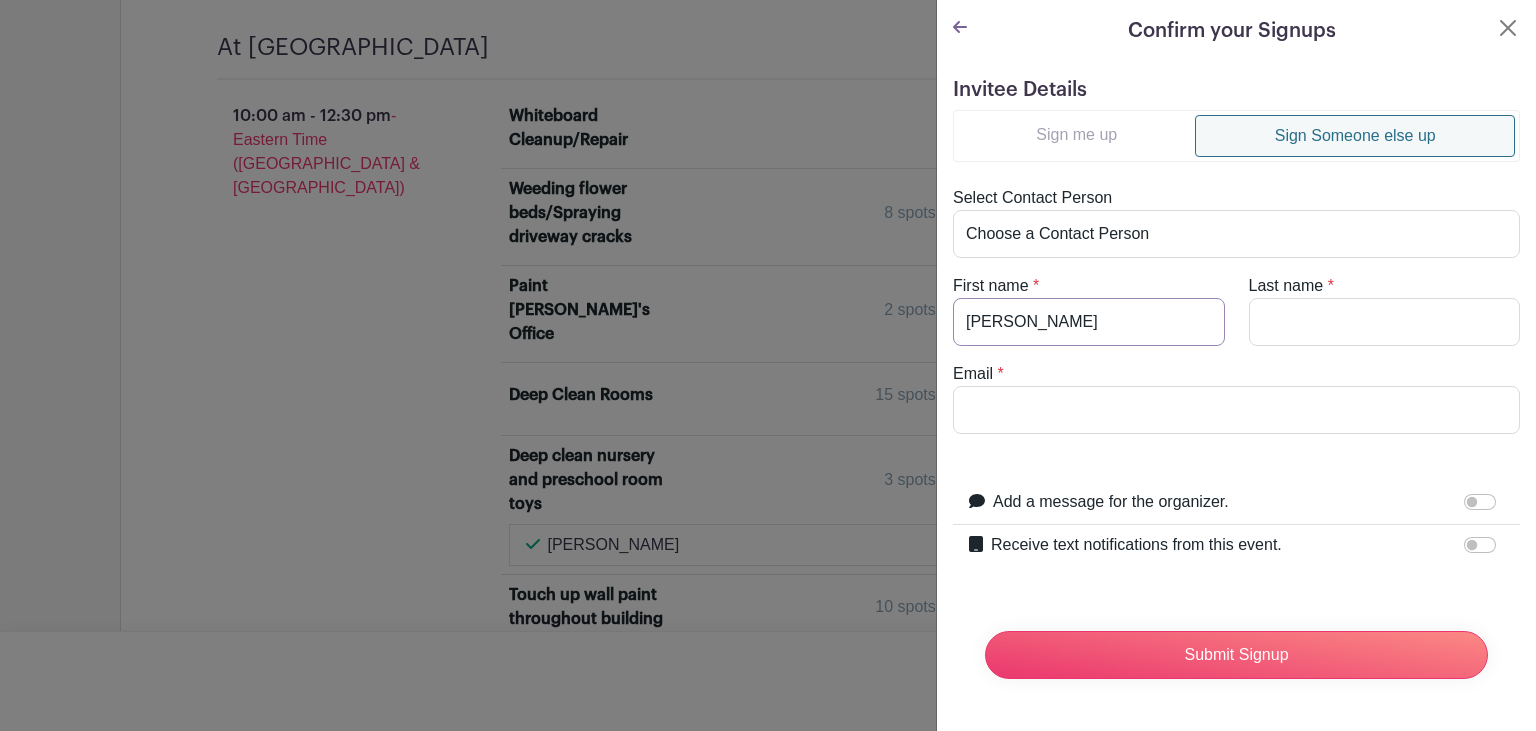 type on "Eric" 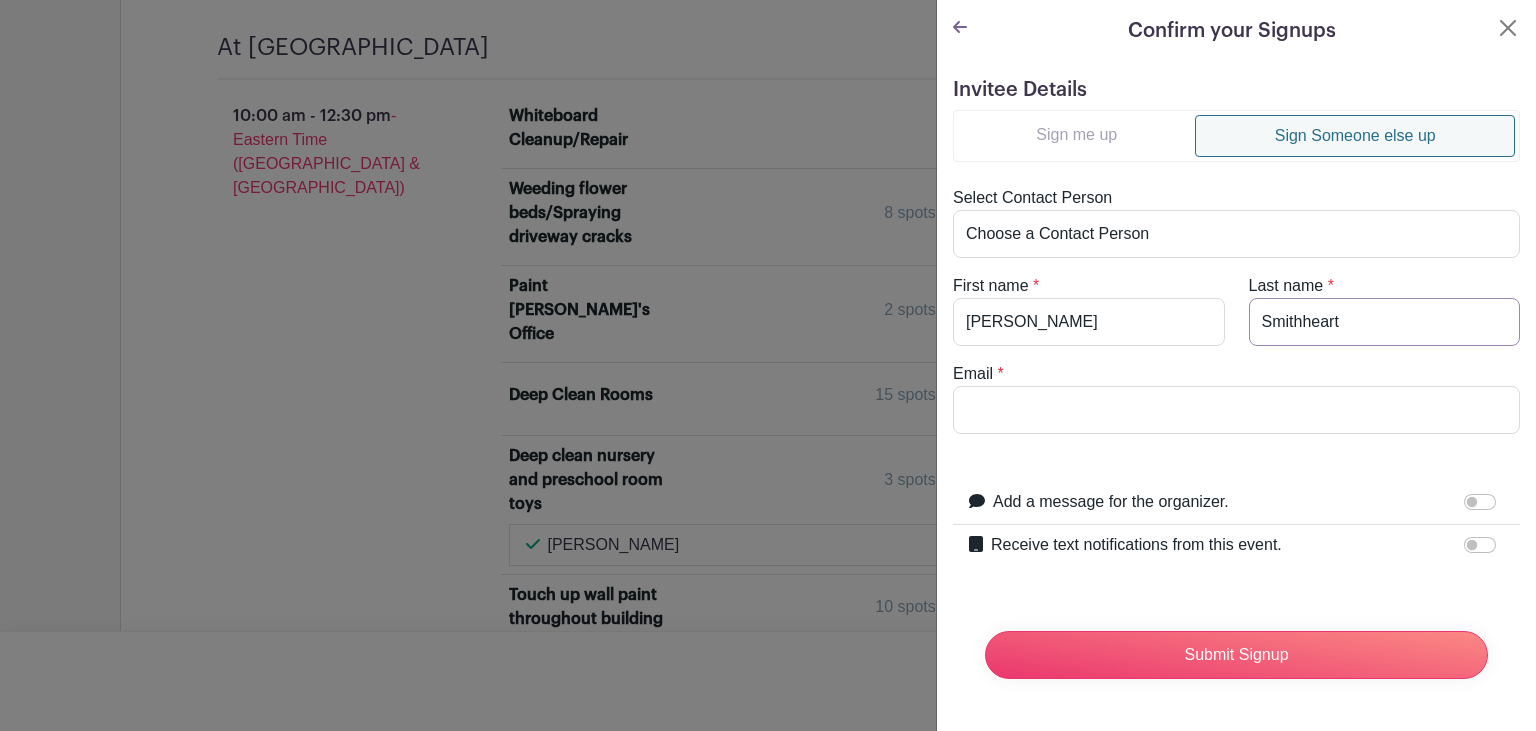 type on "Smithheart" 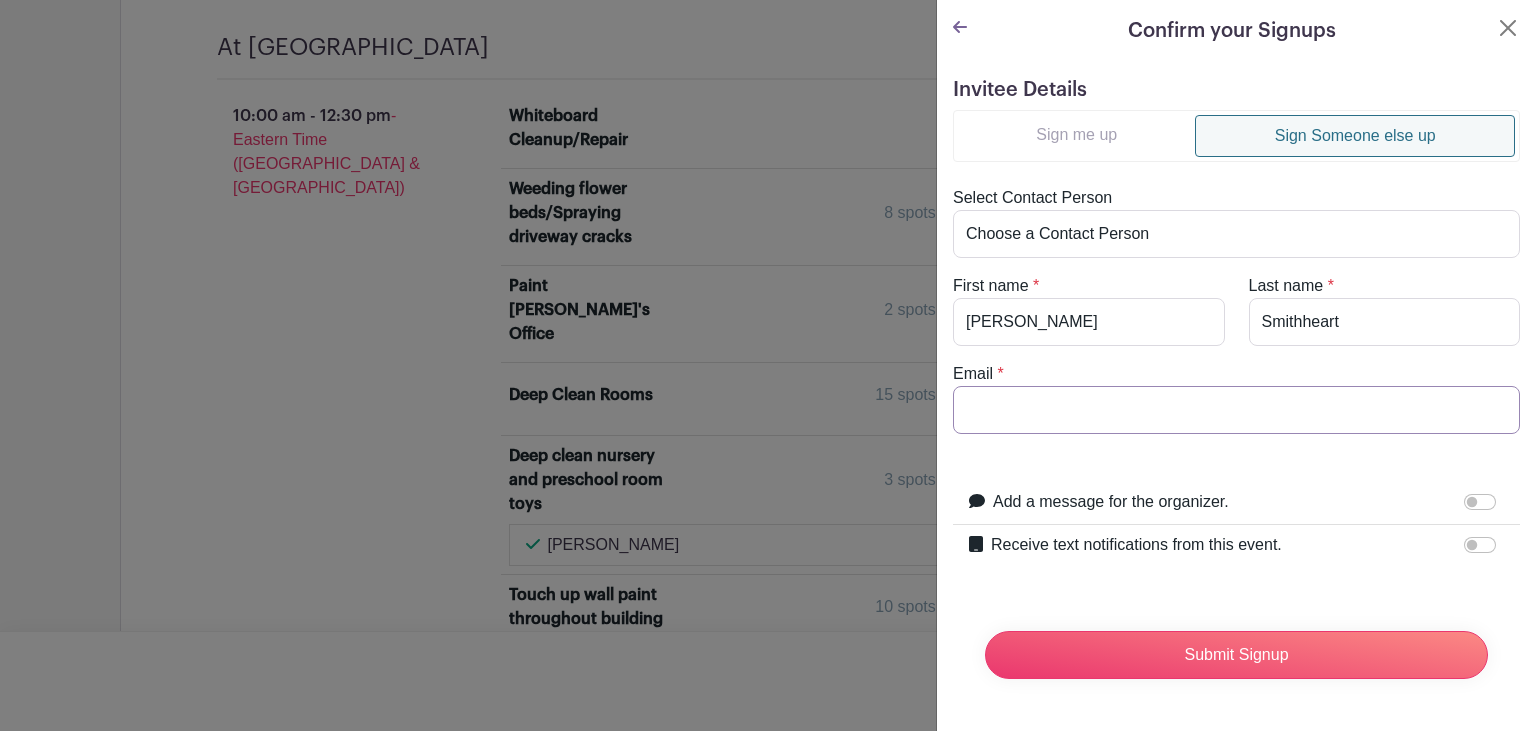 click on "Email" at bounding box center (1236, 410) 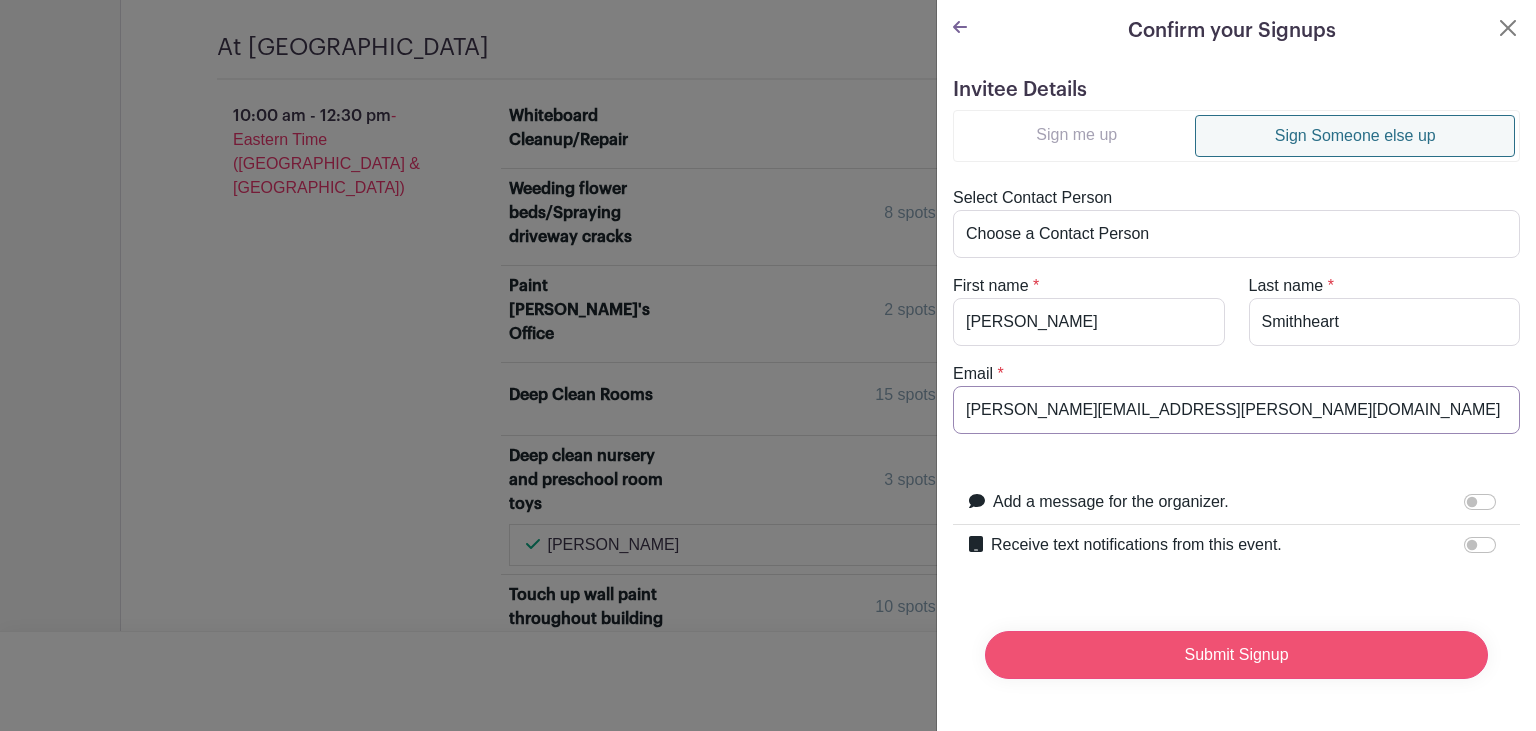 type on "eric.smithhart@gmail.com" 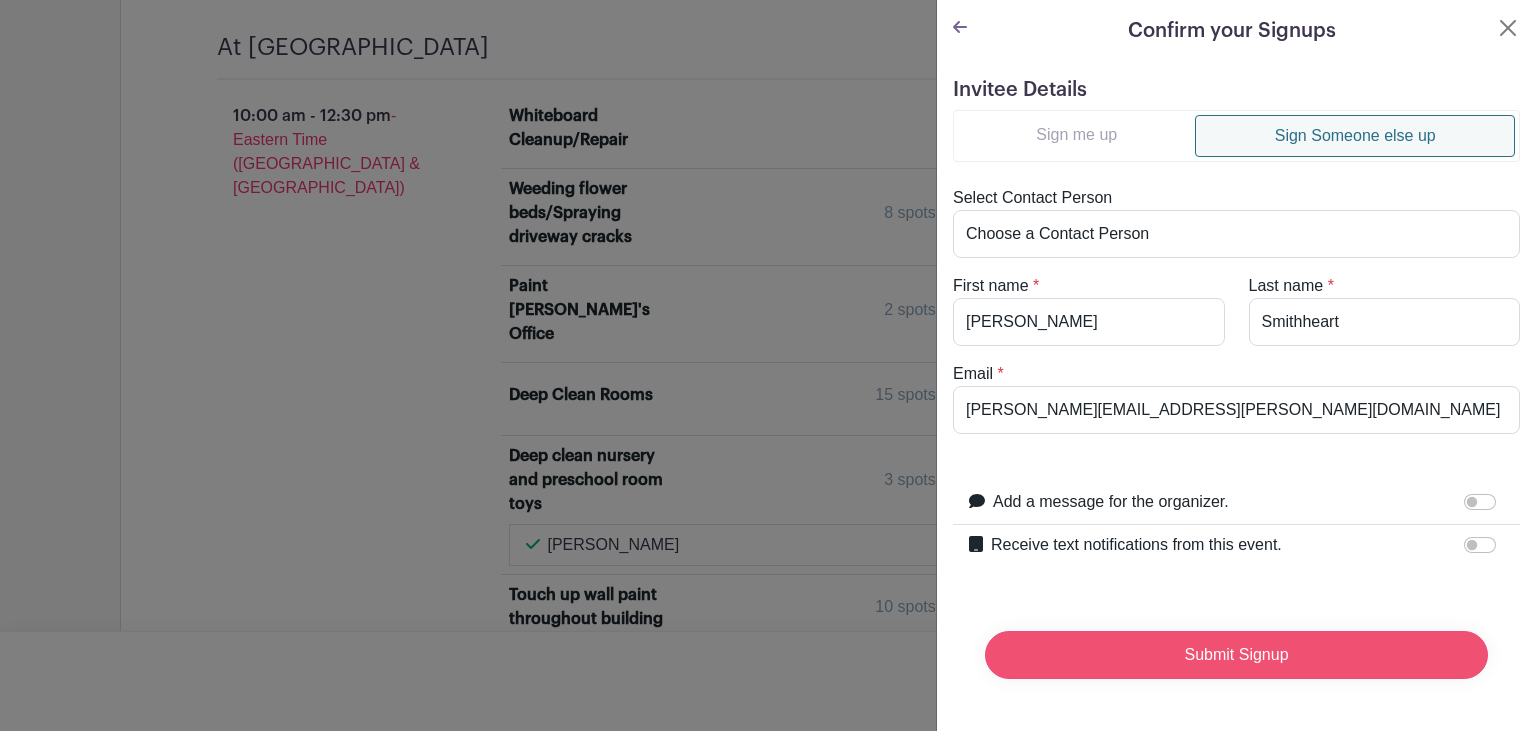 click on "Submit Signup" at bounding box center [1236, 655] 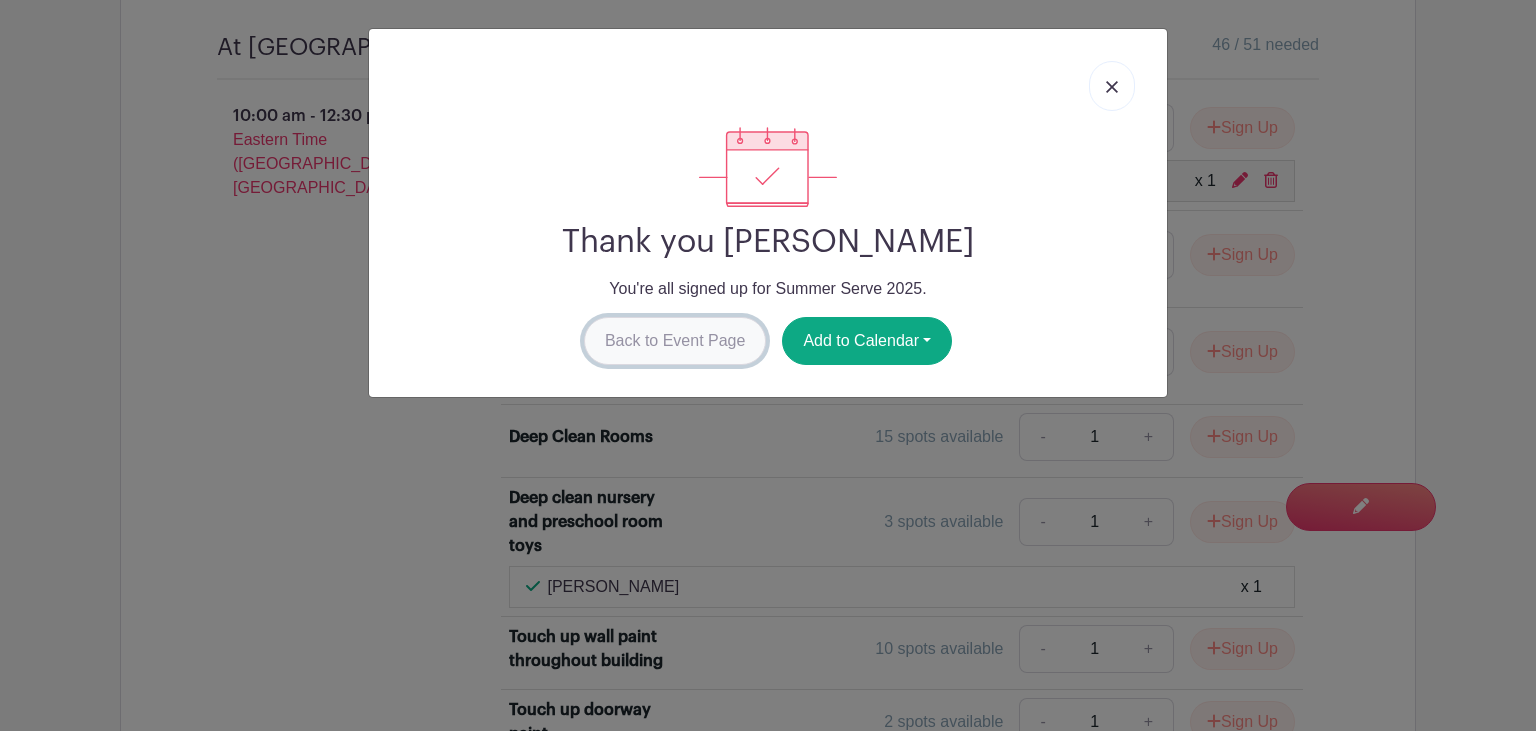 click on "Back to Event Page" at bounding box center [675, 341] 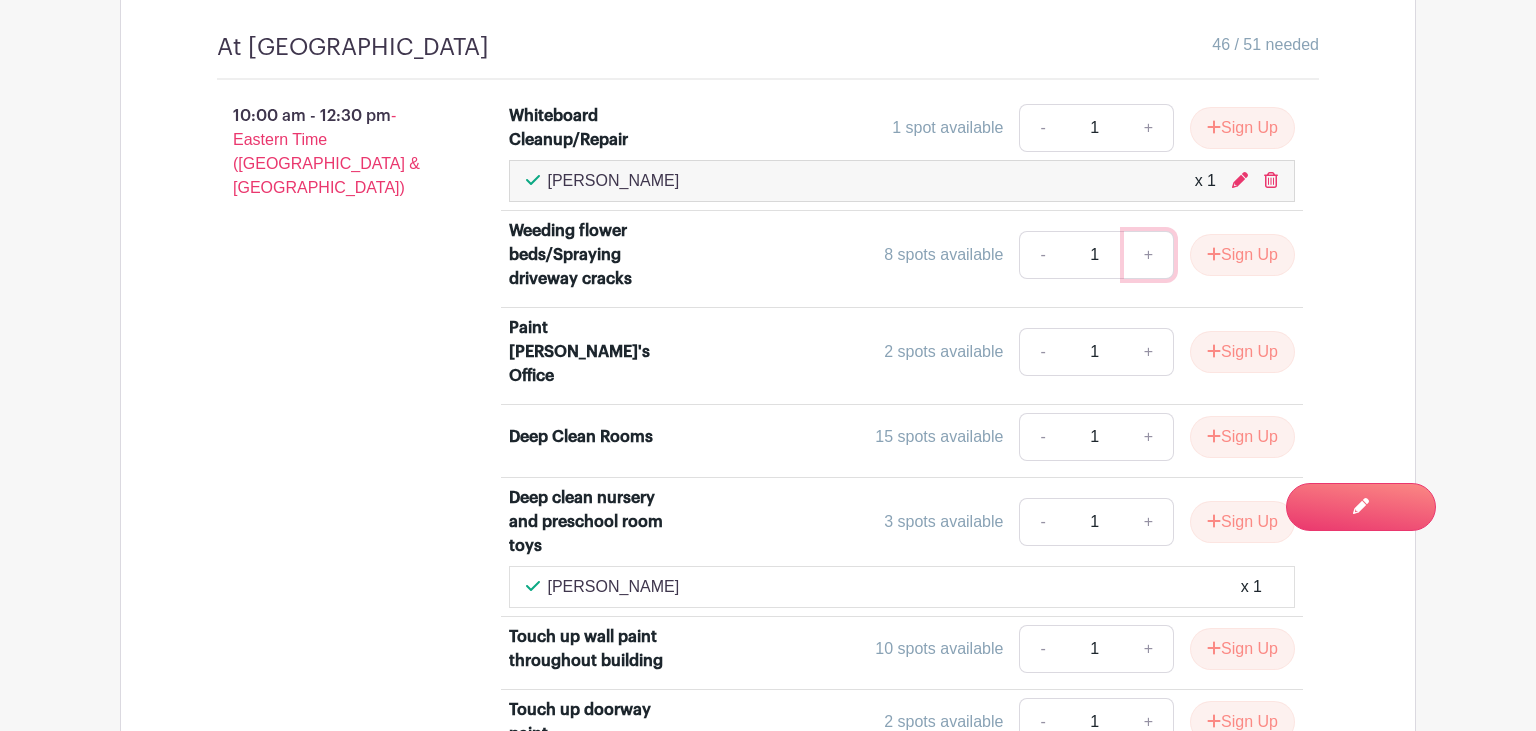 click on "+" at bounding box center [1149, 255] 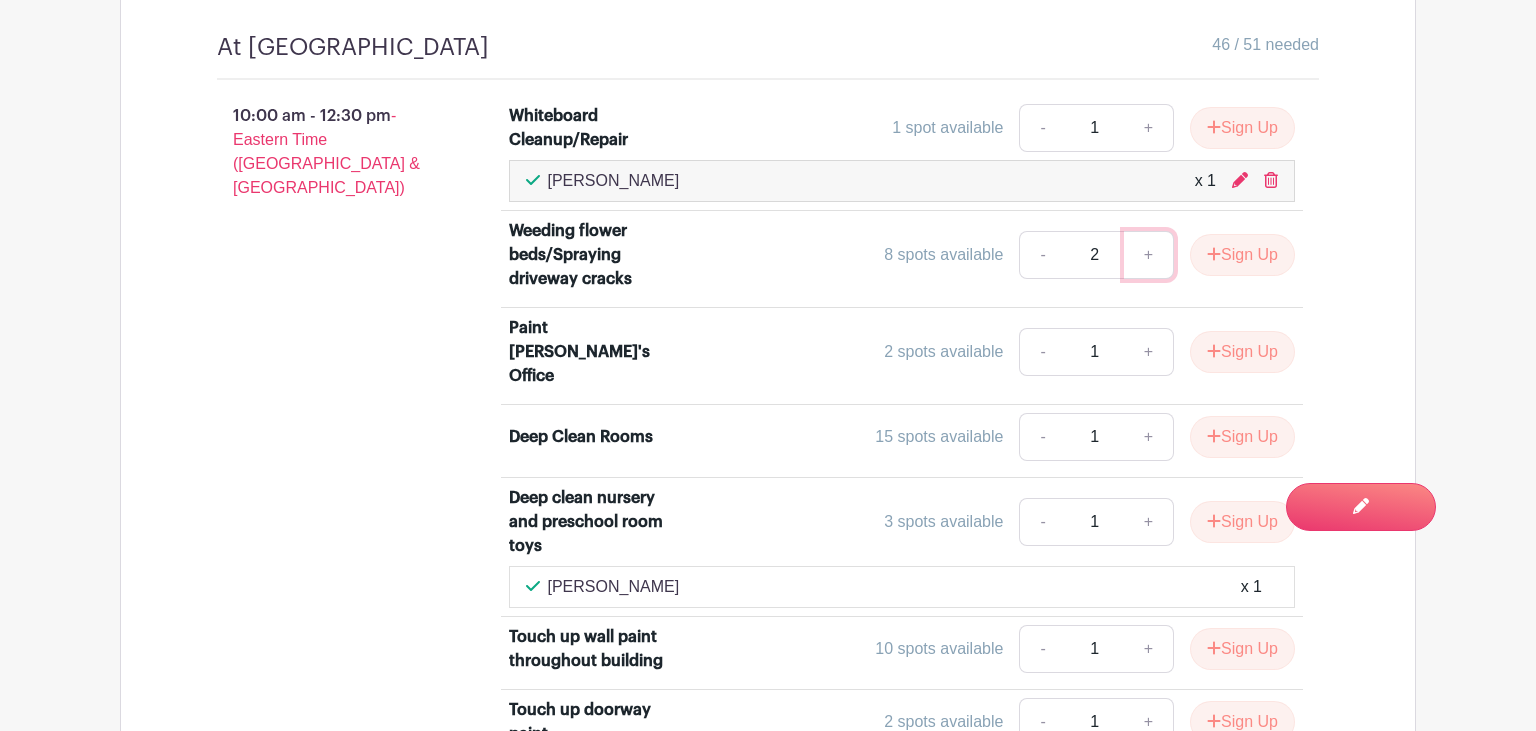 click on "+" at bounding box center [1149, 255] 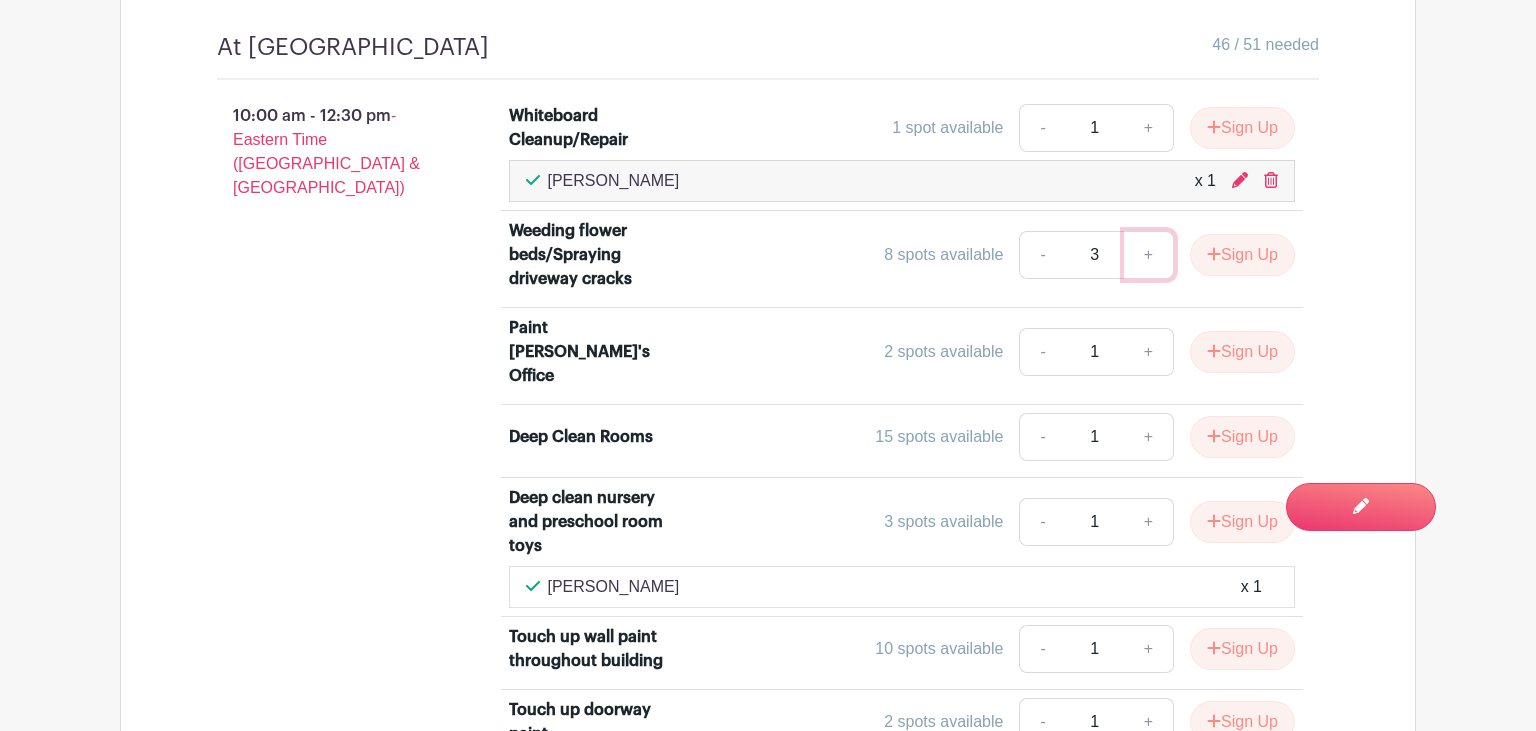 click on "+" at bounding box center (1149, 255) 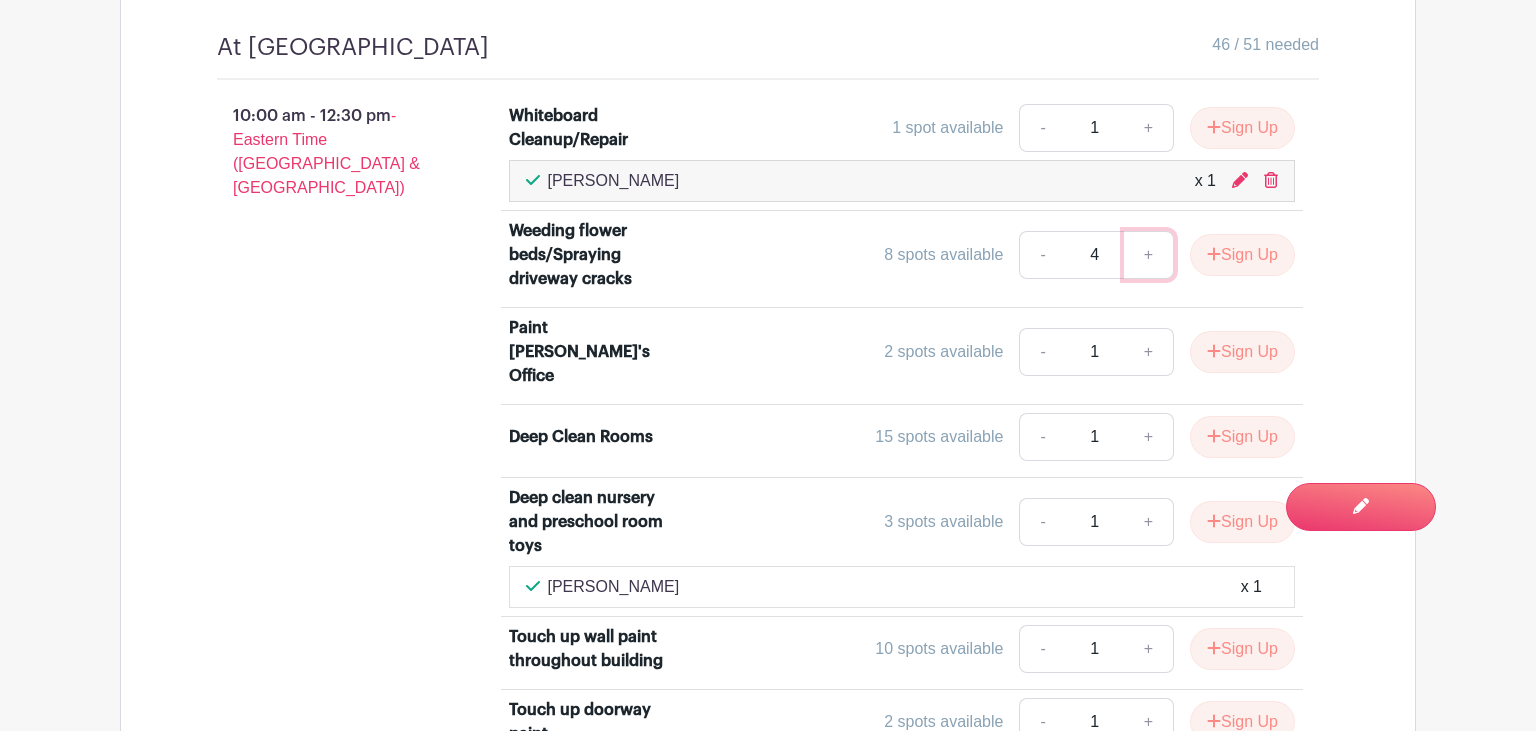 click on "+" at bounding box center (1149, 255) 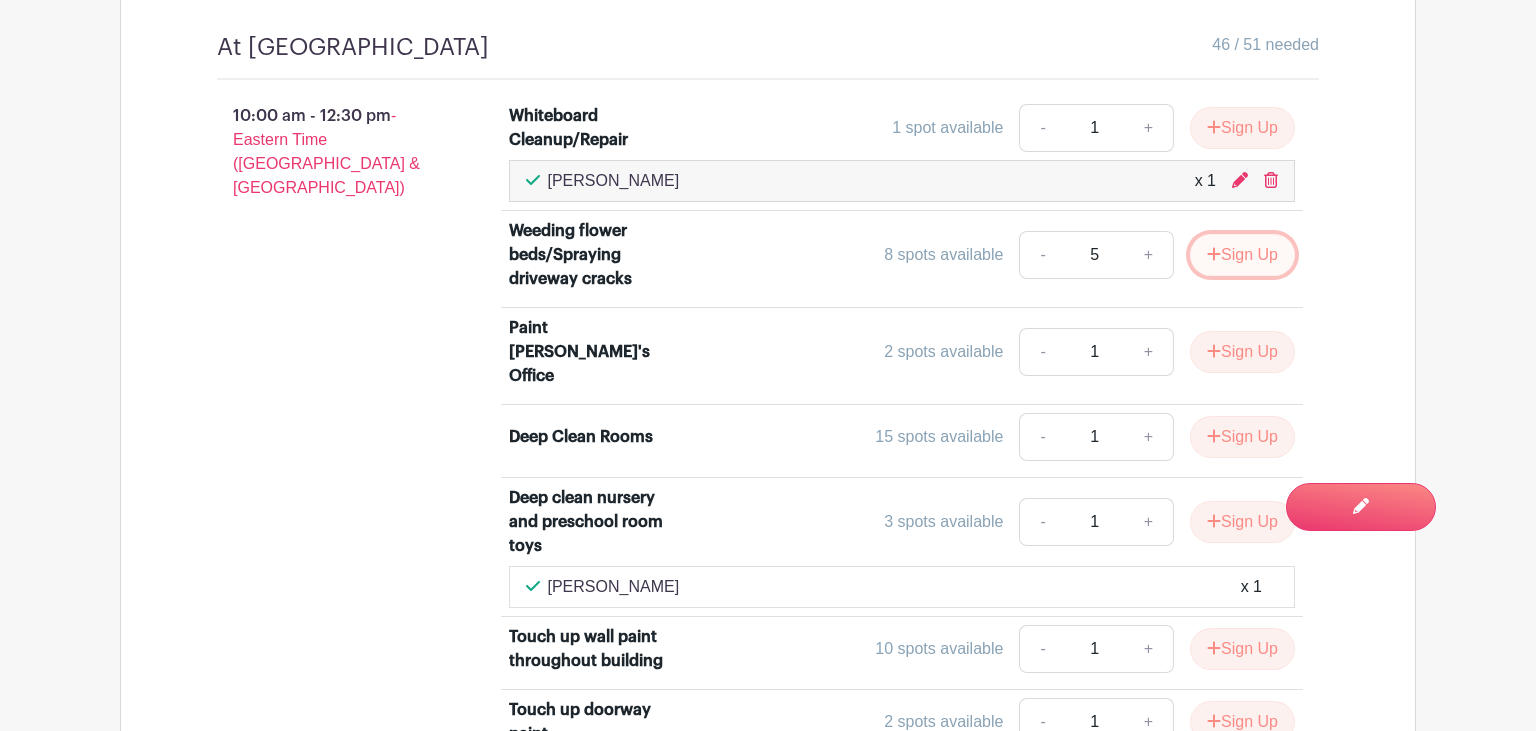 click 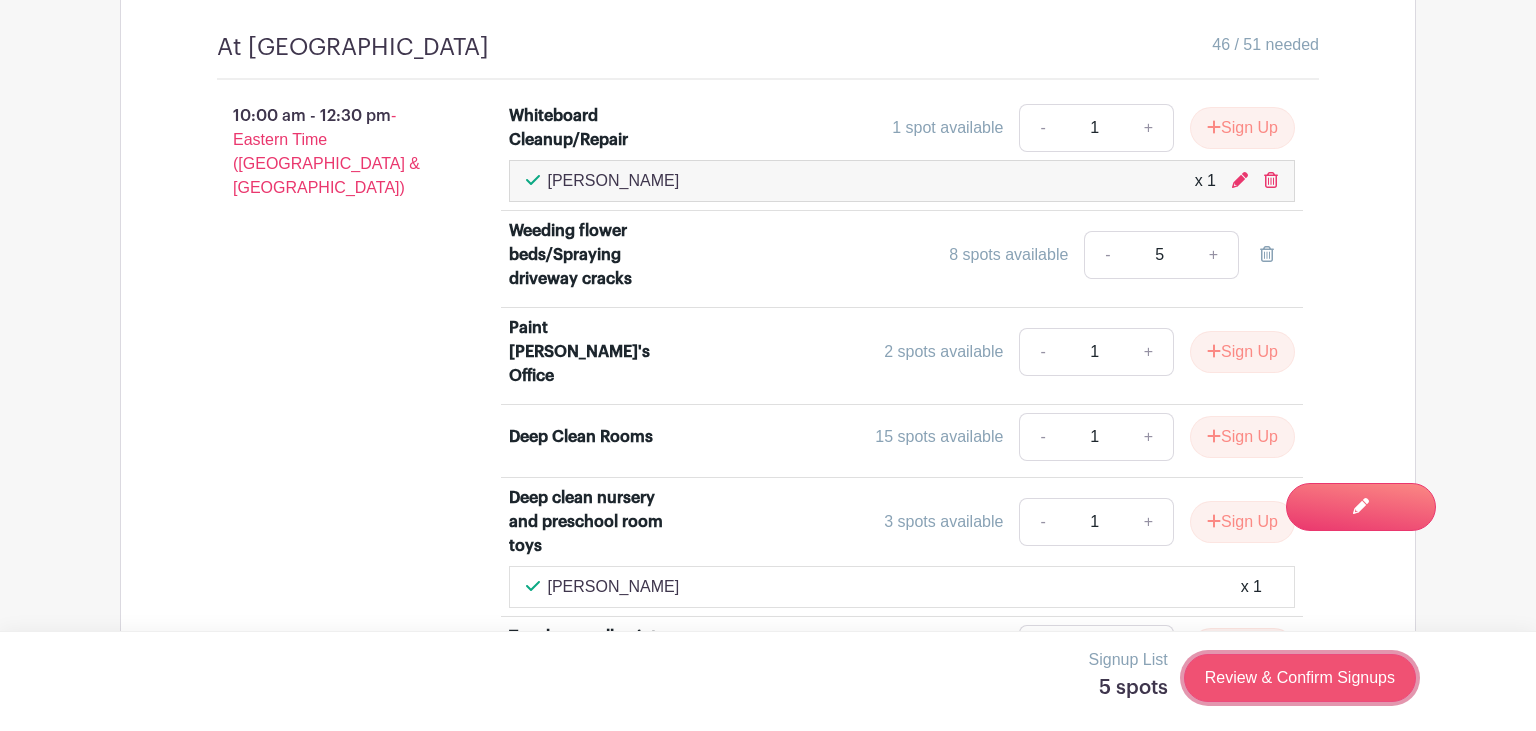 click on "Review & Confirm Signups" at bounding box center (1300, 678) 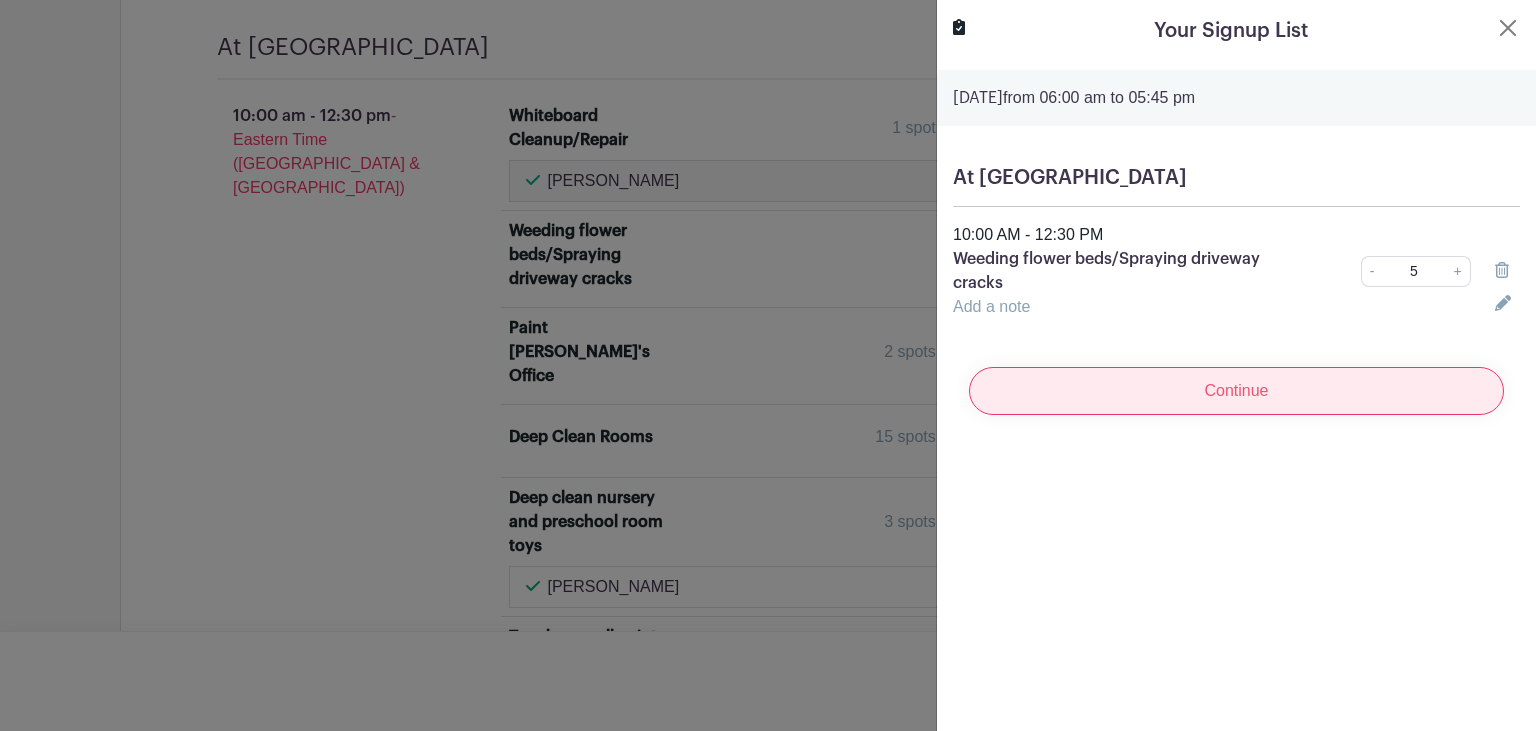 click on "Continue" at bounding box center (1236, 391) 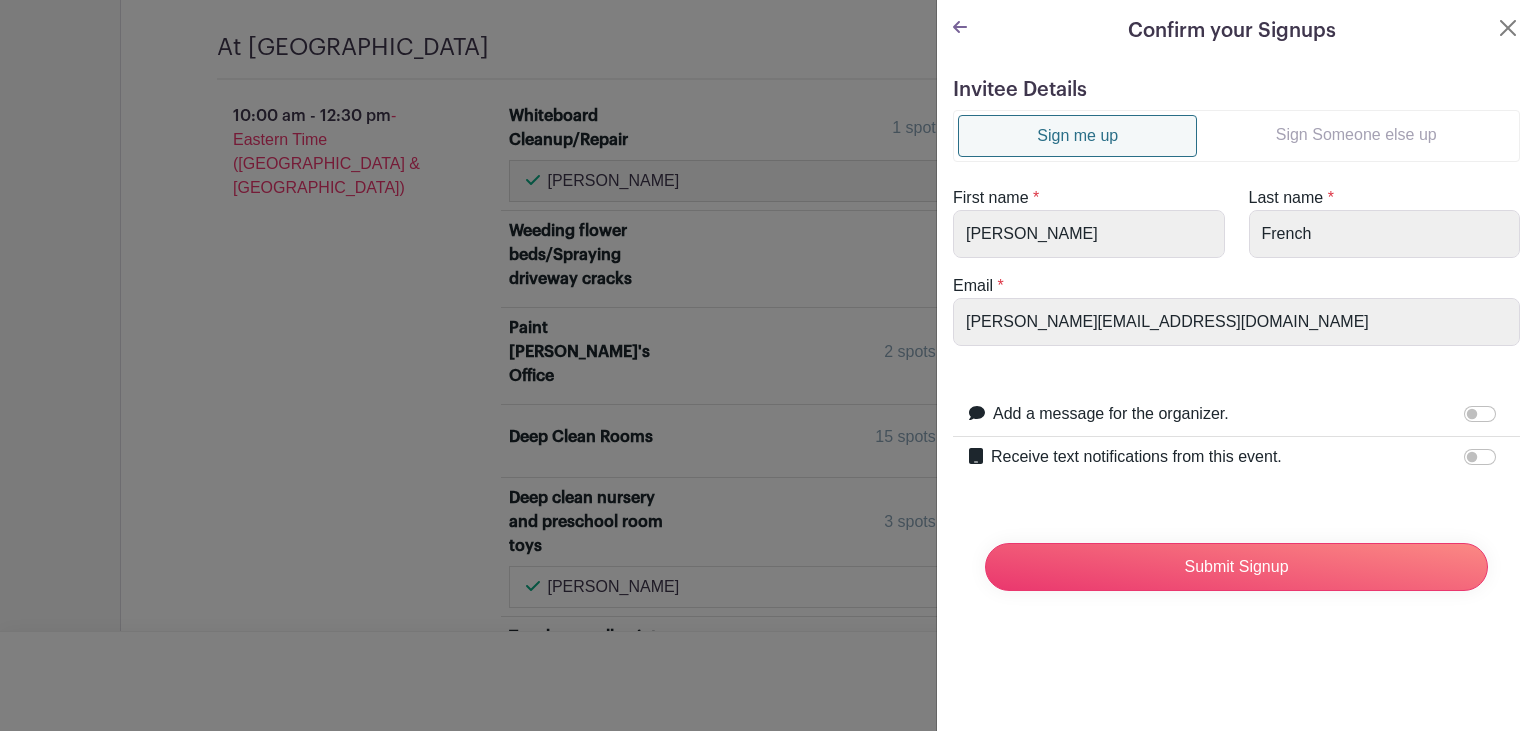 click on "Sign Someone else up" at bounding box center [1356, 135] 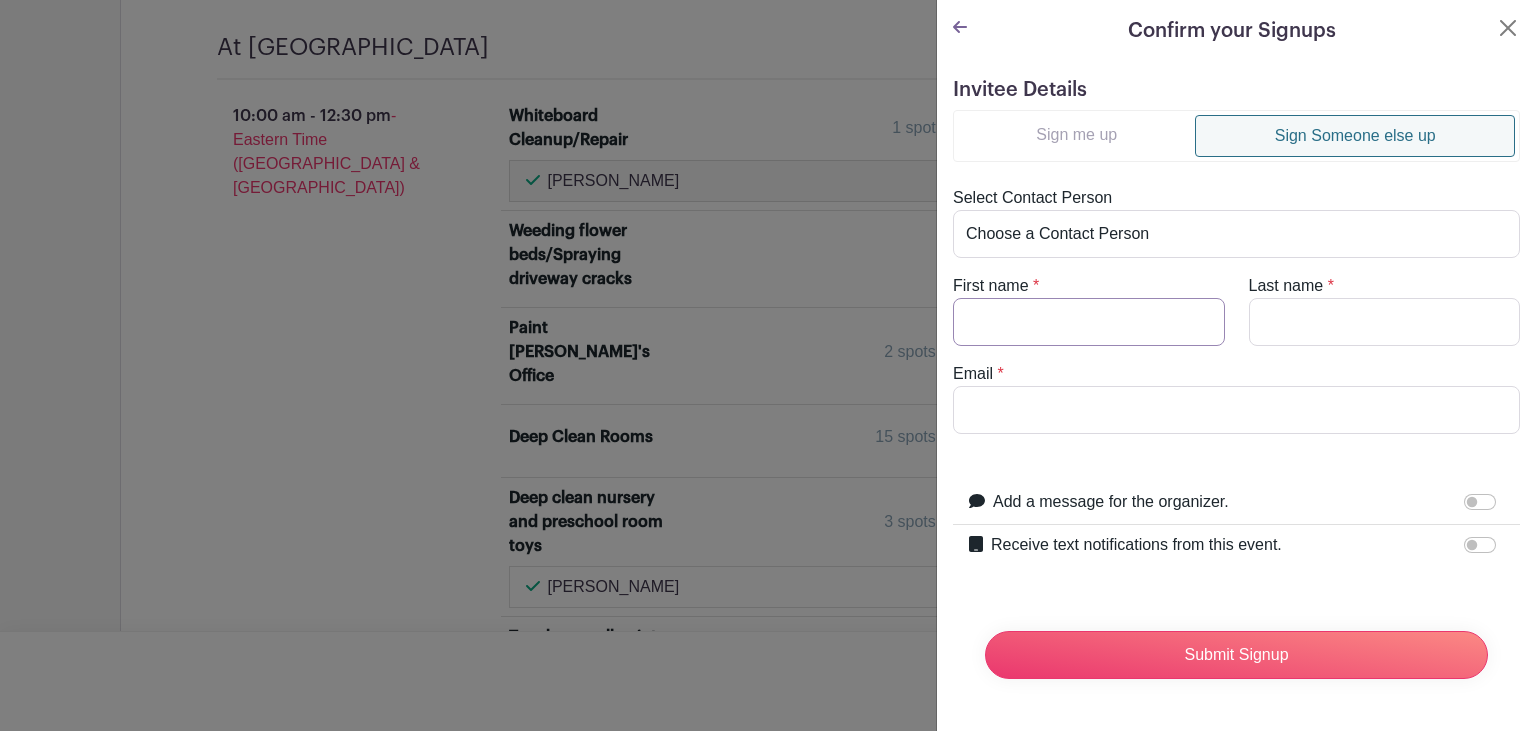 click on "First name" at bounding box center (1089, 322) 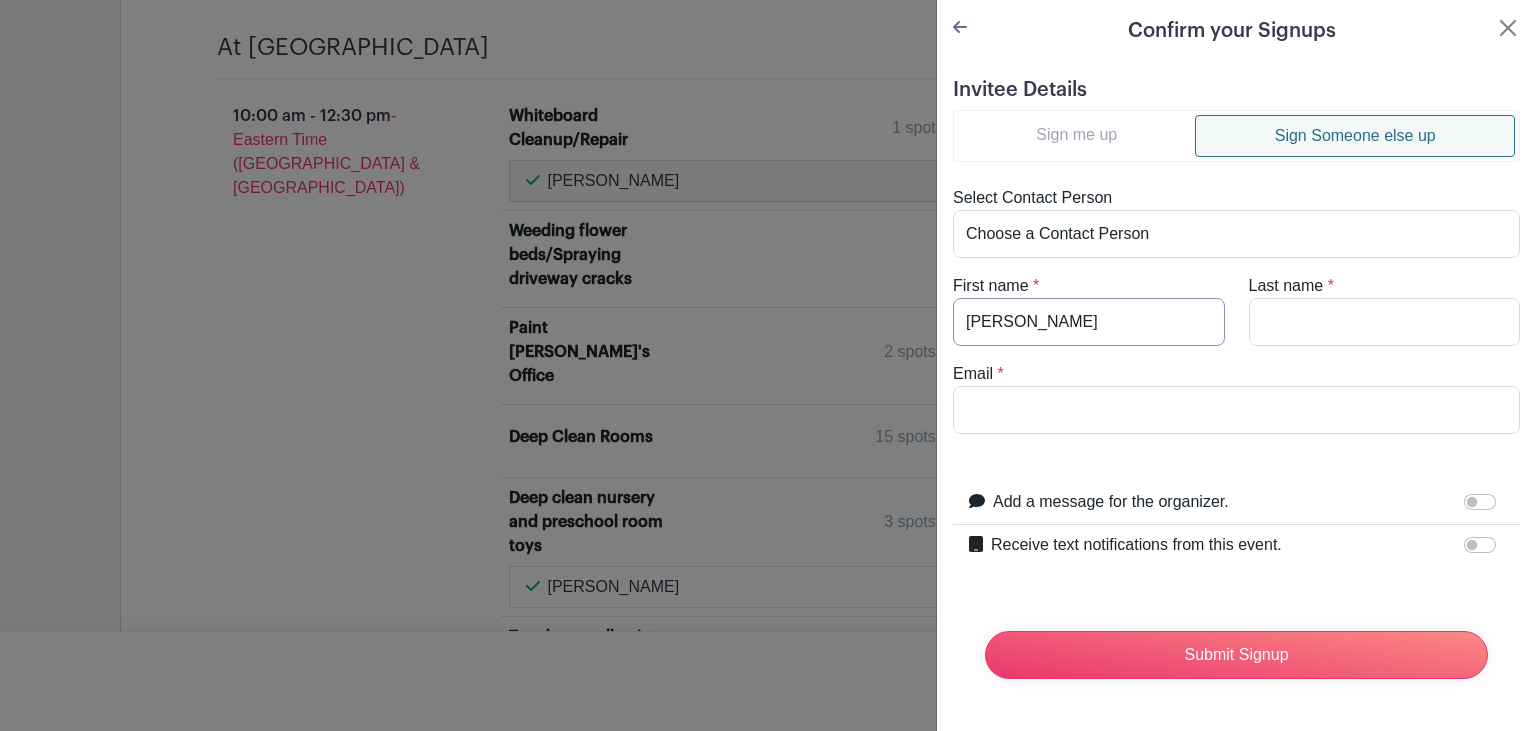 type on "Sarah" 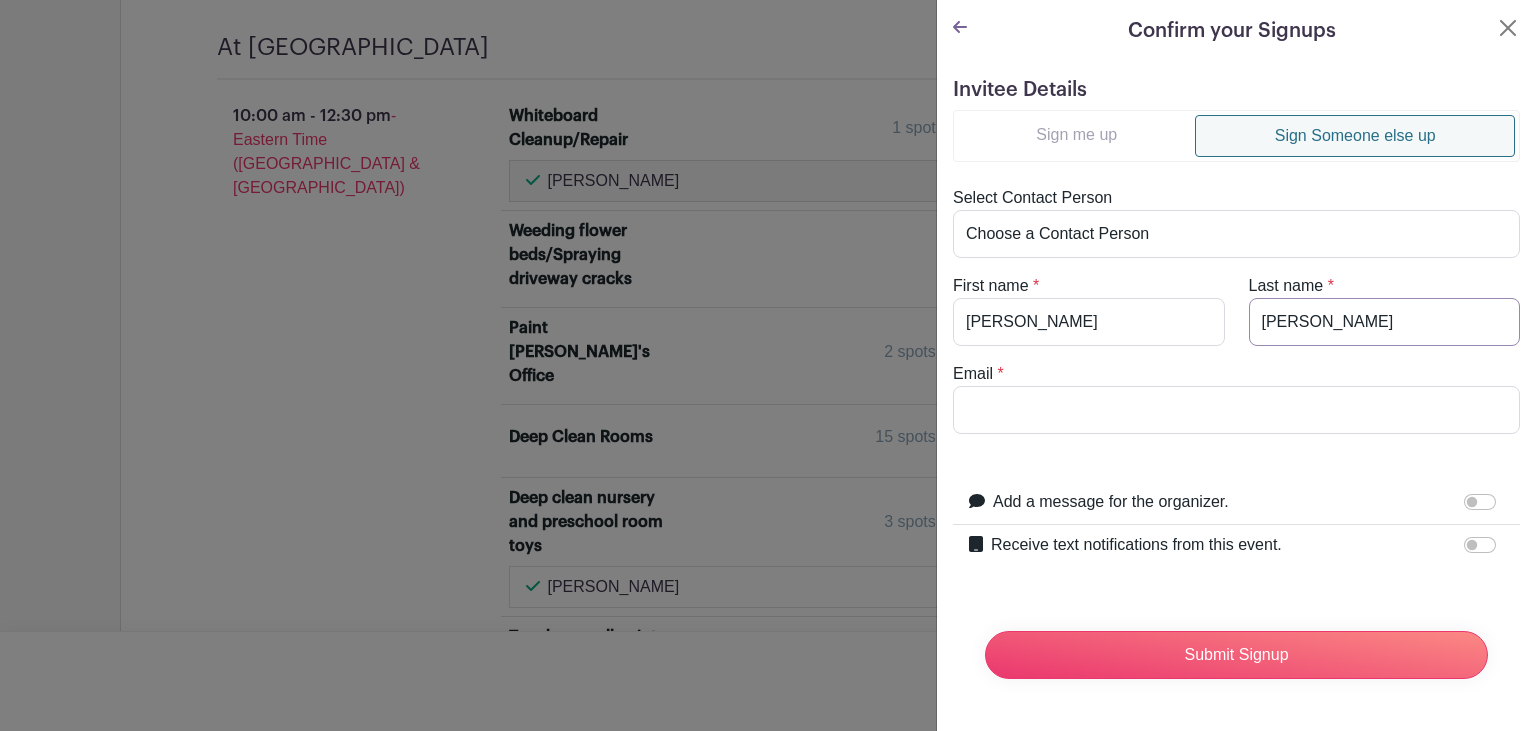 type on "Conant" 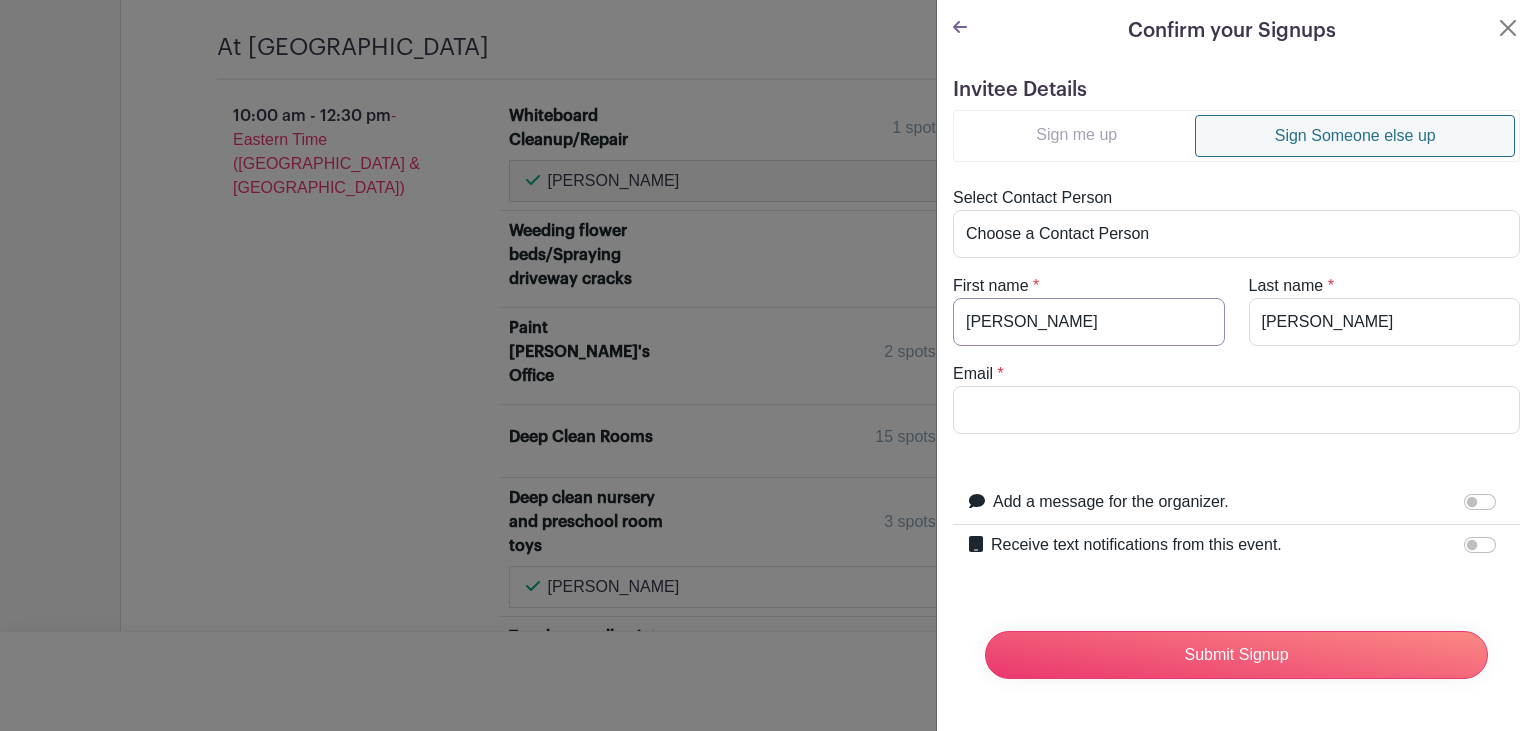 click on "Sarah" at bounding box center (1089, 322) 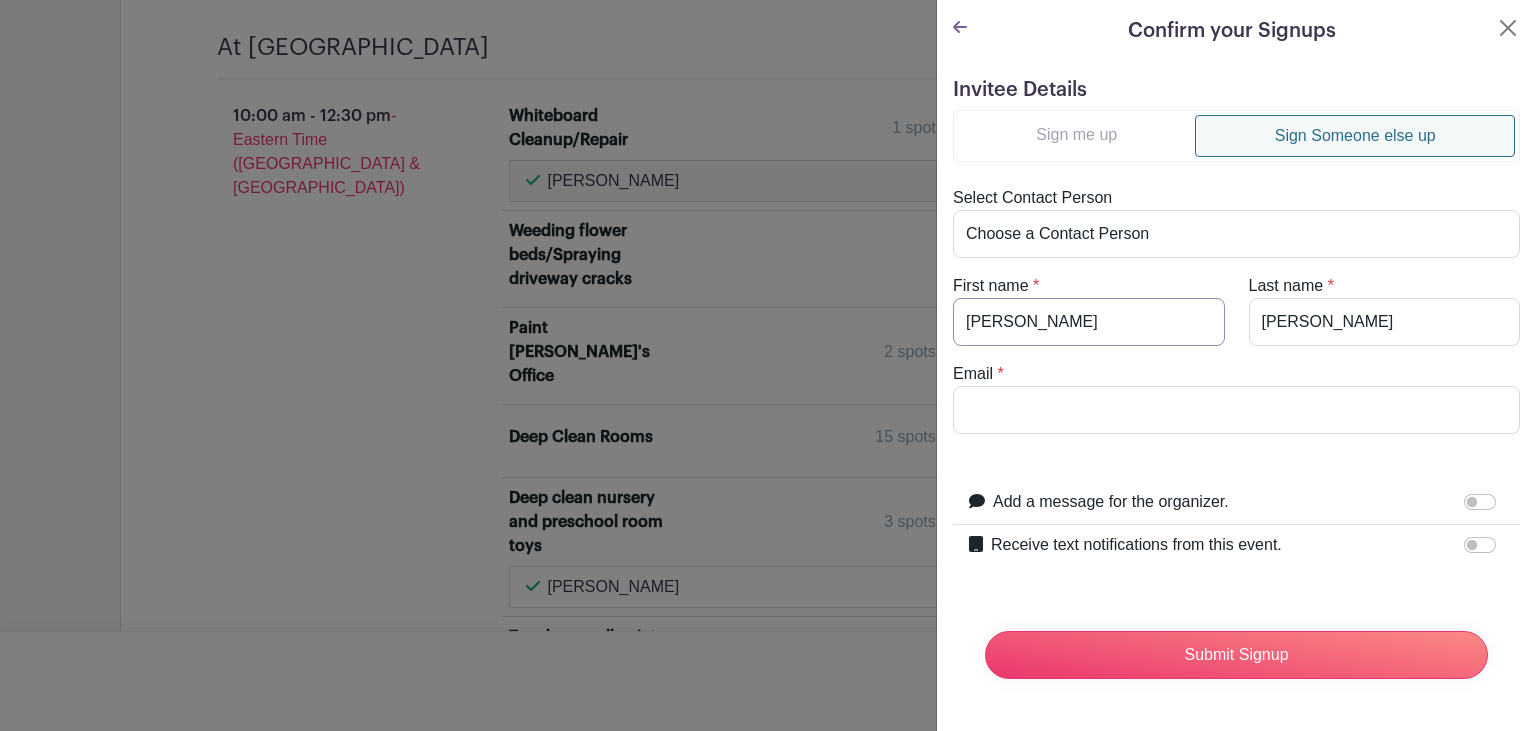 type on "Aaron" 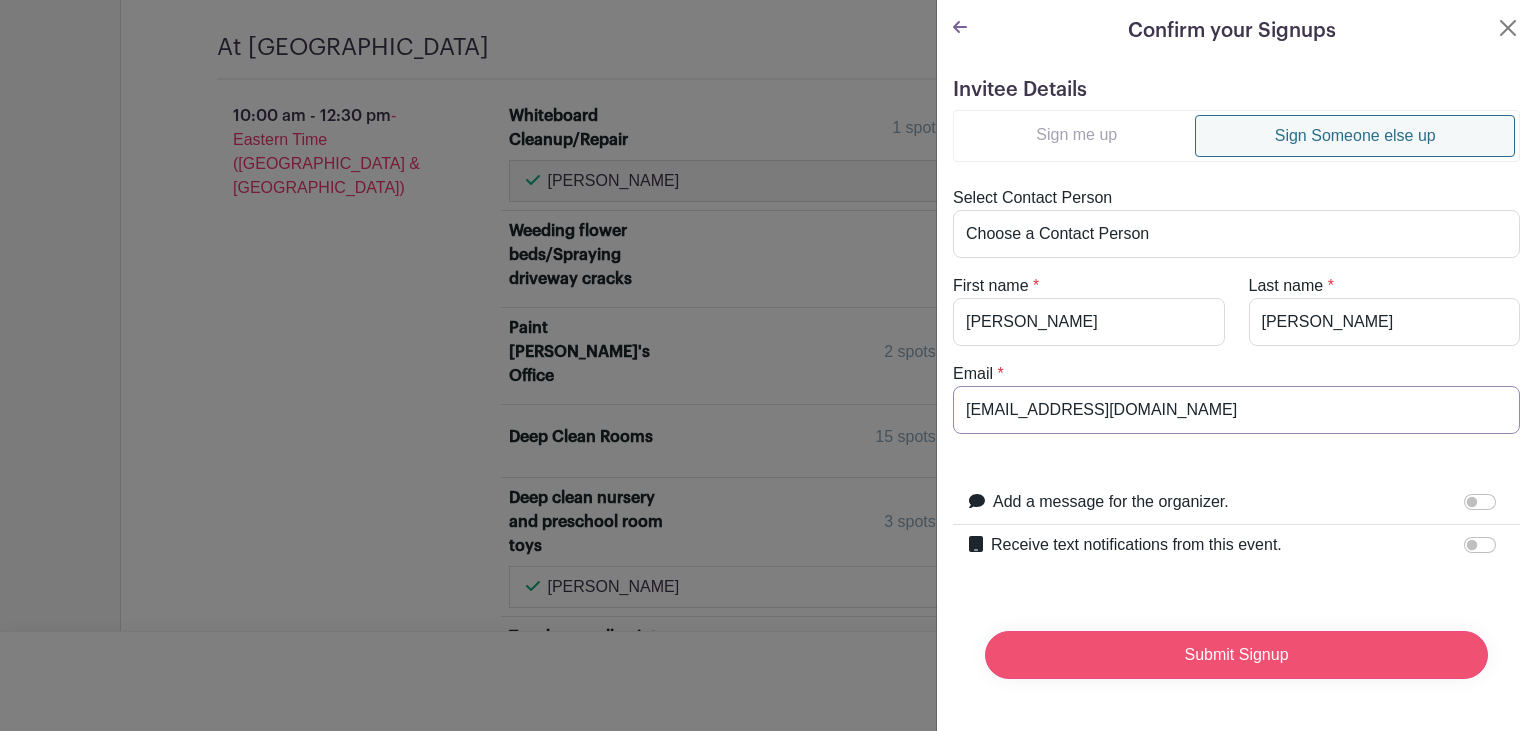 type on "aaronconant@gmail.com" 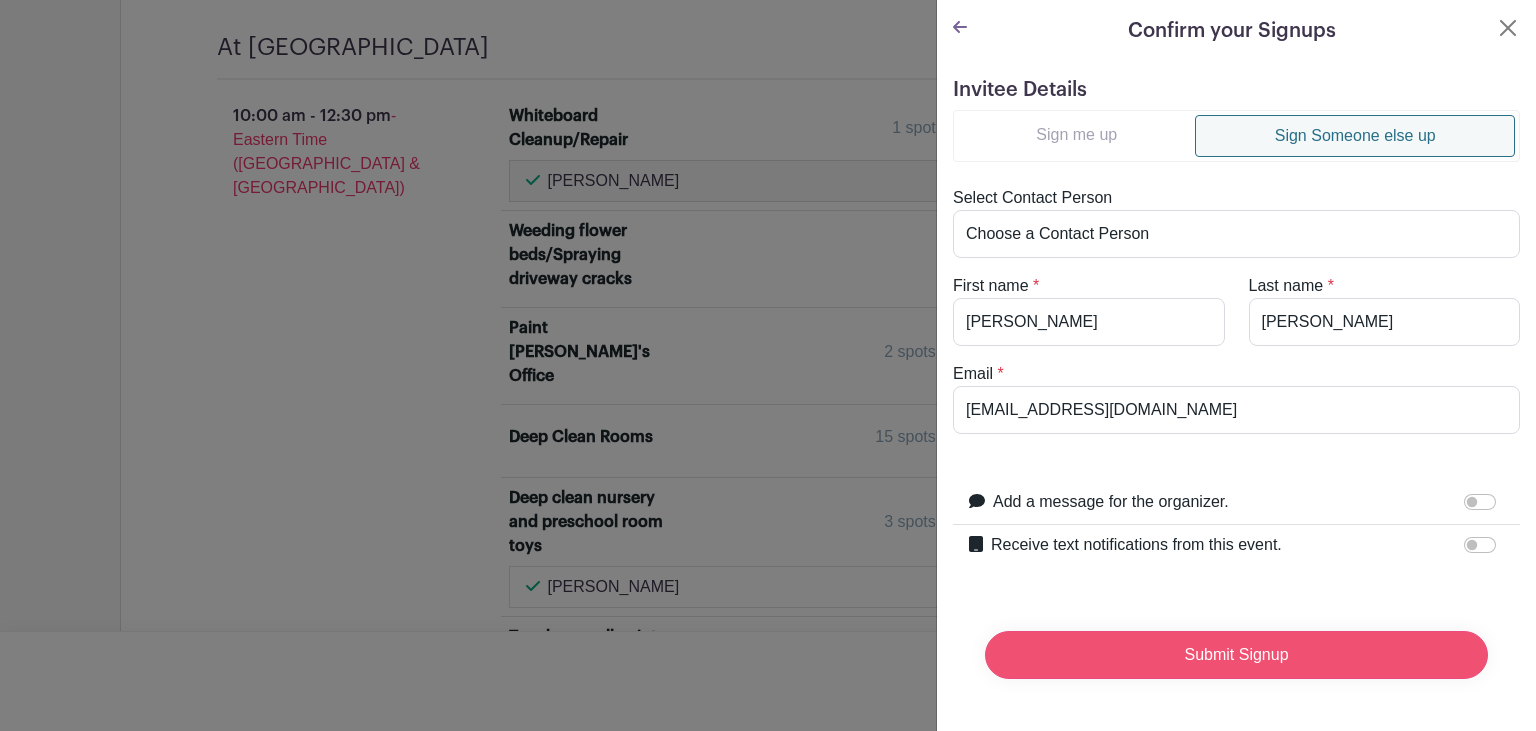 click on "Submit Signup" at bounding box center [1236, 655] 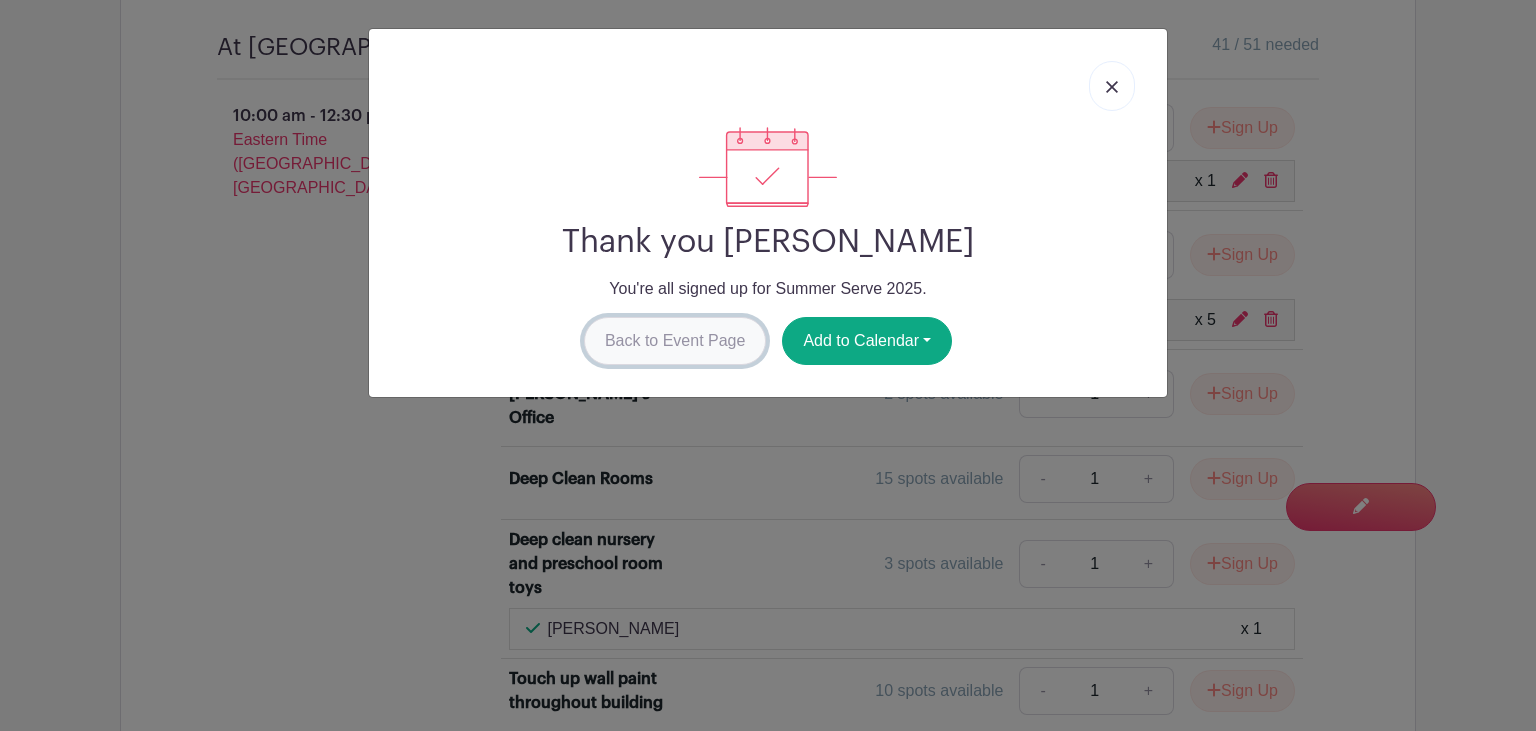 click on "Back to Event Page" at bounding box center [675, 341] 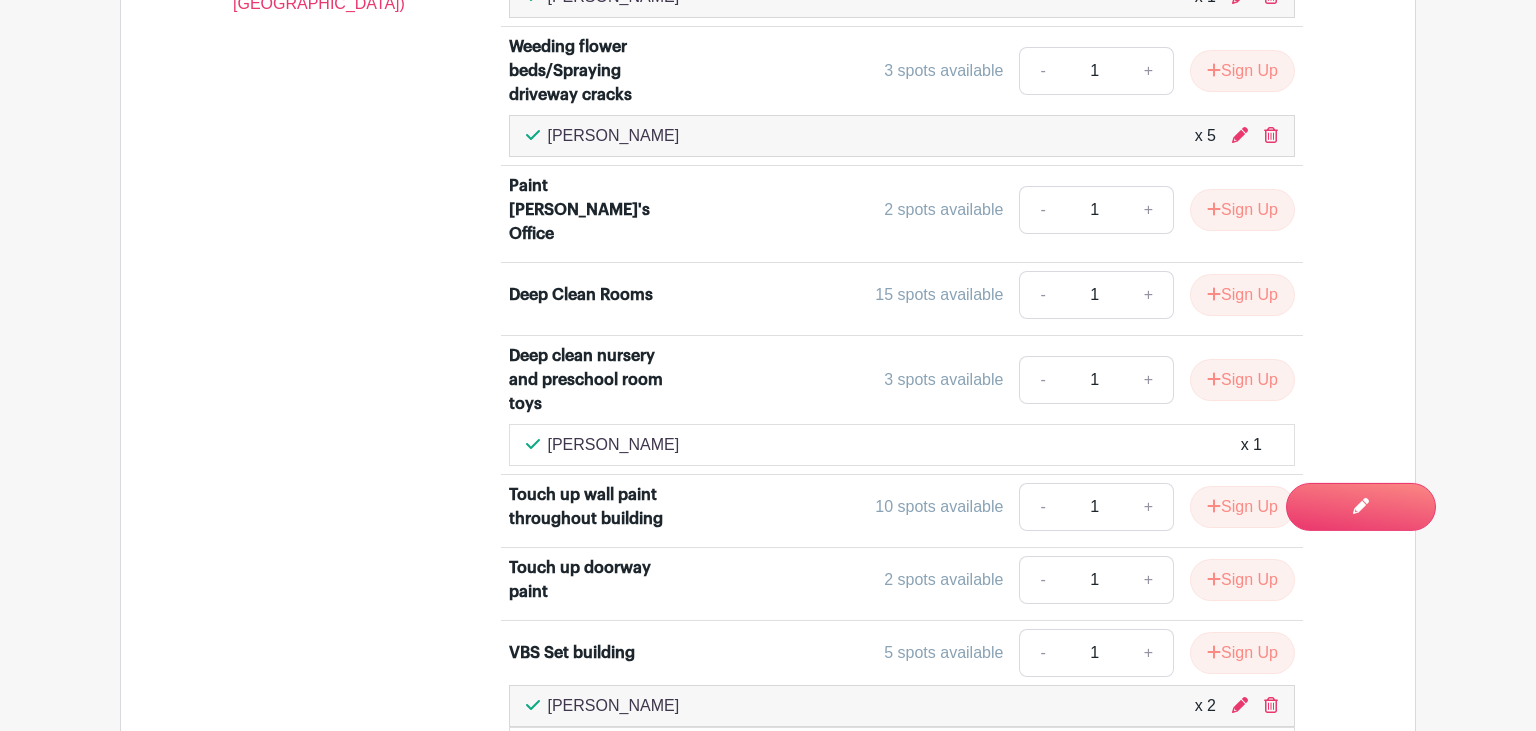 scroll, scrollTop: 2247, scrollLeft: 0, axis: vertical 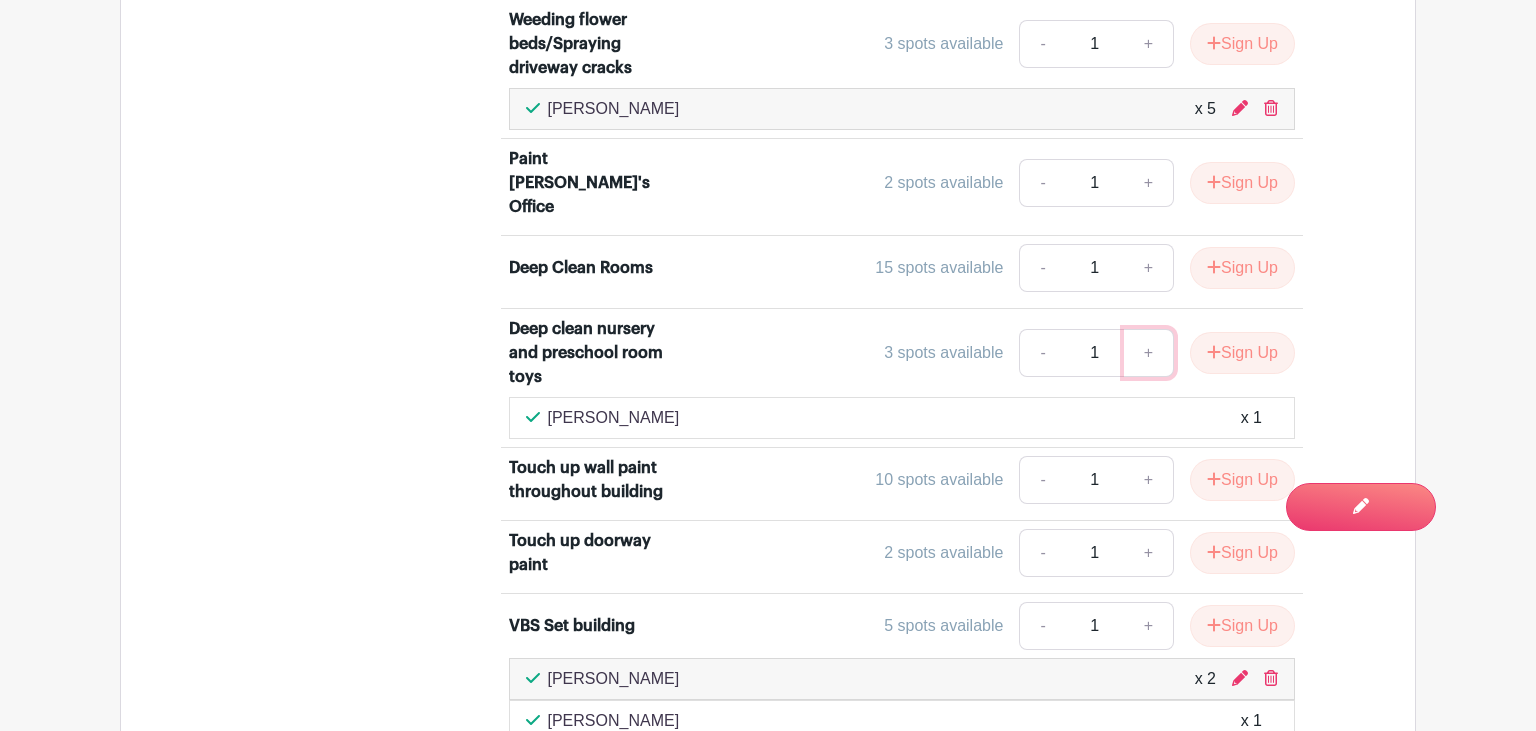 click on "+" at bounding box center (1149, 353) 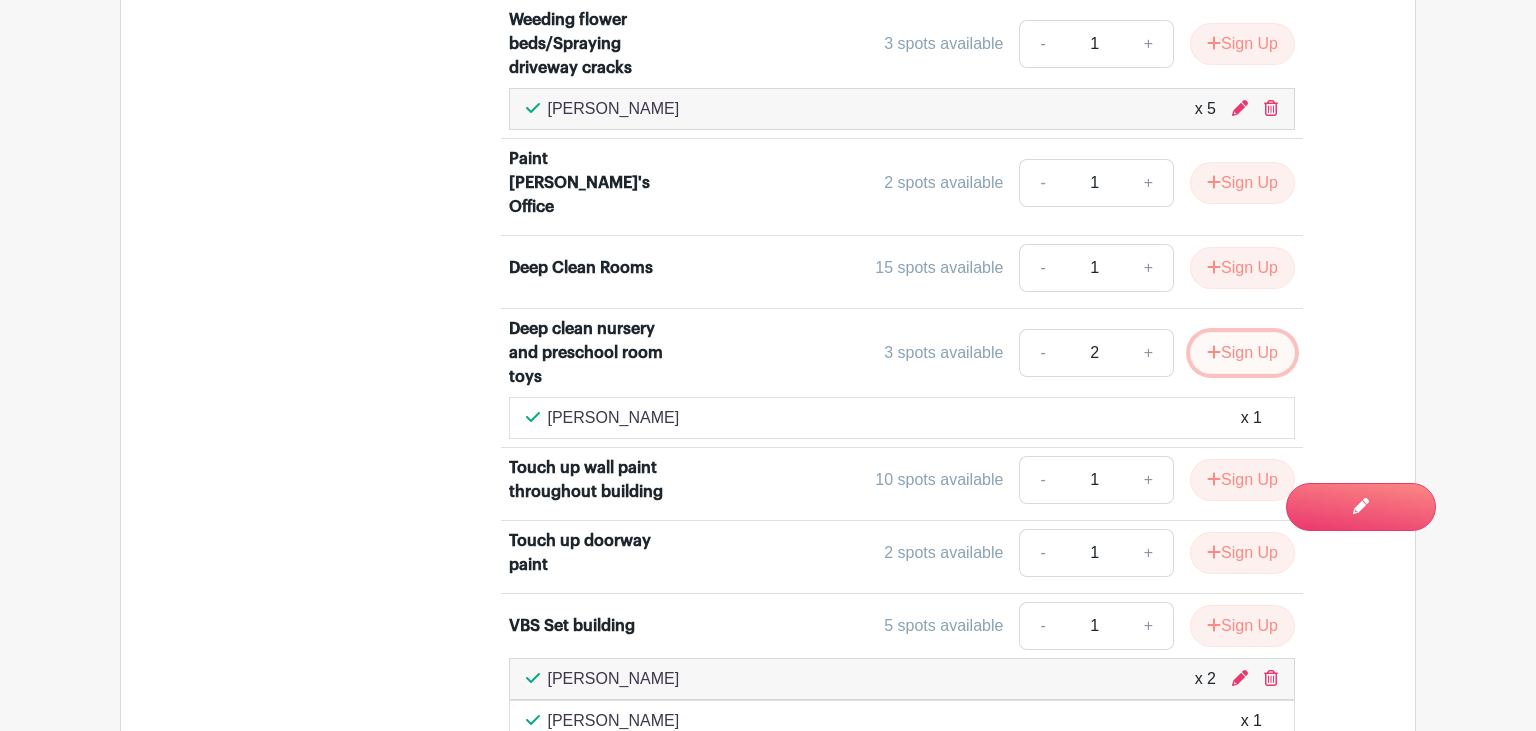 click on "Sign Up" at bounding box center [1242, 353] 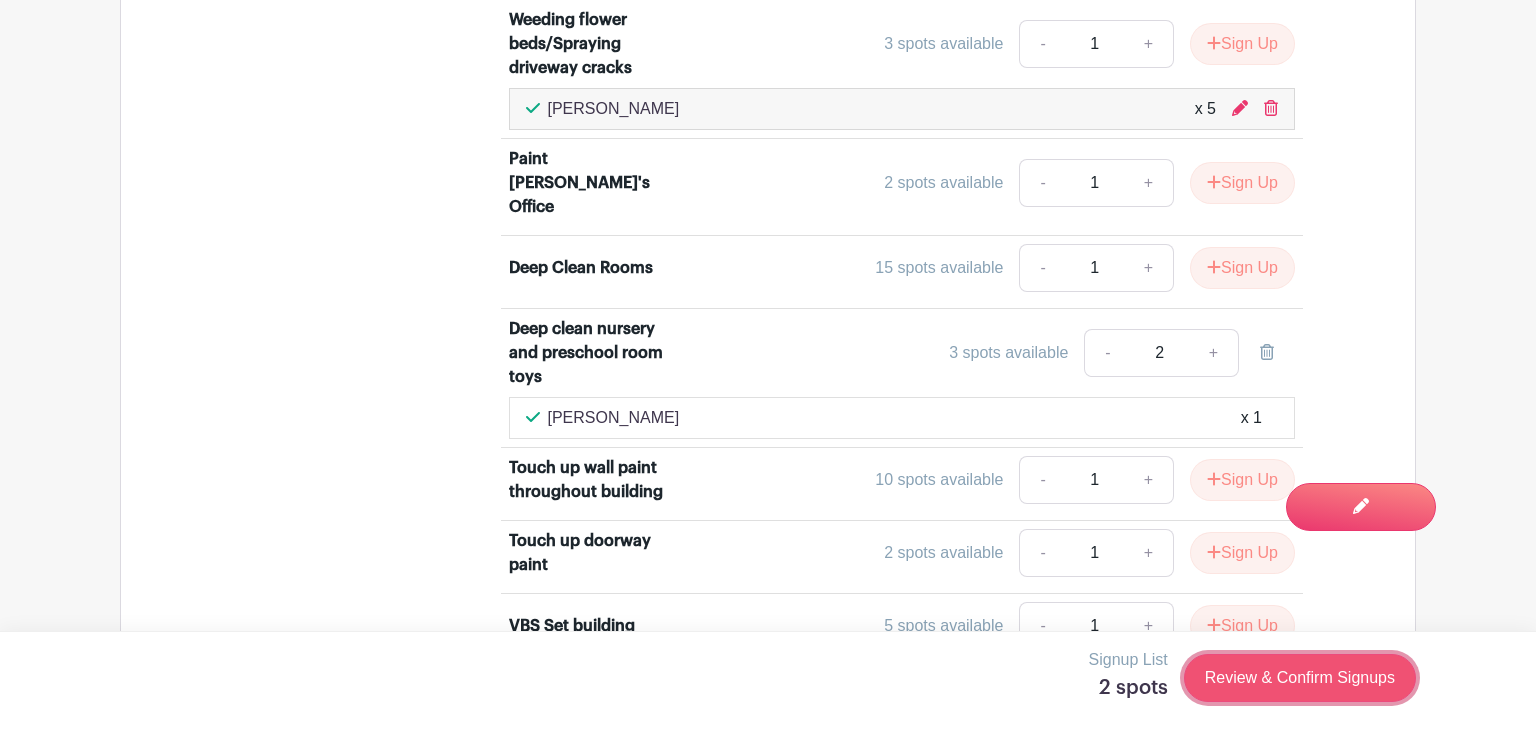 click on "Review & Confirm Signups" at bounding box center (1300, 678) 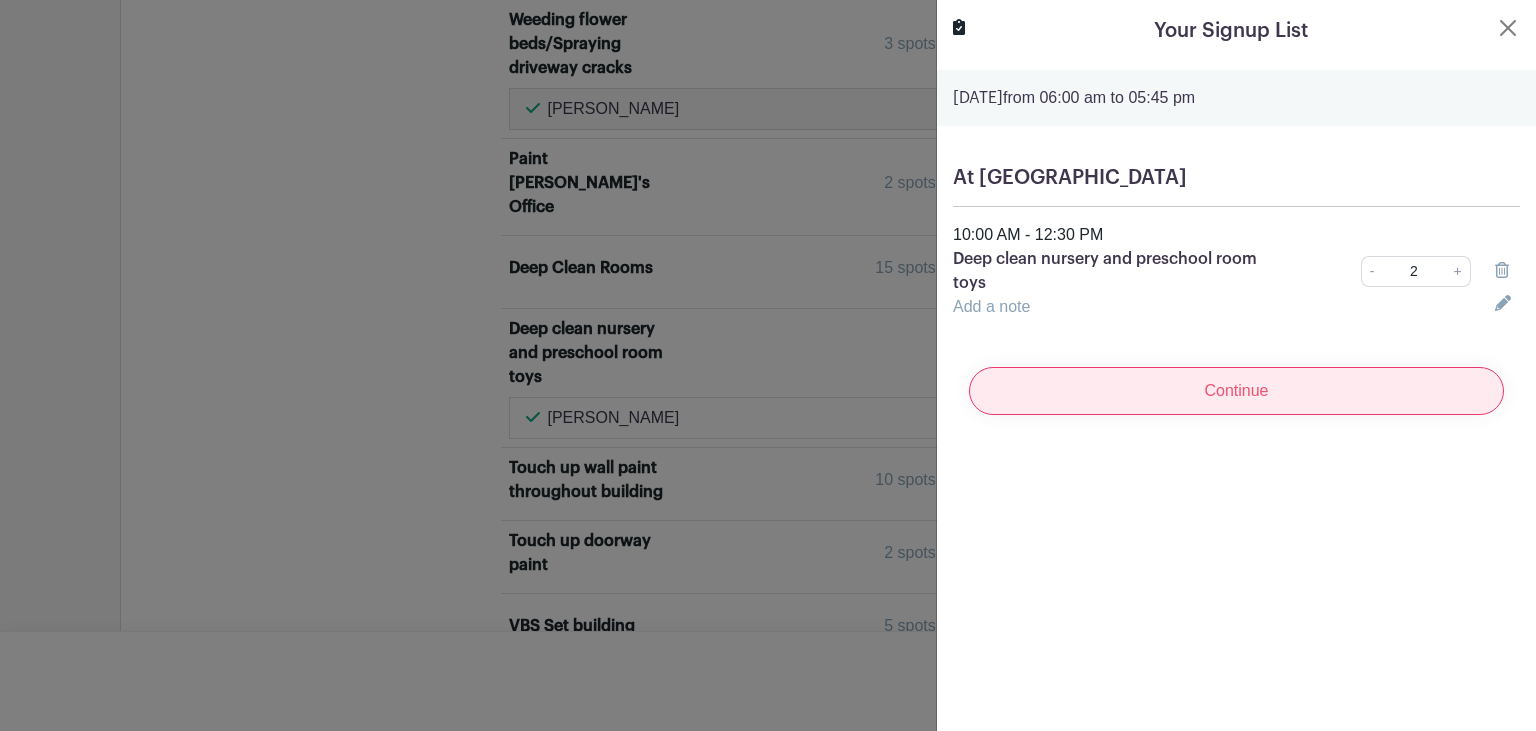 click on "Continue" at bounding box center [1236, 391] 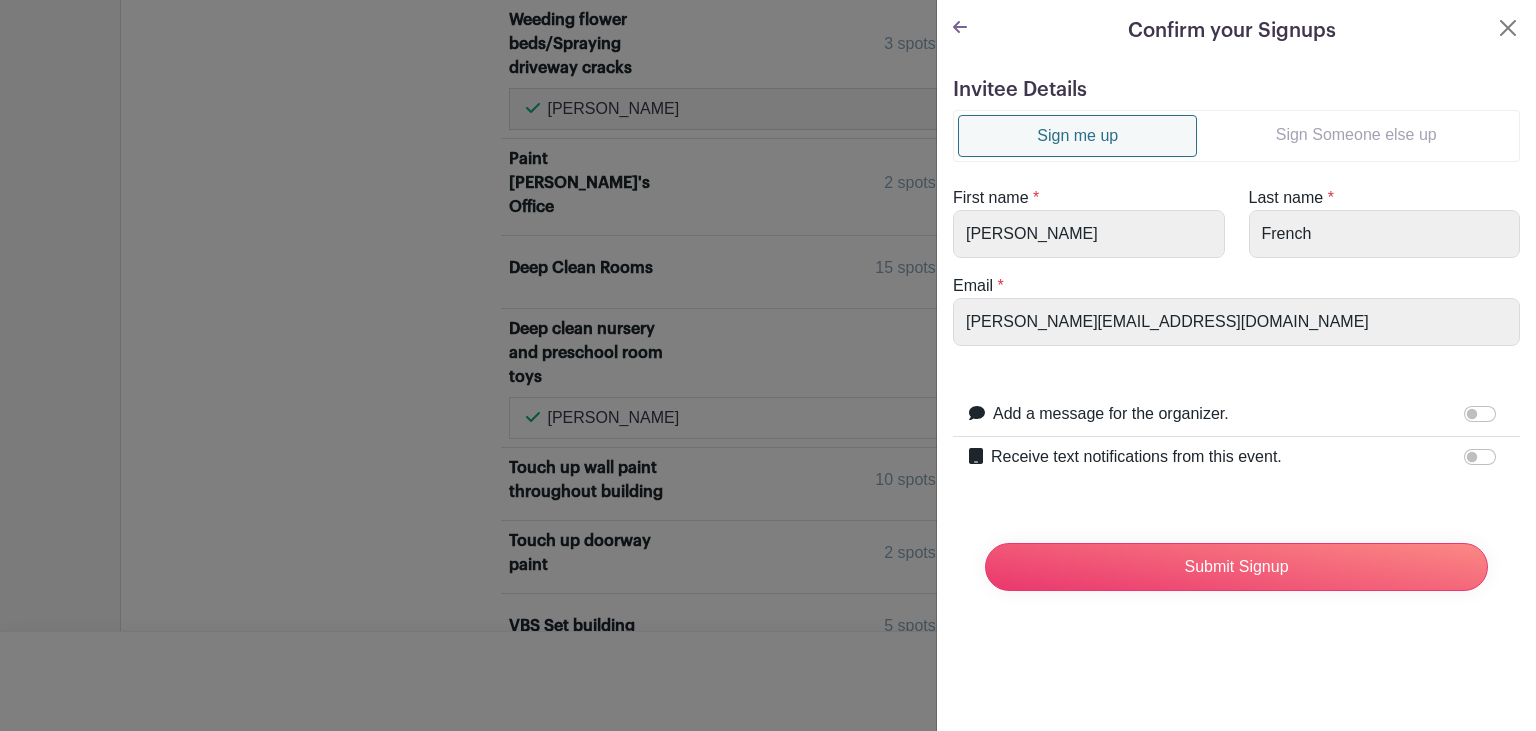 click on "Sign Someone else up" at bounding box center [1356, 135] 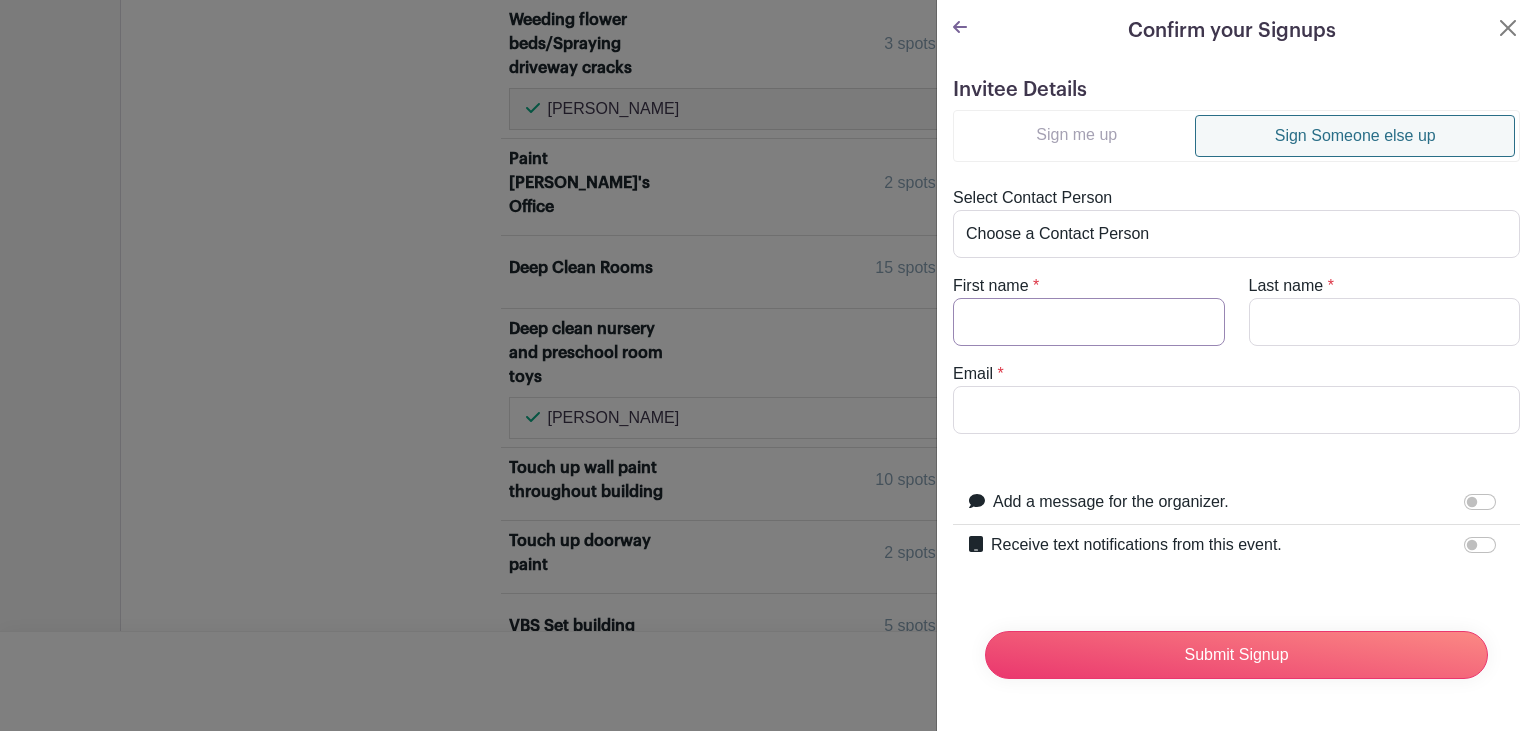 click on "First name" at bounding box center [1089, 322] 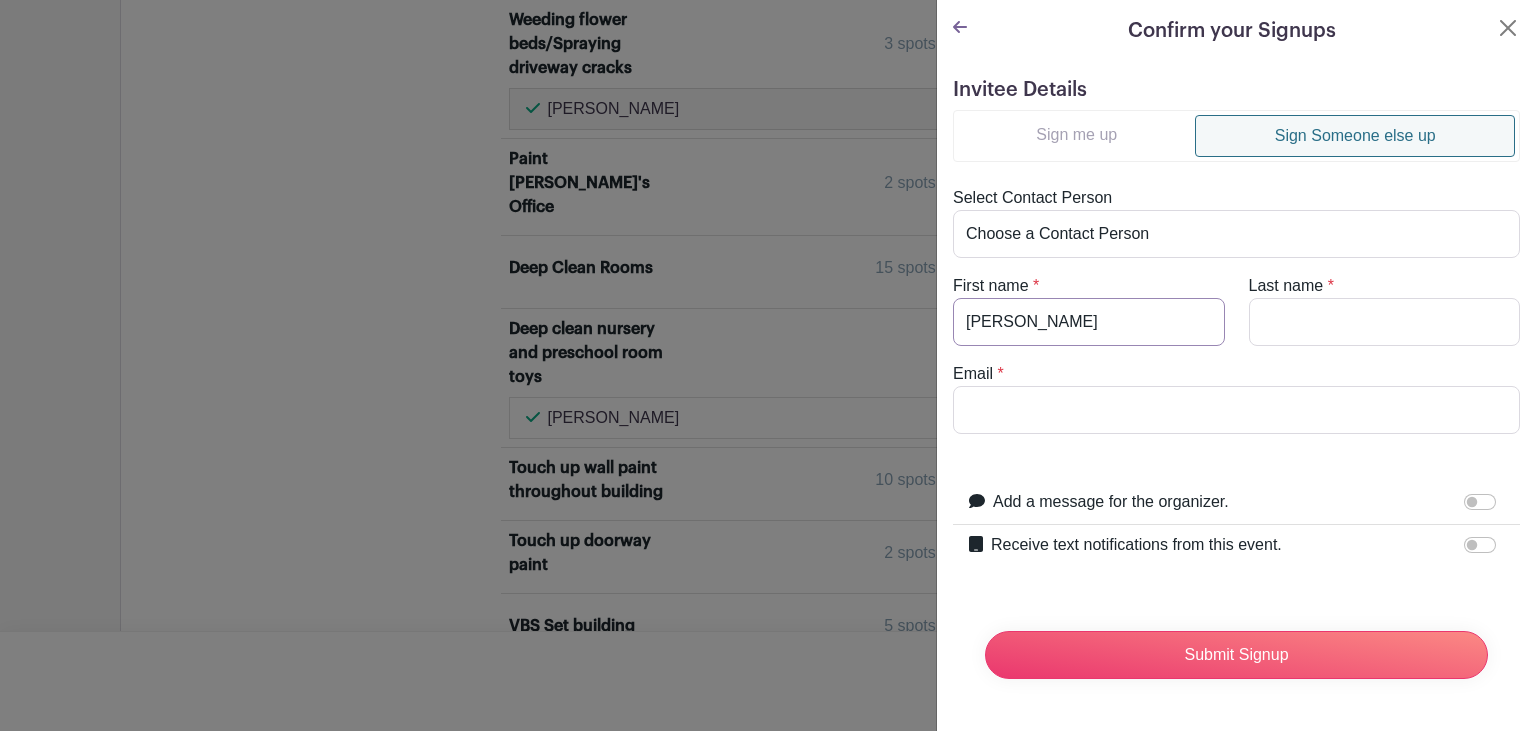 type on "Ken" 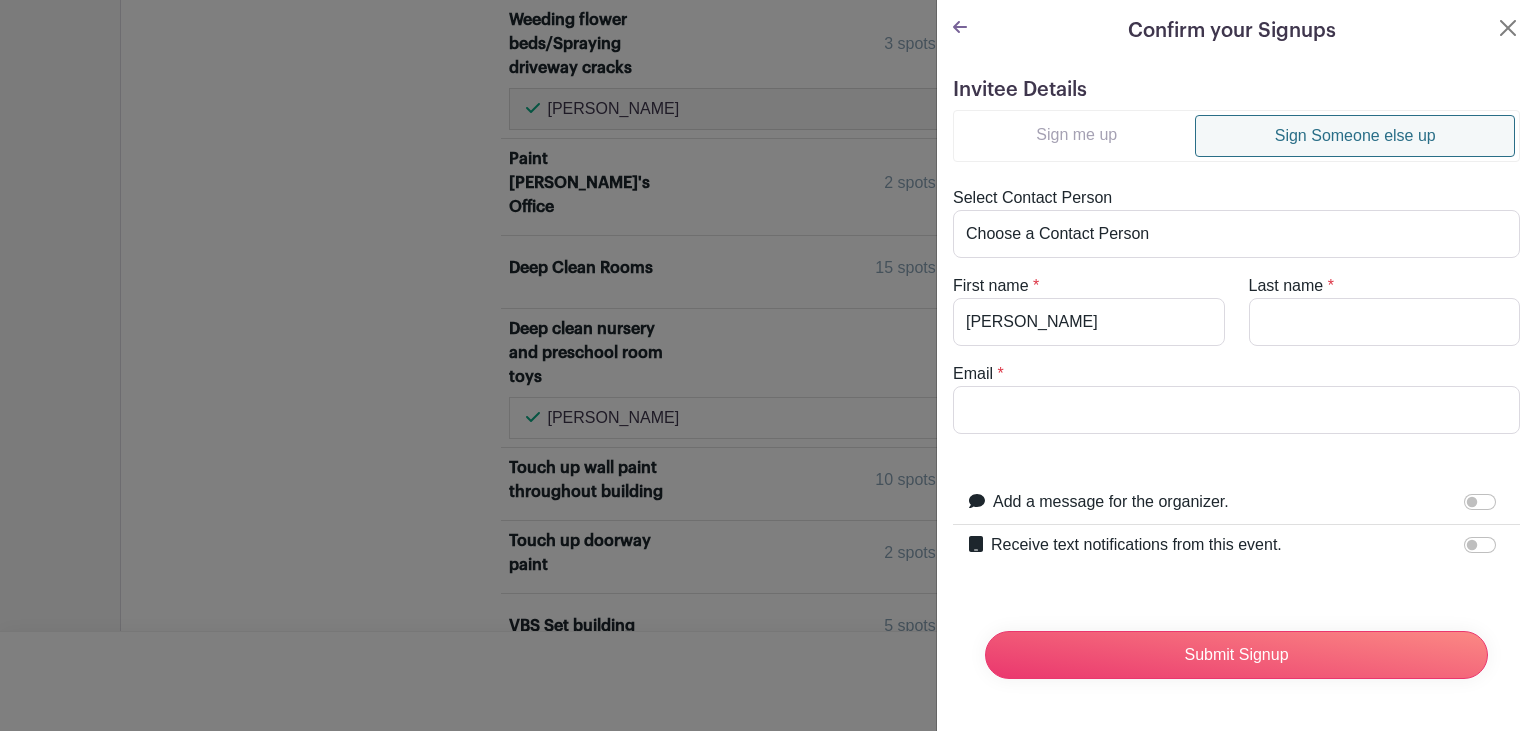 click on "Confirm your Signups
Invitee Details
Sign me up
Sign Someone else up
Select Contact Person
Choose a Contact Person Aaron Conant (aaronconant@gmail.com)
Ashley Egresi (ashley@mylcc.church)
Bruce Howell (newark37@gmail.com)
Bryon Boley (bryonboley@hotmail.com)
Dar Warner (warnerpatty6@gmail.com)
Dave Seeley (daveseeley69@gmail.com)
Eric Smithheart (eric.smithhart@gmail.com)
Evan Semrau (evanbob007@yahoo.com)
Jessica Baker (jmwinner2@gmail.com)
Marilyn Duke (mvd4goldens@gmail.com)
Patricia Austin (patriciaaustin82@yahoo.com)
Shannon Brown (sealshan@hotmail.com)
Sharon Sincler (ssincler@outlook.com)
Susan Harrison (Susanannpharrison@gmail.com)" at bounding box center [1236, 363] 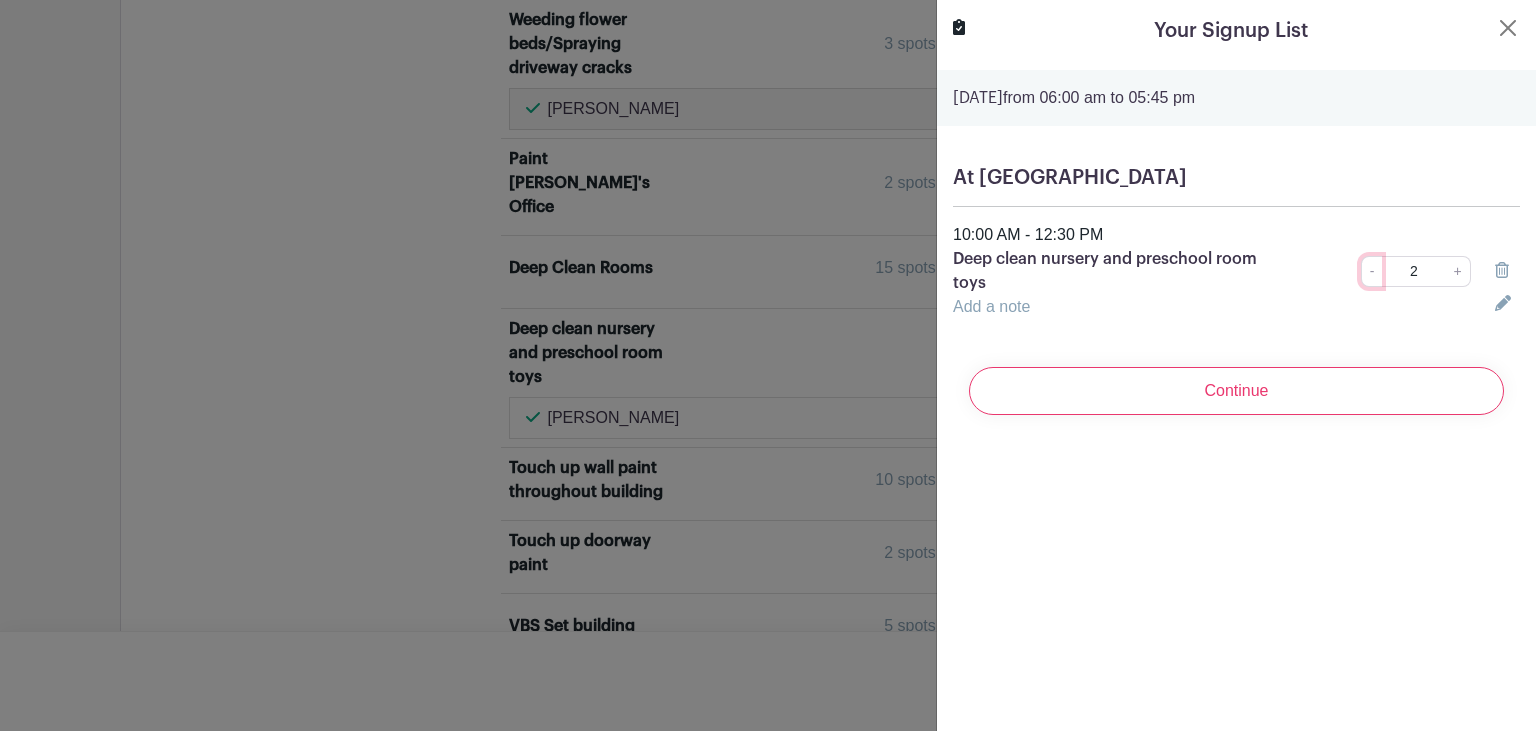 click on "-" at bounding box center (1372, 271) 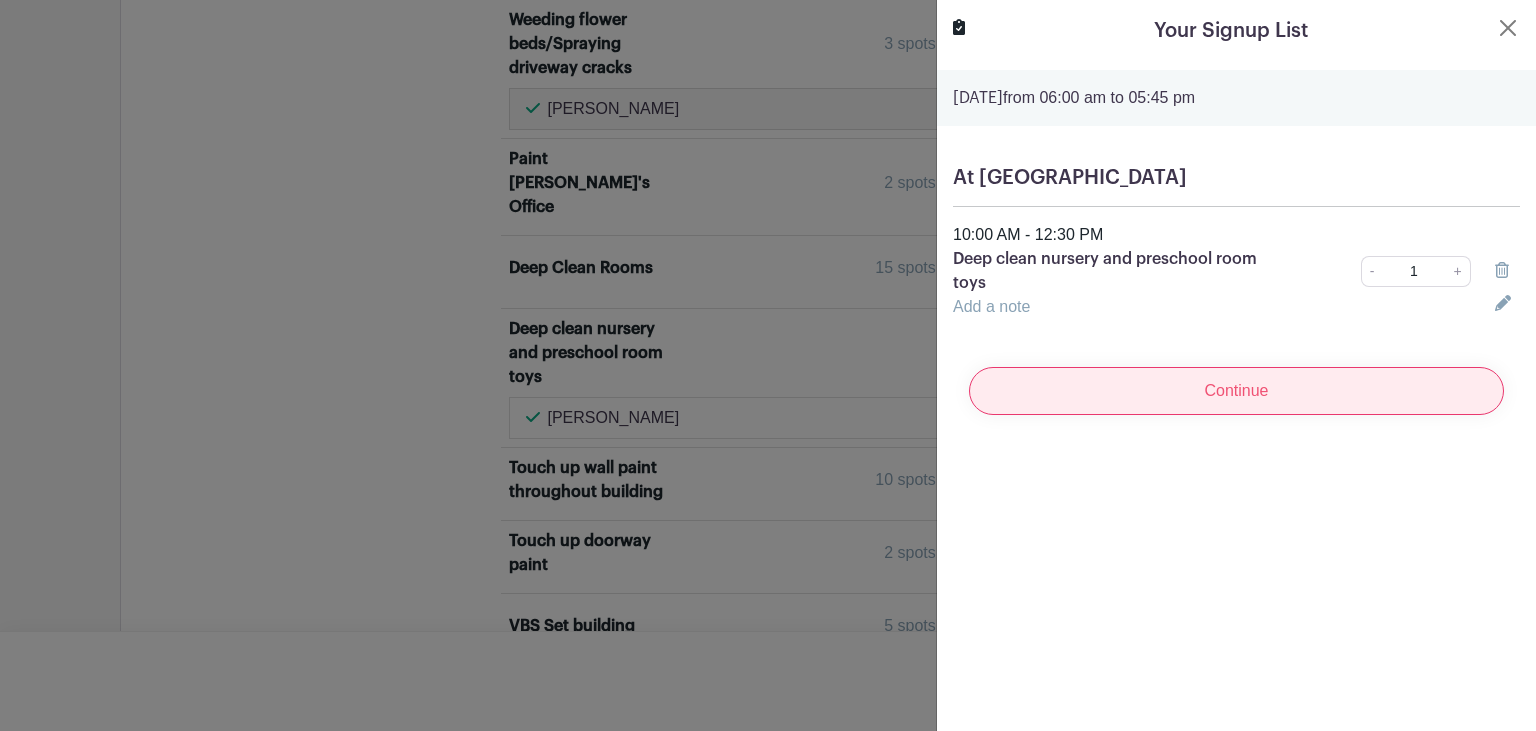 click on "Continue" at bounding box center (1236, 391) 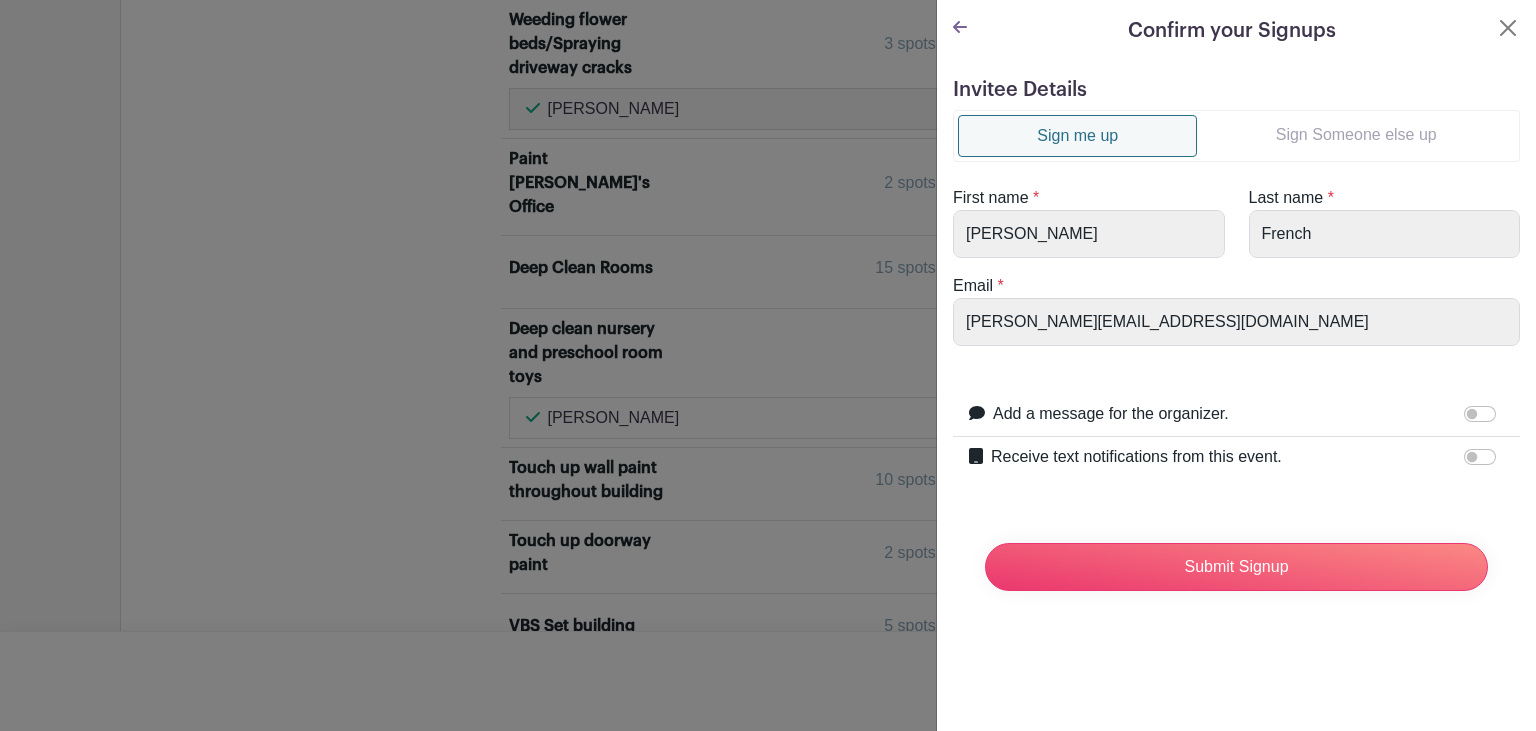 click on "Sign Someone else up" at bounding box center [1356, 135] 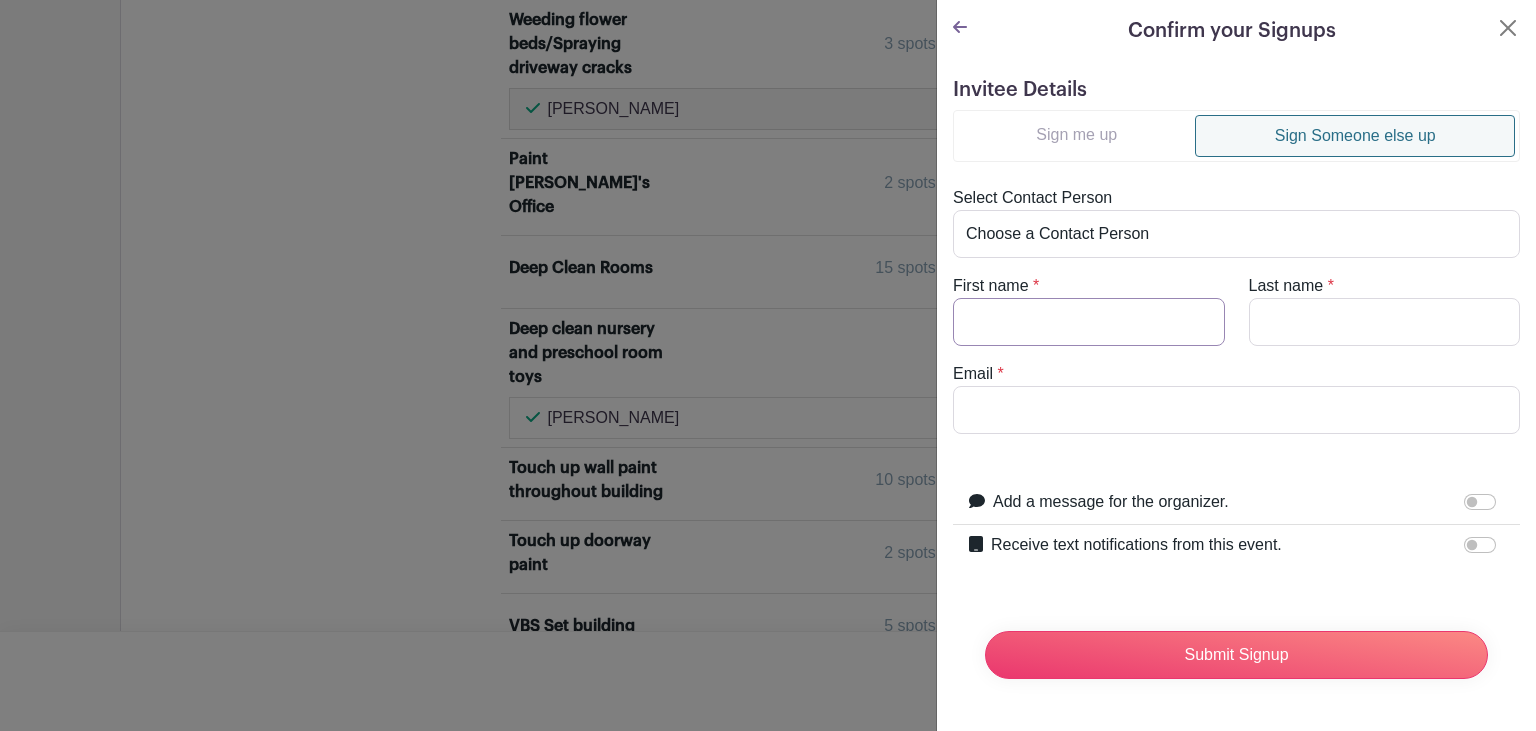 click on "First name" at bounding box center [1089, 322] 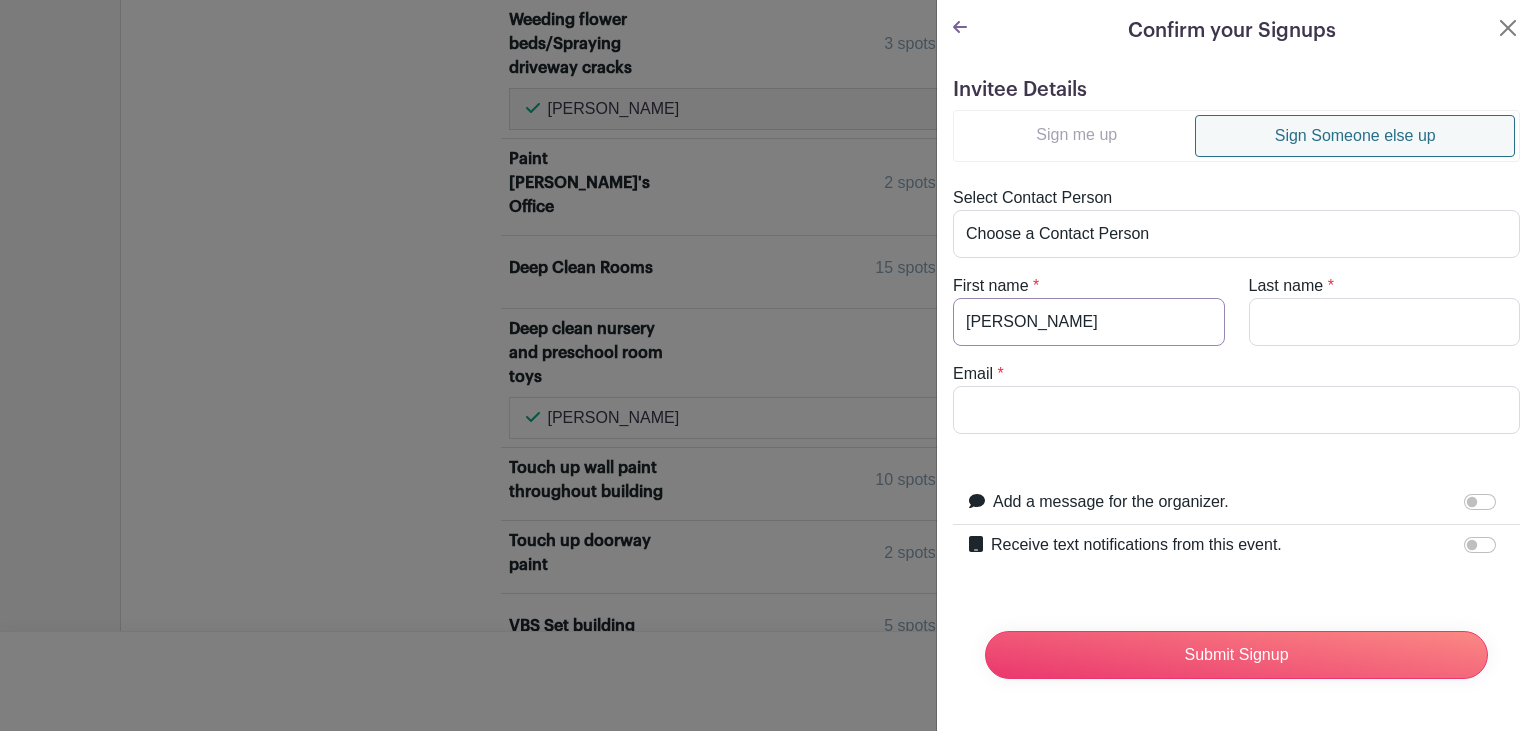 type on "Robin" 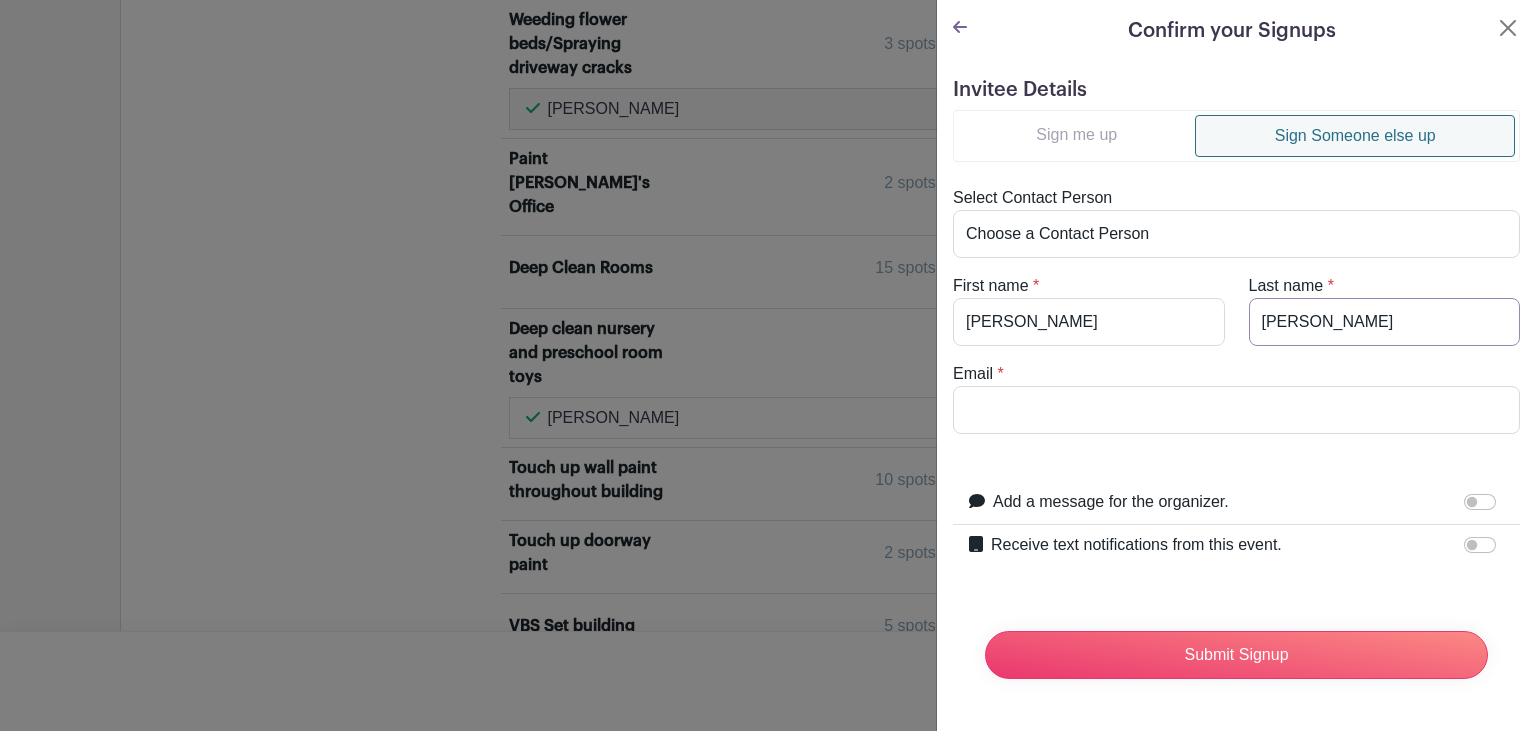 type on "Wesley" 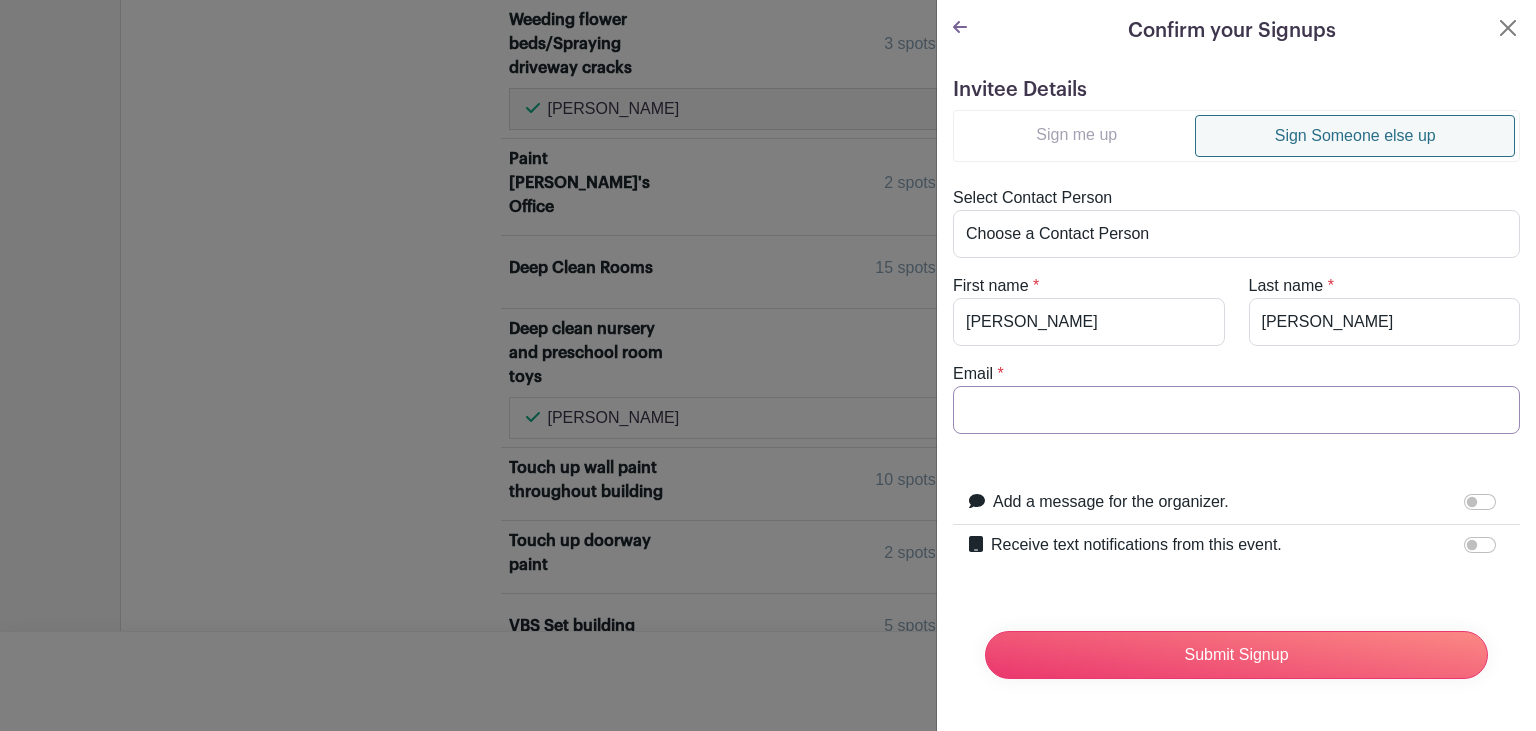 click on "Email" at bounding box center (1236, 410) 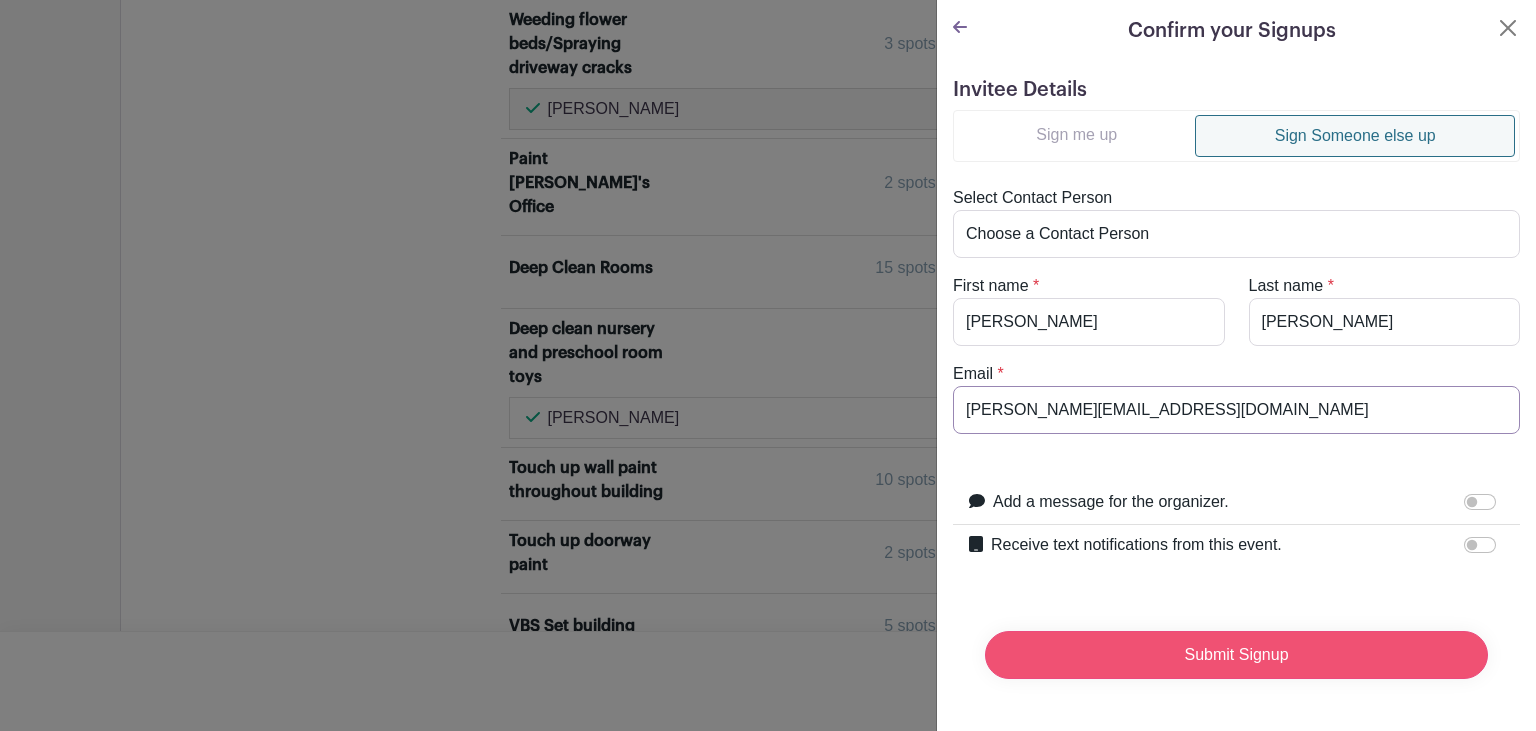 type on "robin.wesley88@gmail.com" 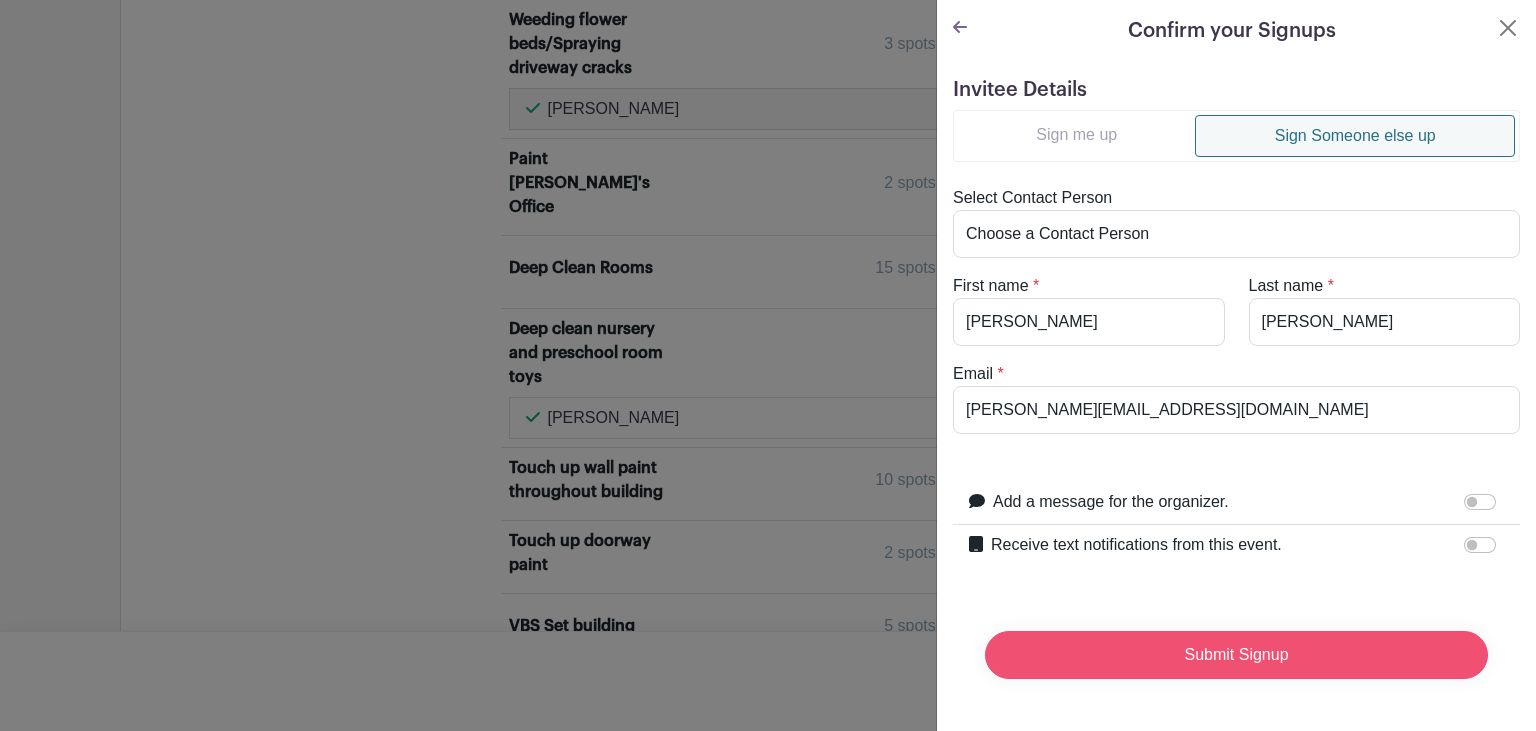 click on "Submit Signup" at bounding box center (1236, 655) 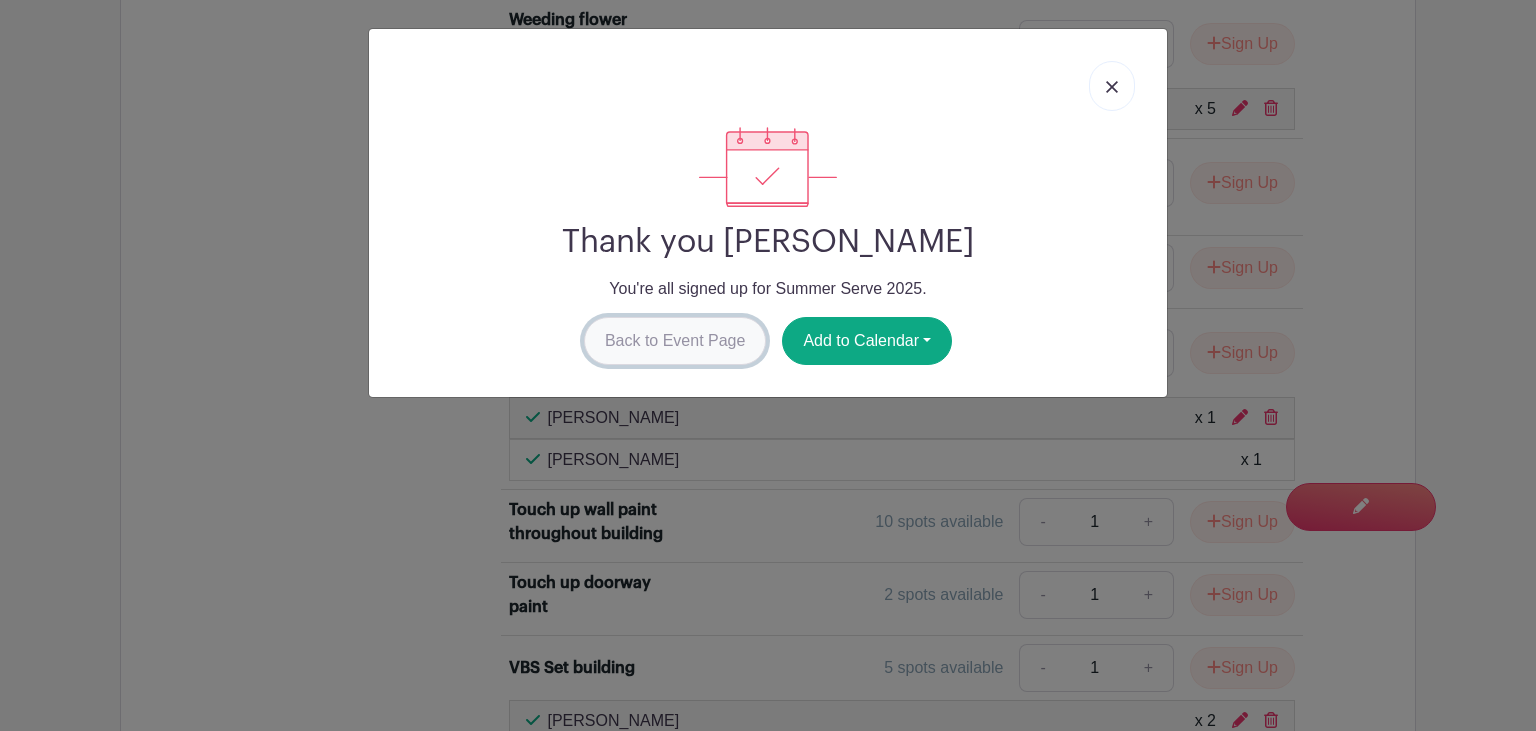 click on "Back to Event Page" at bounding box center [675, 341] 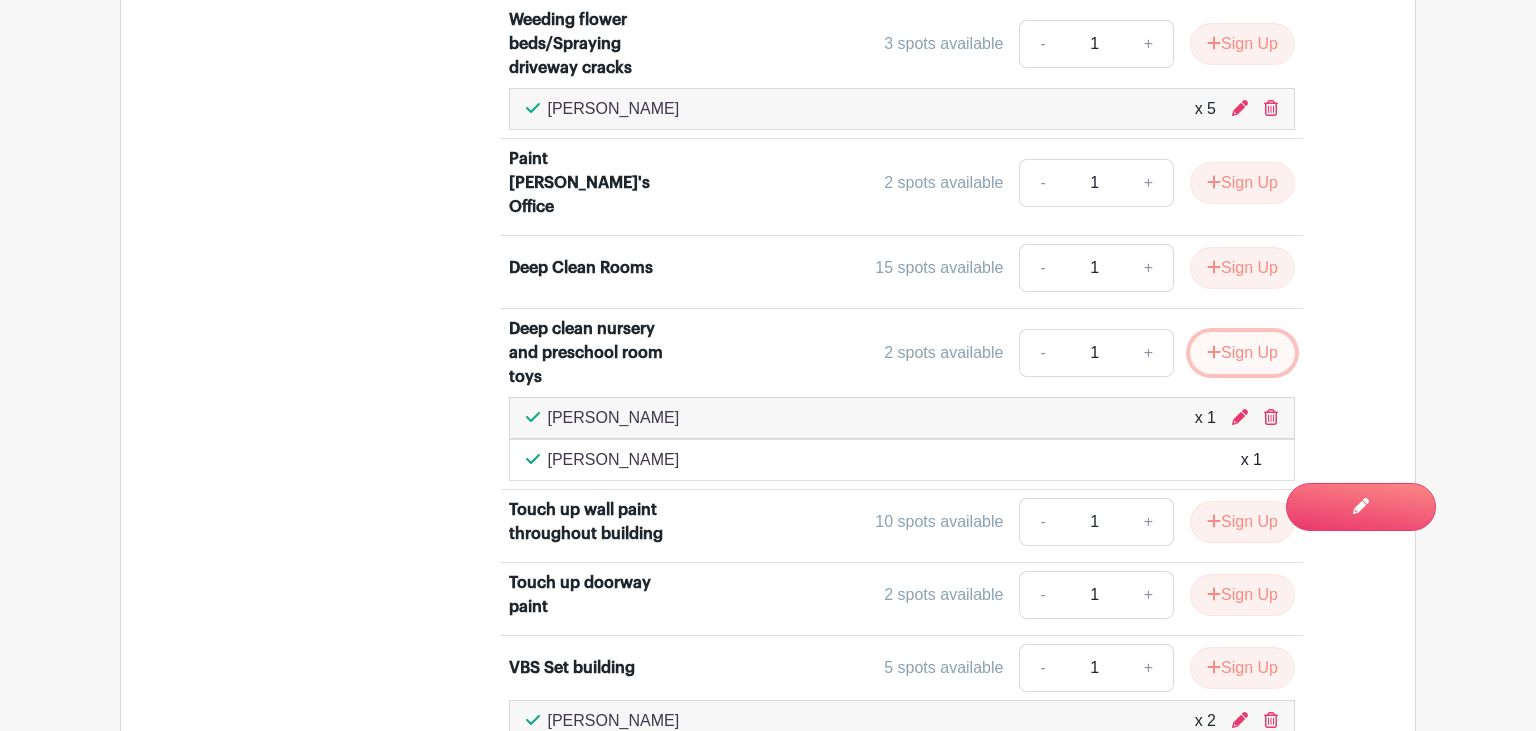 click on "Sign Up" at bounding box center [1242, 353] 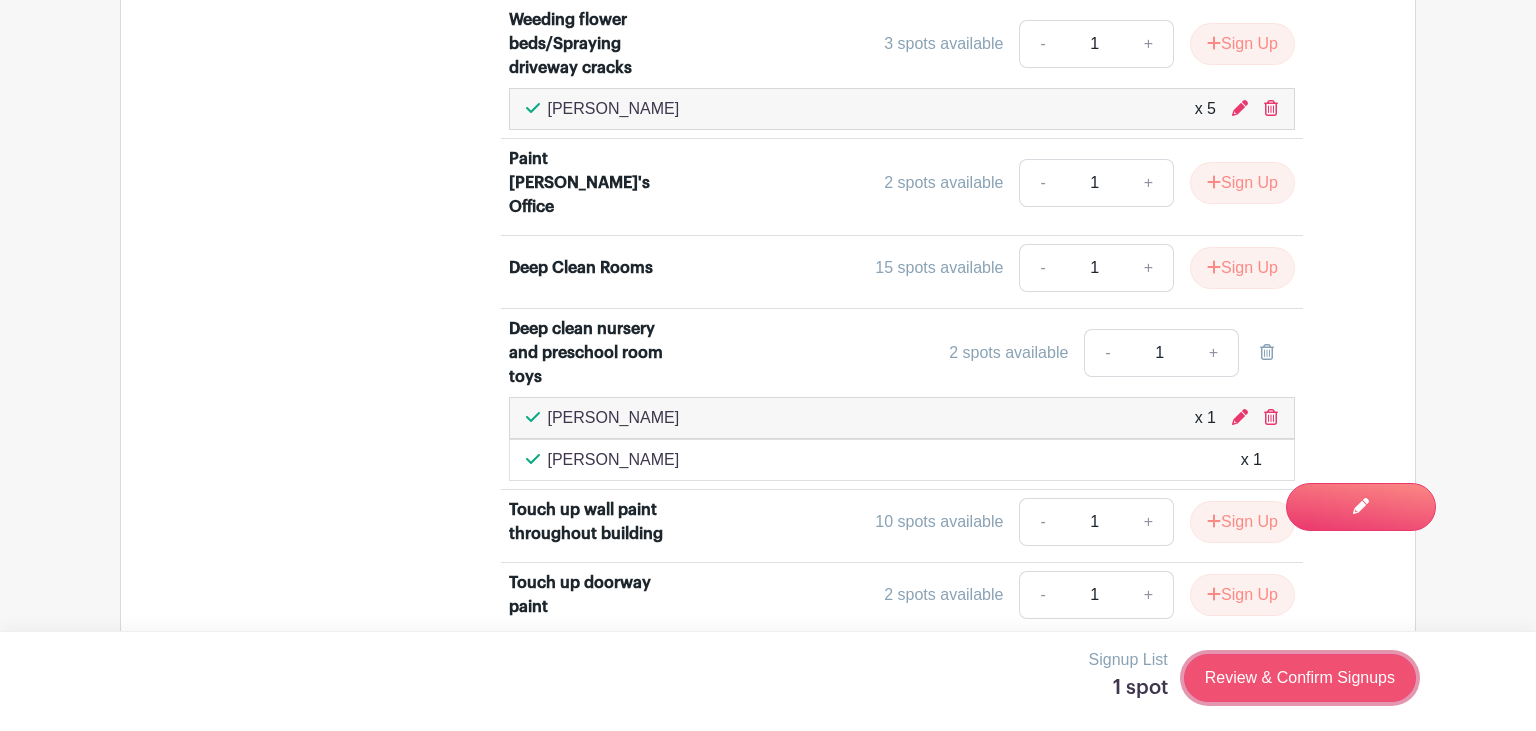 click on "Review & Confirm Signups" at bounding box center [1300, 678] 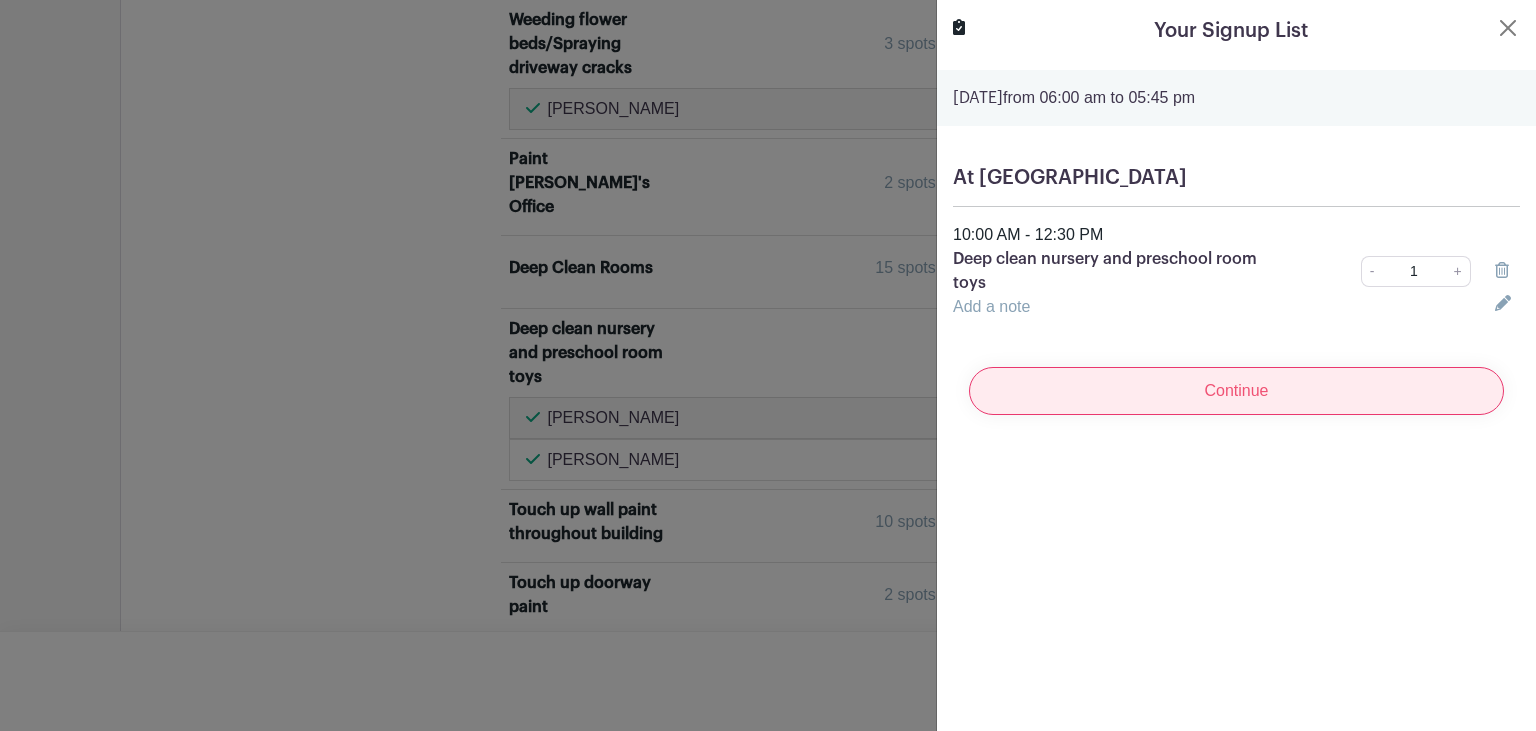 click on "Continue" at bounding box center (1236, 391) 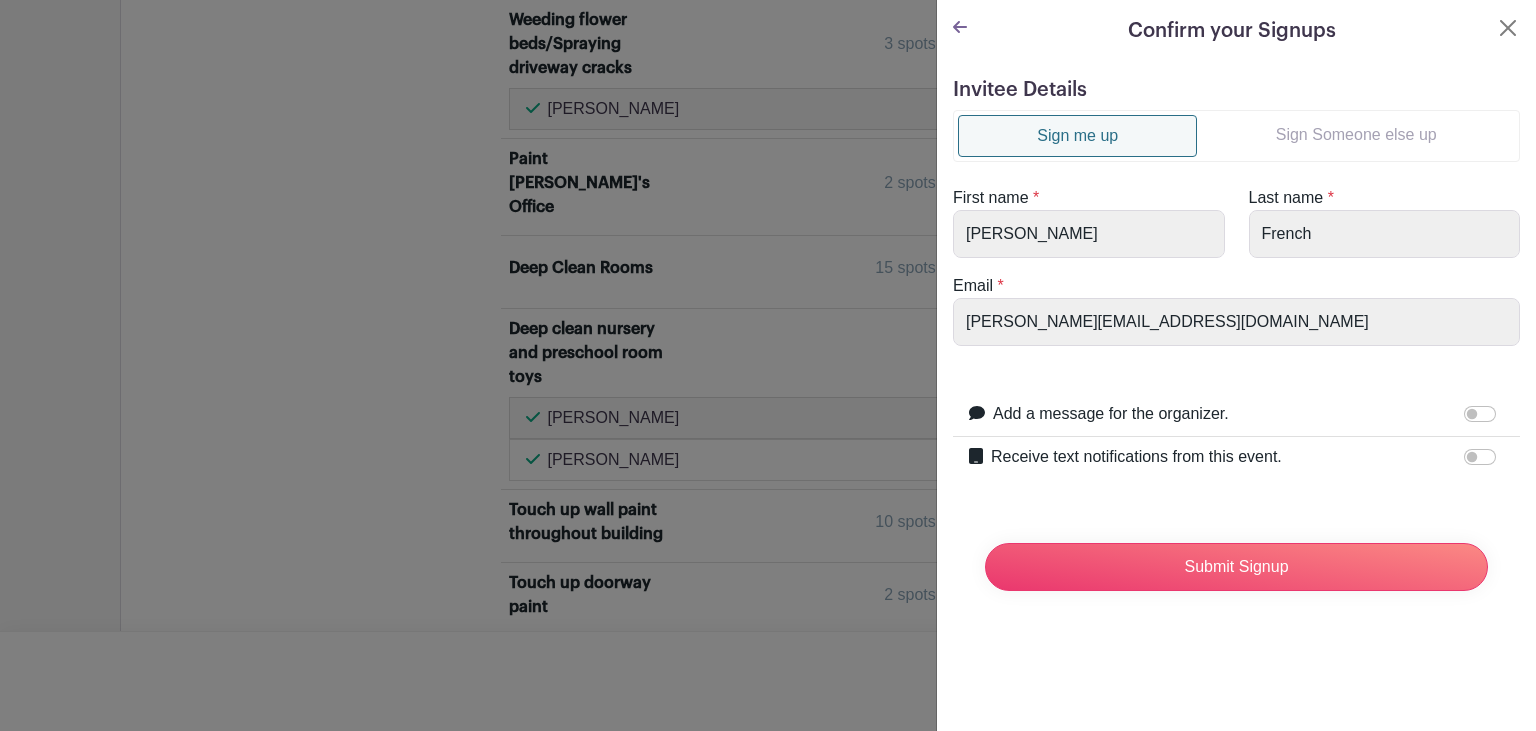 click on "Sign Someone else up" at bounding box center [1356, 135] 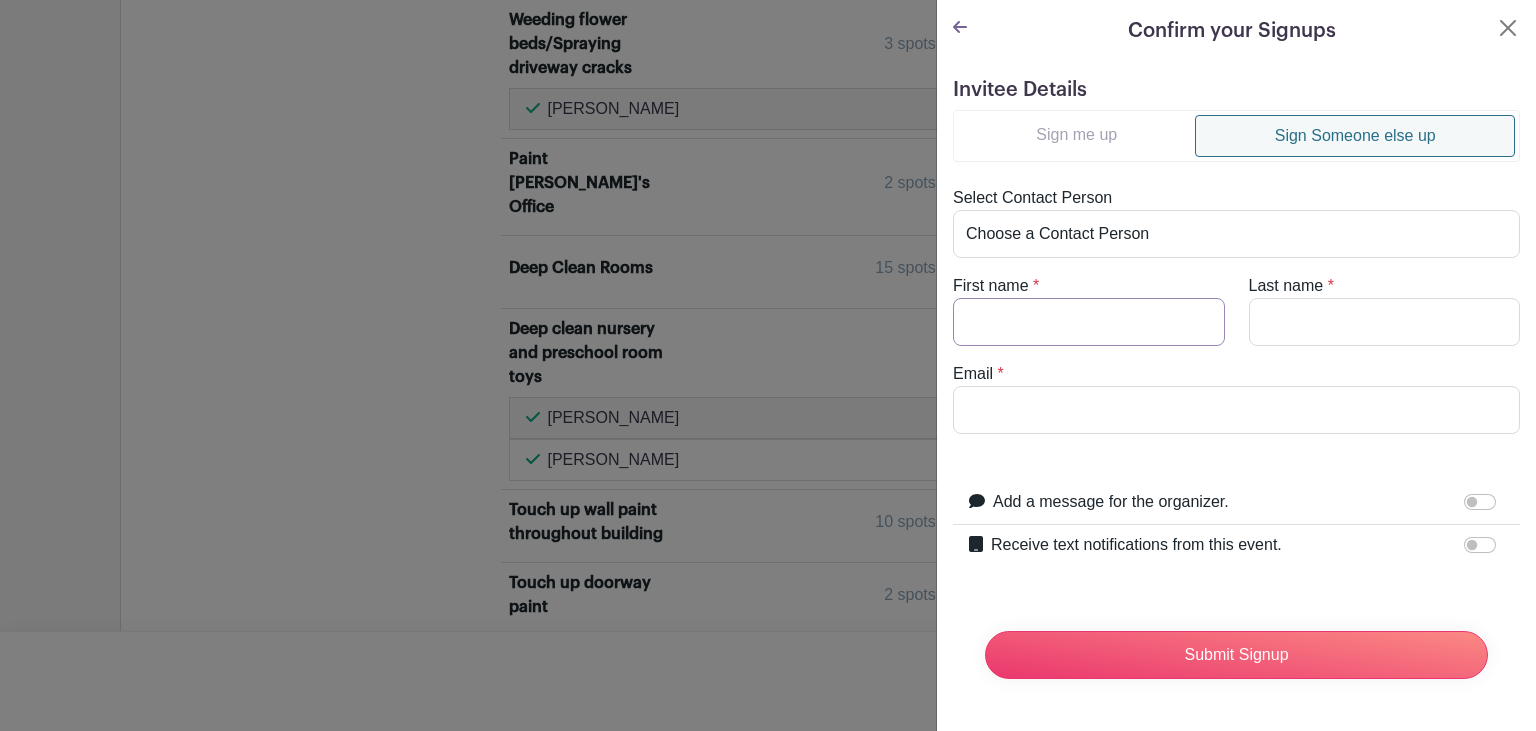 click on "First name" at bounding box center [1089, 322] 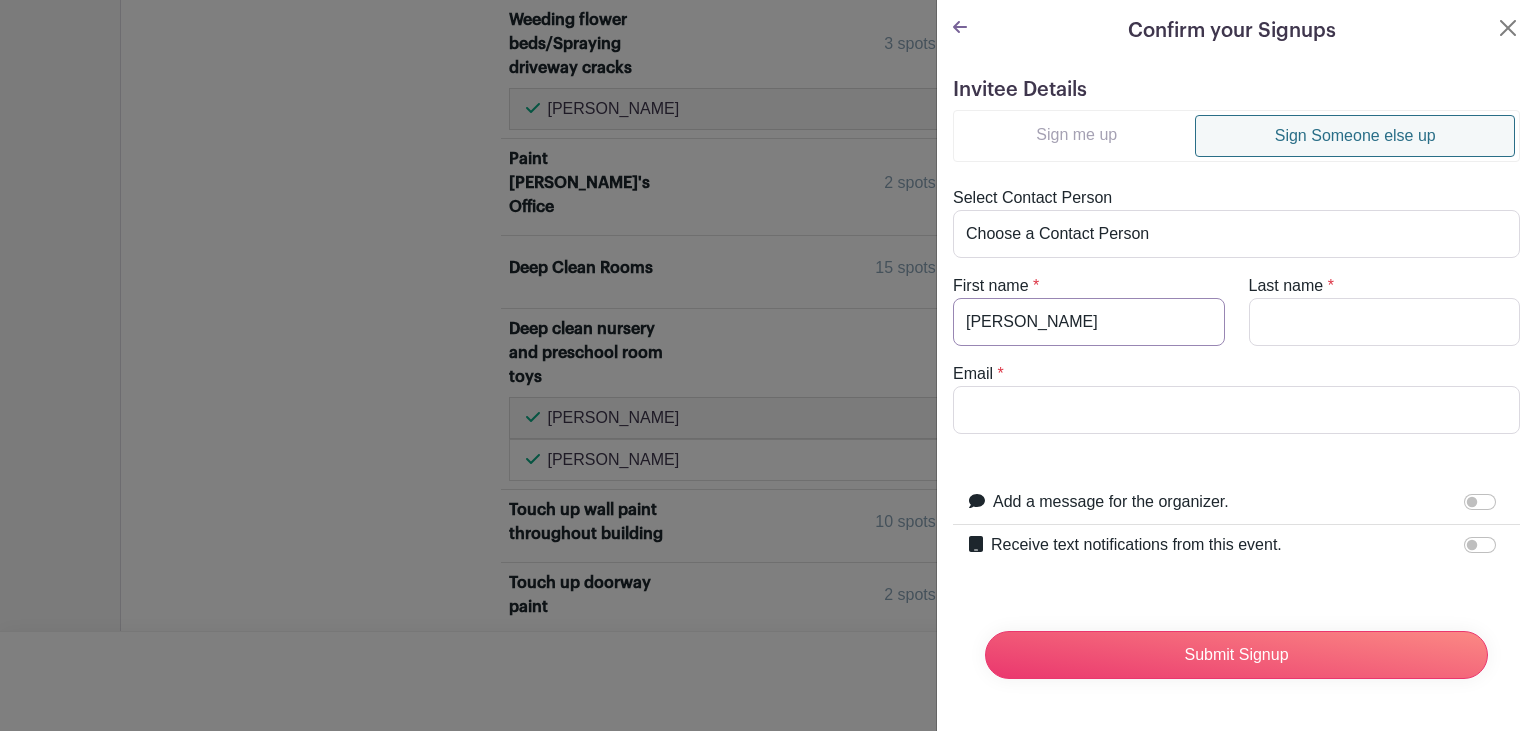 type on "Ken" 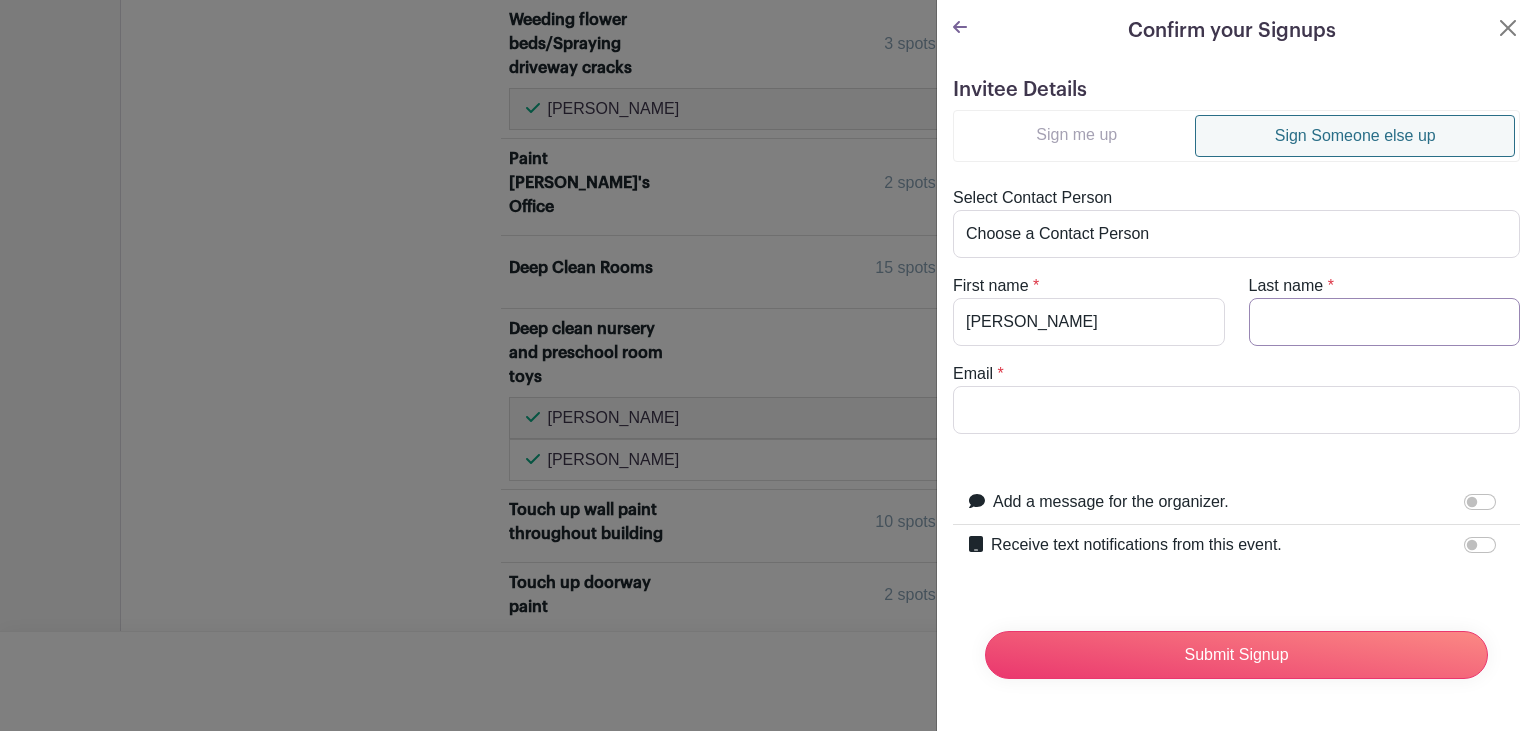 type on "E" 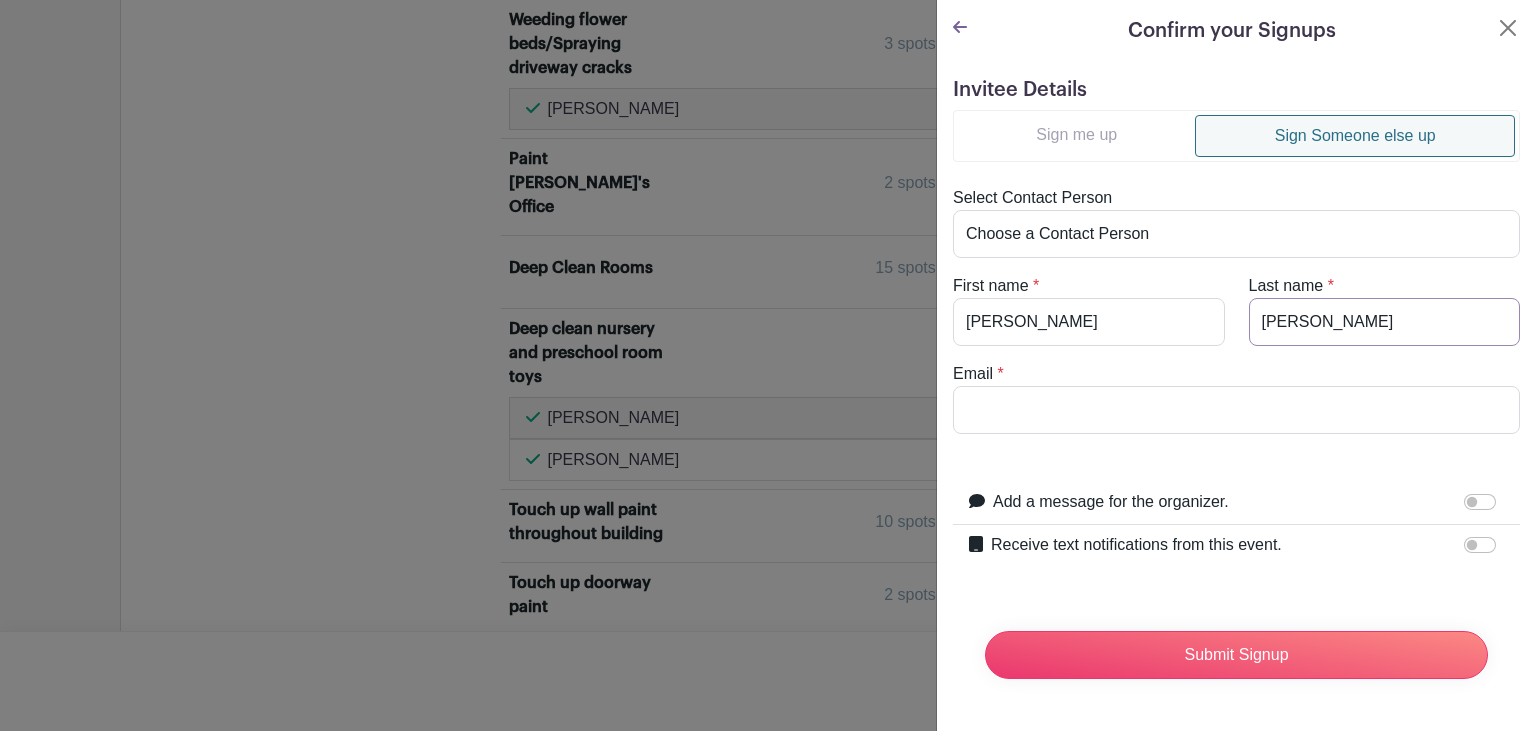 type on "Wesley" 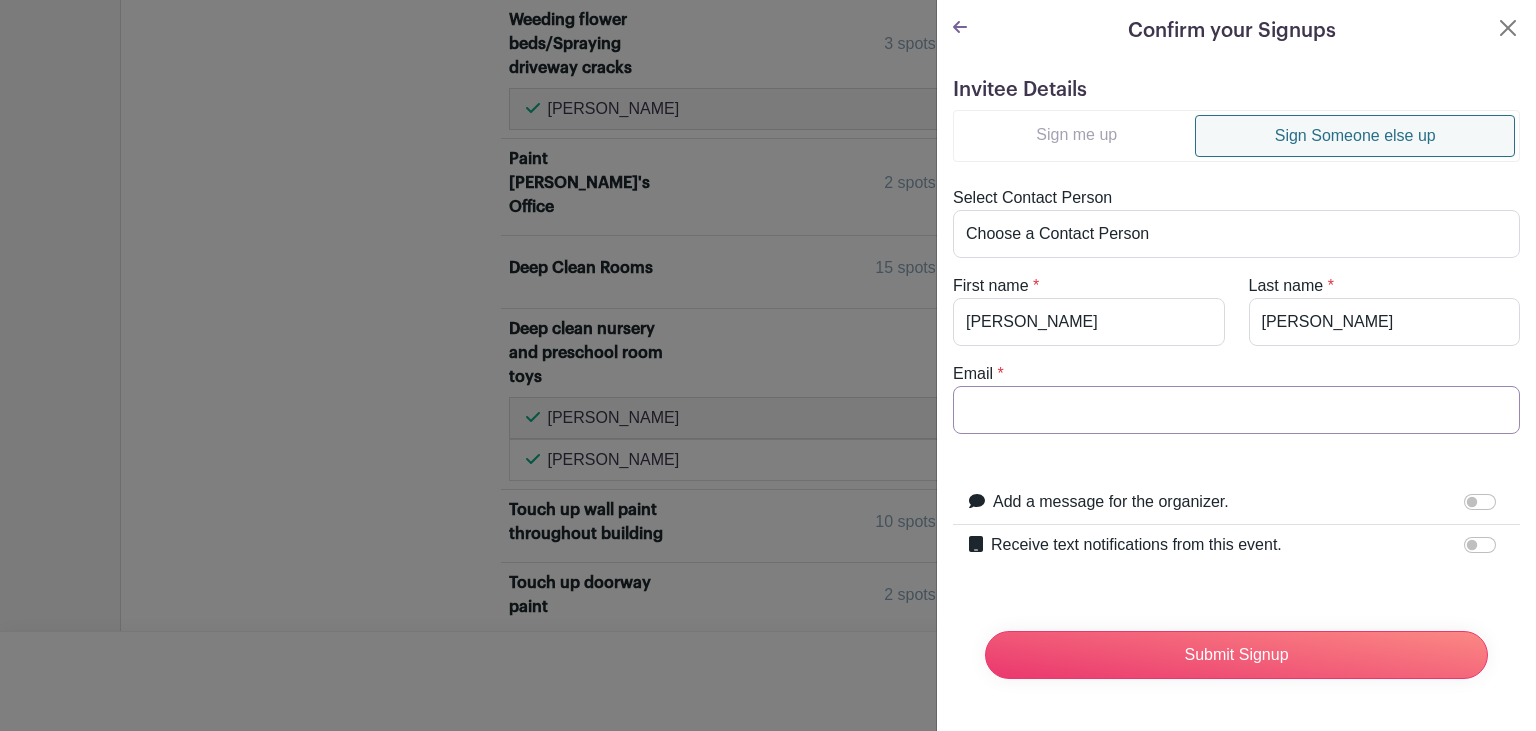 click on "Email" at bounding box center [1236, 410] 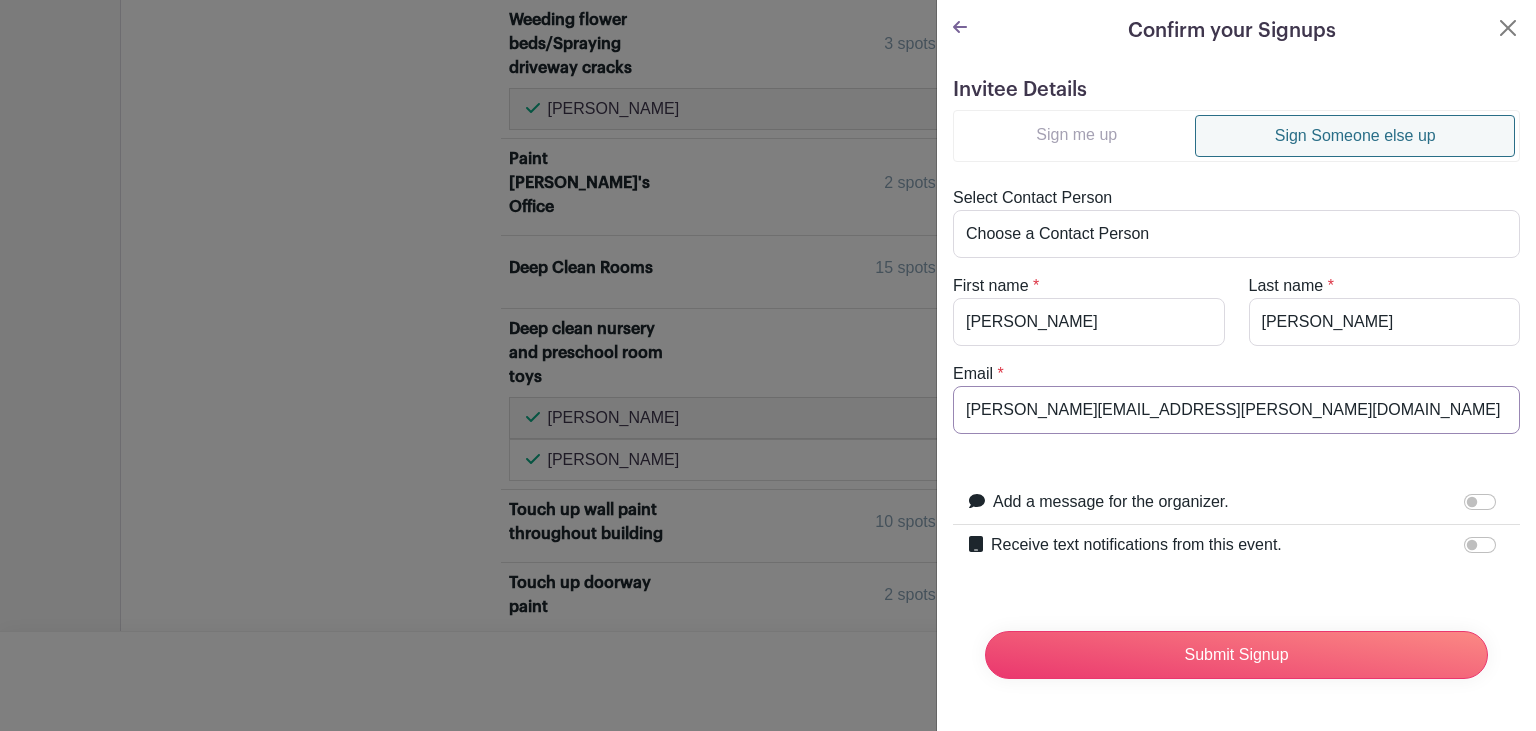 type on "kenneth.l.wesley@gmail.com" 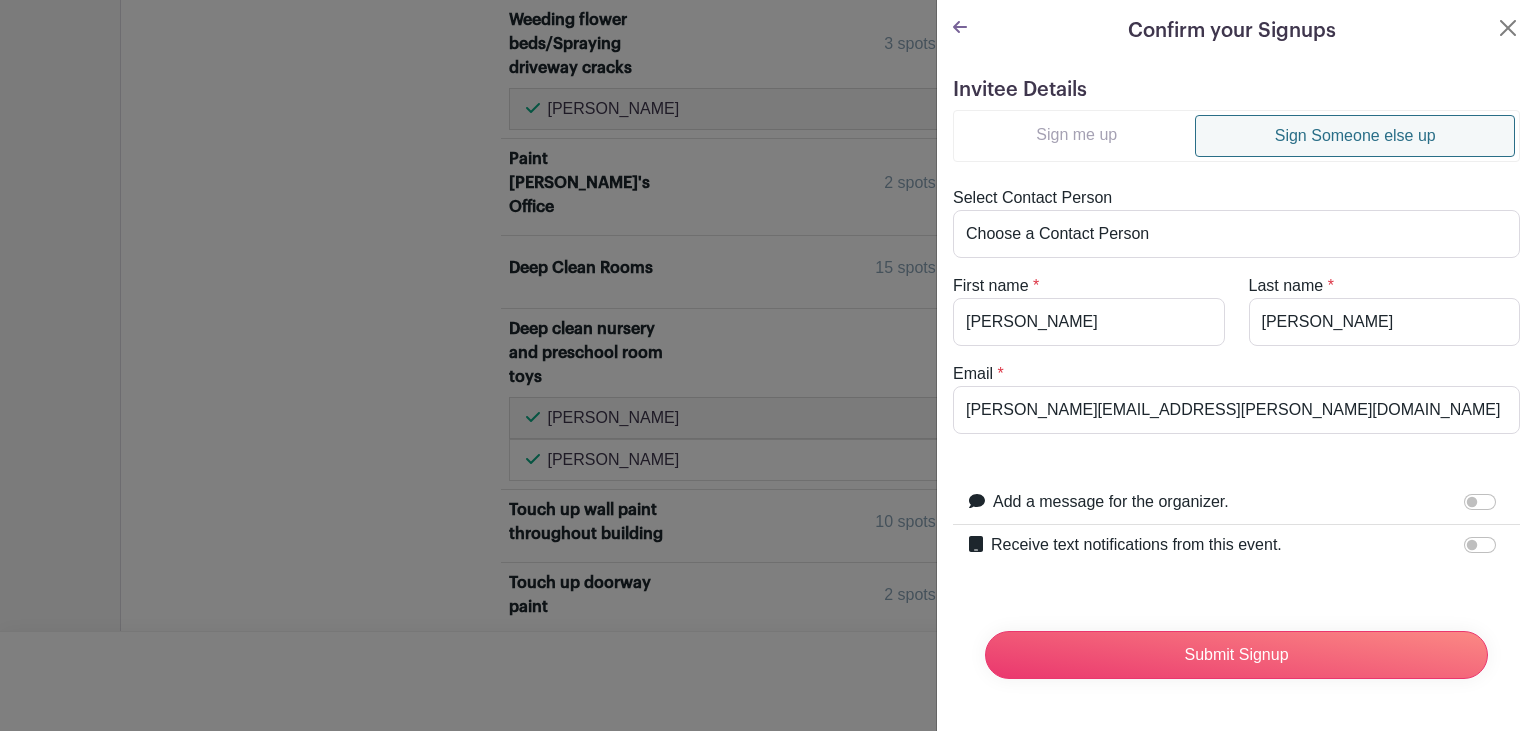 click on "Invitee Details
Sign me up
Sign Someone else up
Select Contact Person
Choose a Contact Person Aaron Conant (aaronconant@gmail.com)
Ashley Egresi (ashley@mylcc.church)
Bruce Howell (newark37@gmail.com)
Bryon Boley (bryonboley@hotmail.com)
Dar Warner (warnerpatty6@gmail.com)
Dave Seeley (daveseeley69@gmail.com)
Eric Smithheart (eric.smithhart@gmail.com)
Evan Semrau (evanbob007@yahoo.com)
Jessica Baker (jmwinner2@gmail.com)
Marilyn Duke (mvd4goldens@gmail.com)
Patricia Austin (patriciaaustin82@yahoo.com)
Robin Wesley (robin.wesley88@gmail.com)
Shannon Brown (sealshan@hotmail.com)
Sharon Sincler (ssincler@outlook.com)
Susan Harrison (Susanannpharrison@gmail.com)
Tyler Kern (tylertkern@yahoo.com)" at bounding box center [1236, 386] 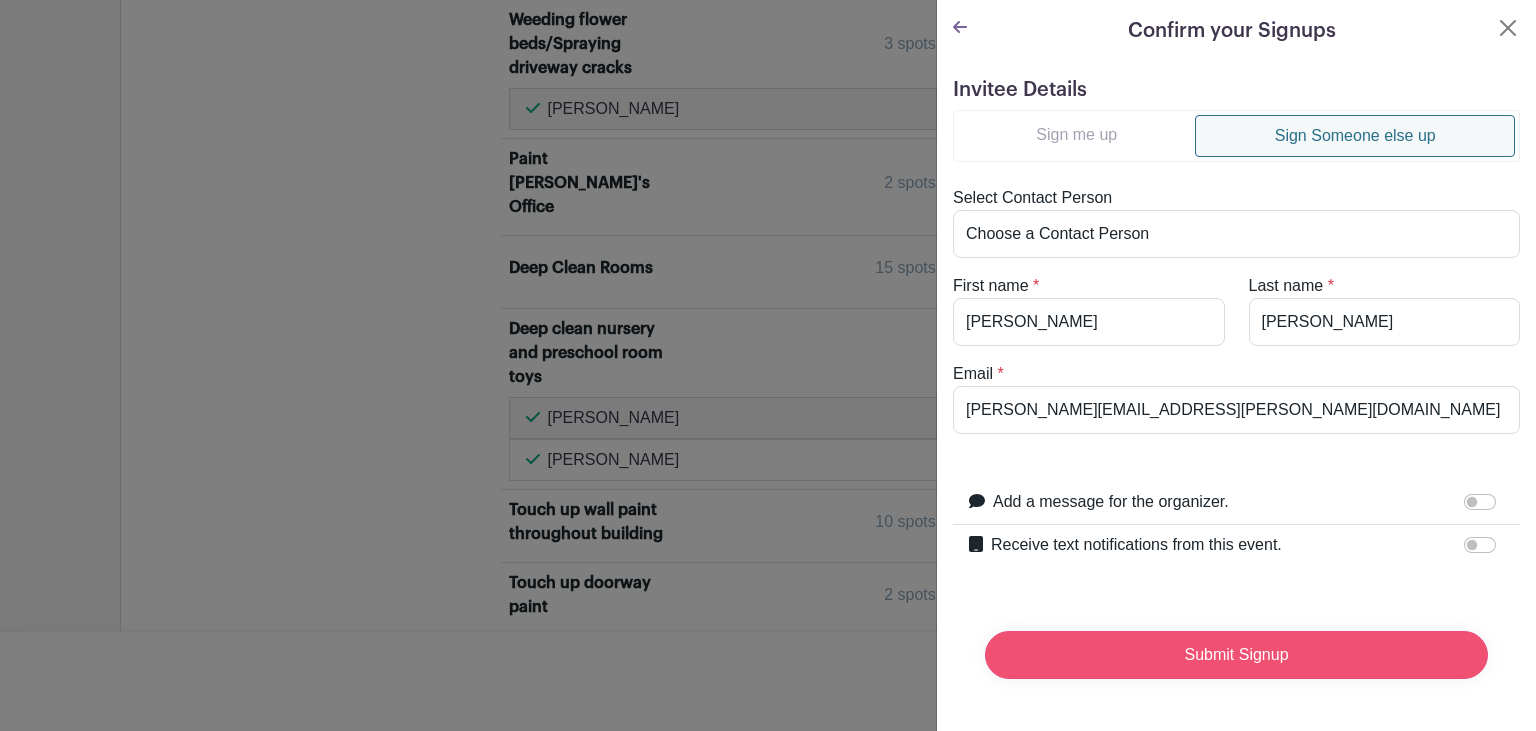 click on "Submit Signup" at bounding box center (1236, 655) 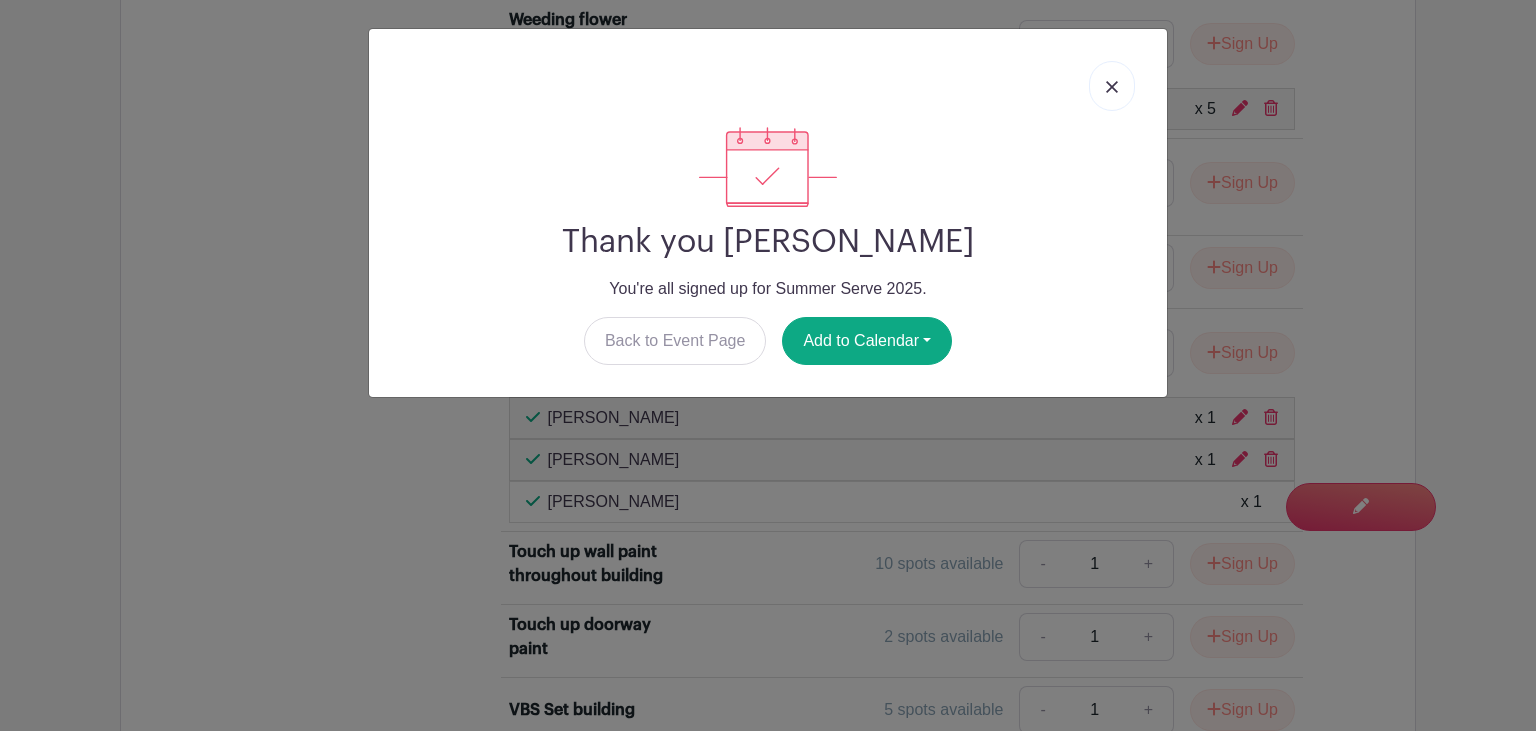 click at bounding box center [1112, 86] 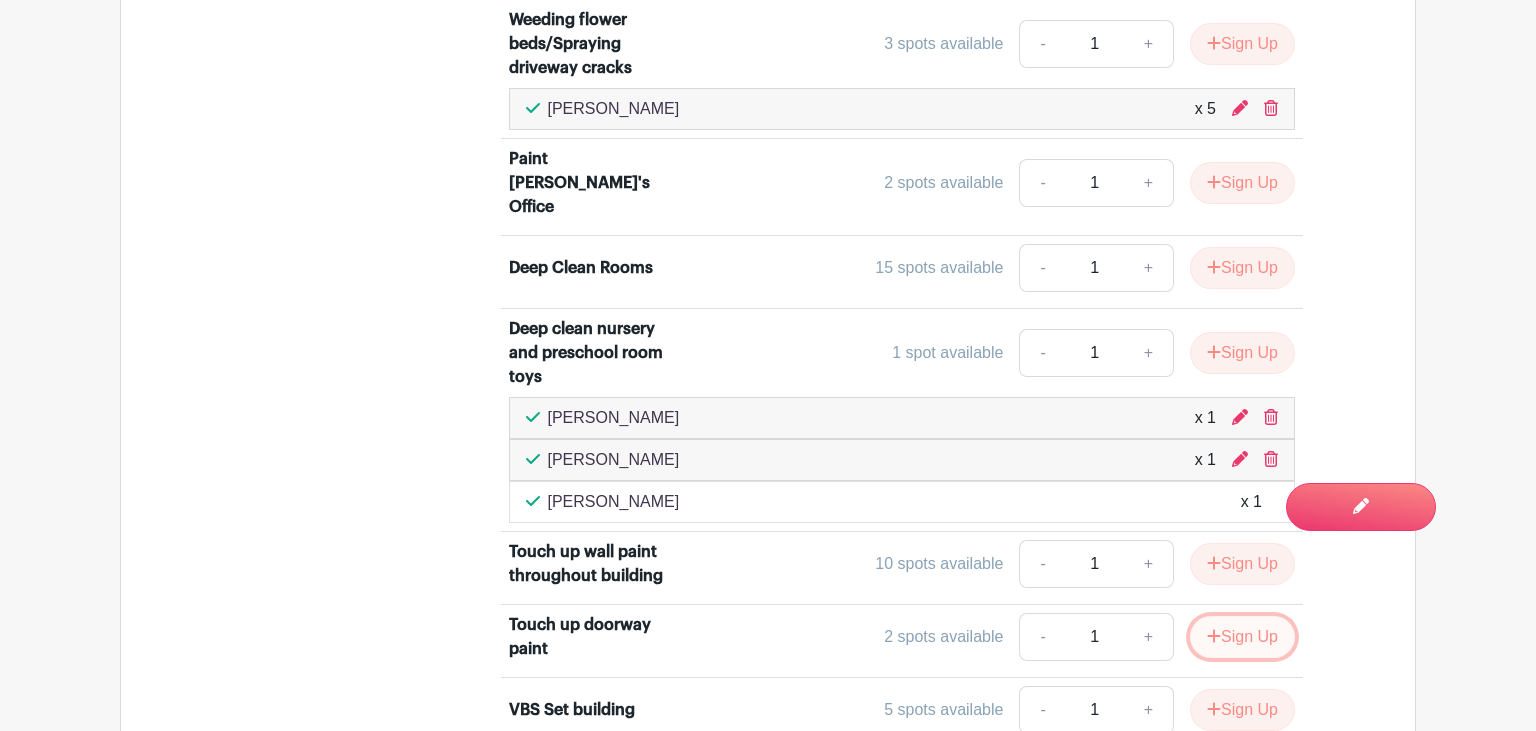 click on "Sign Up" at bounding box center [1242, 637] 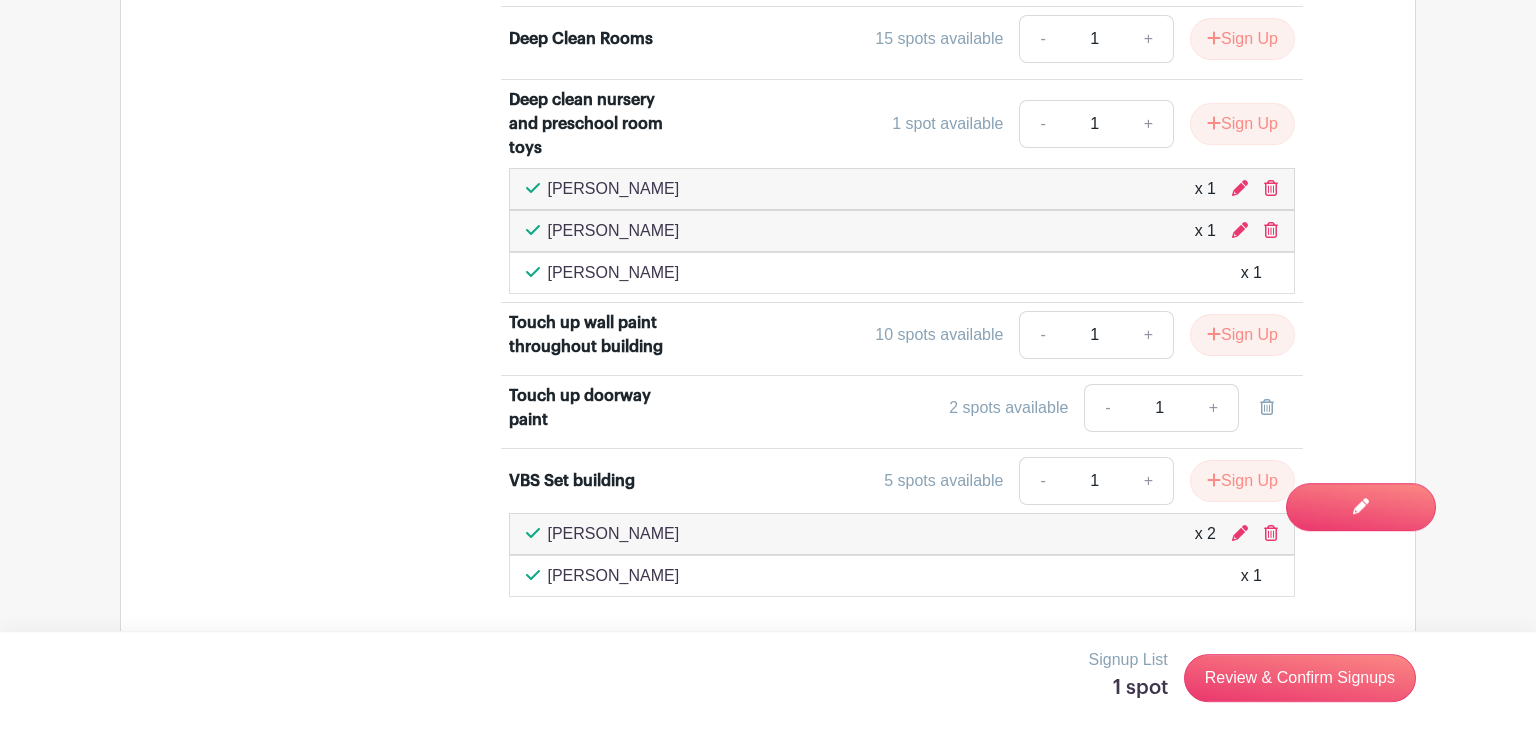 scroll, scrollTop: 2560, scrollLeft: 0, axis: vertical 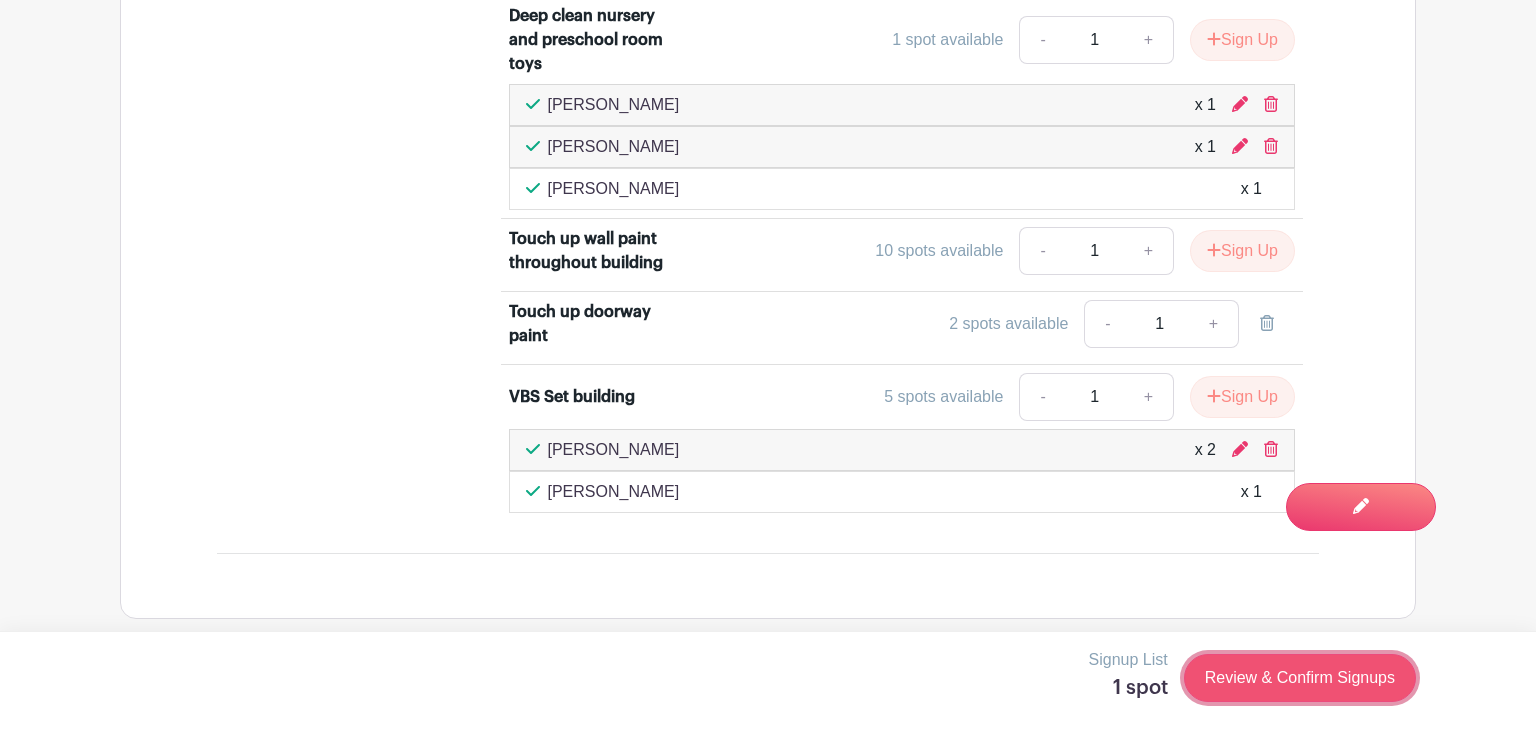 click on "Review & Confirm Signups" at bounding box center (1300, 678) 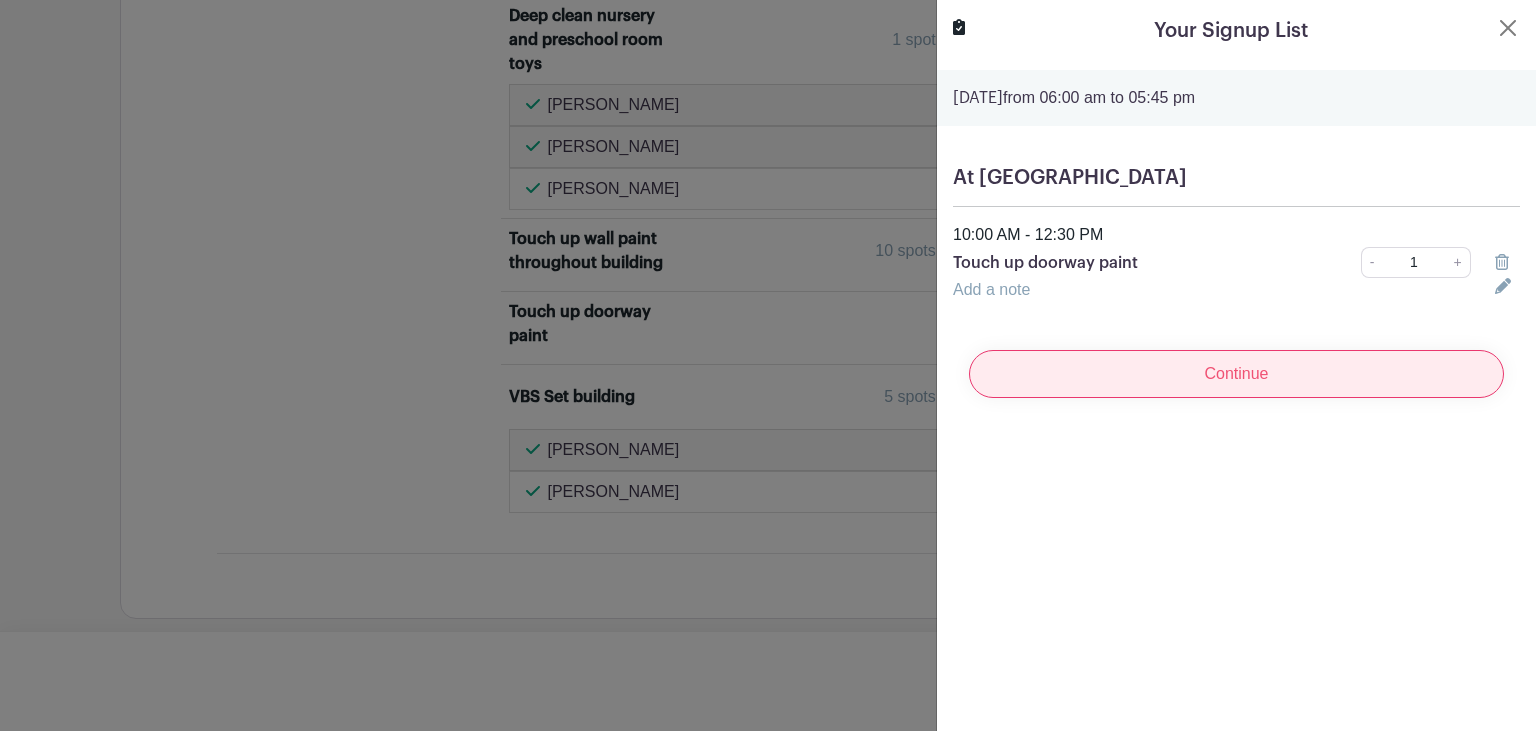 click on "Continue" at bounding box center [1236, 374] 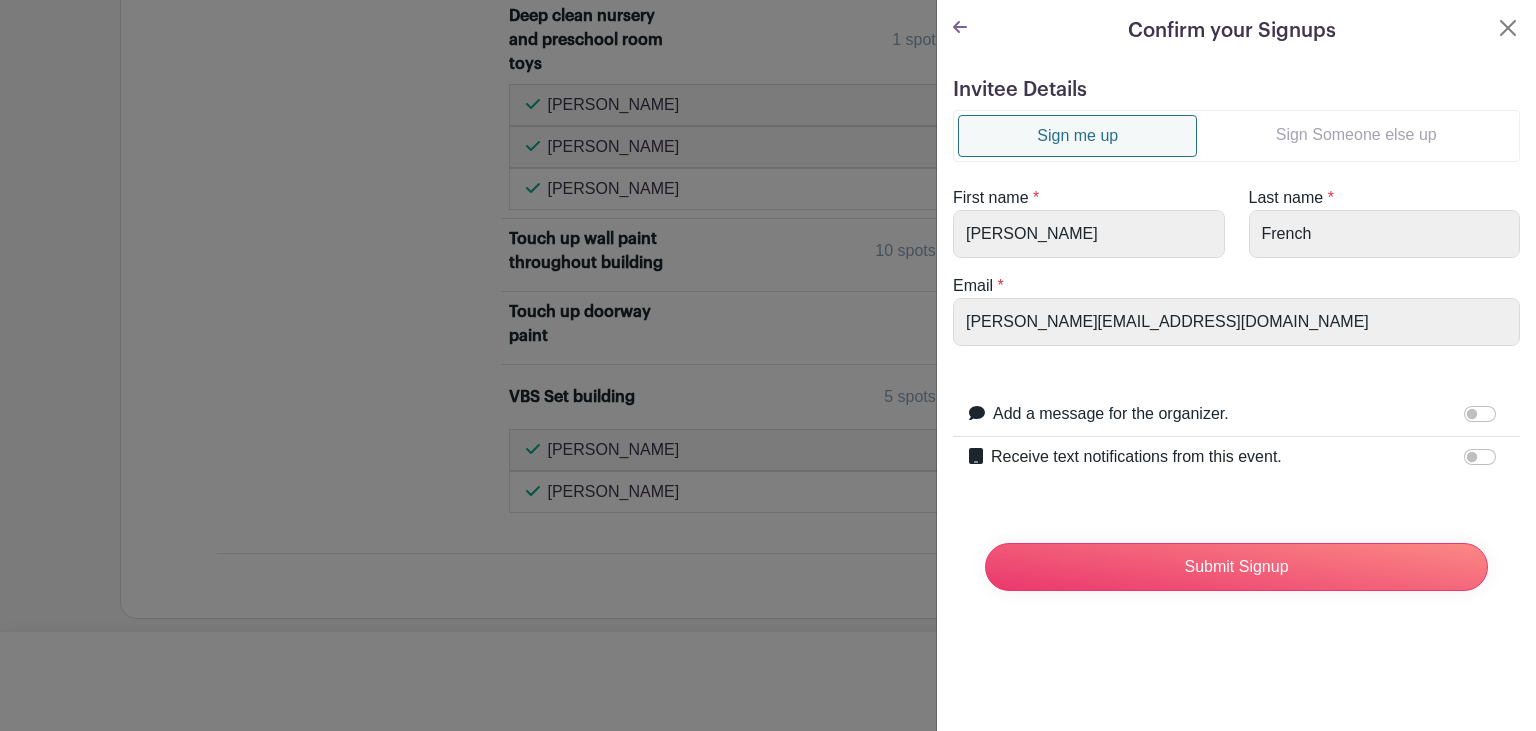 click on "Sign Someone else up" at bounding box center (1356, 135) 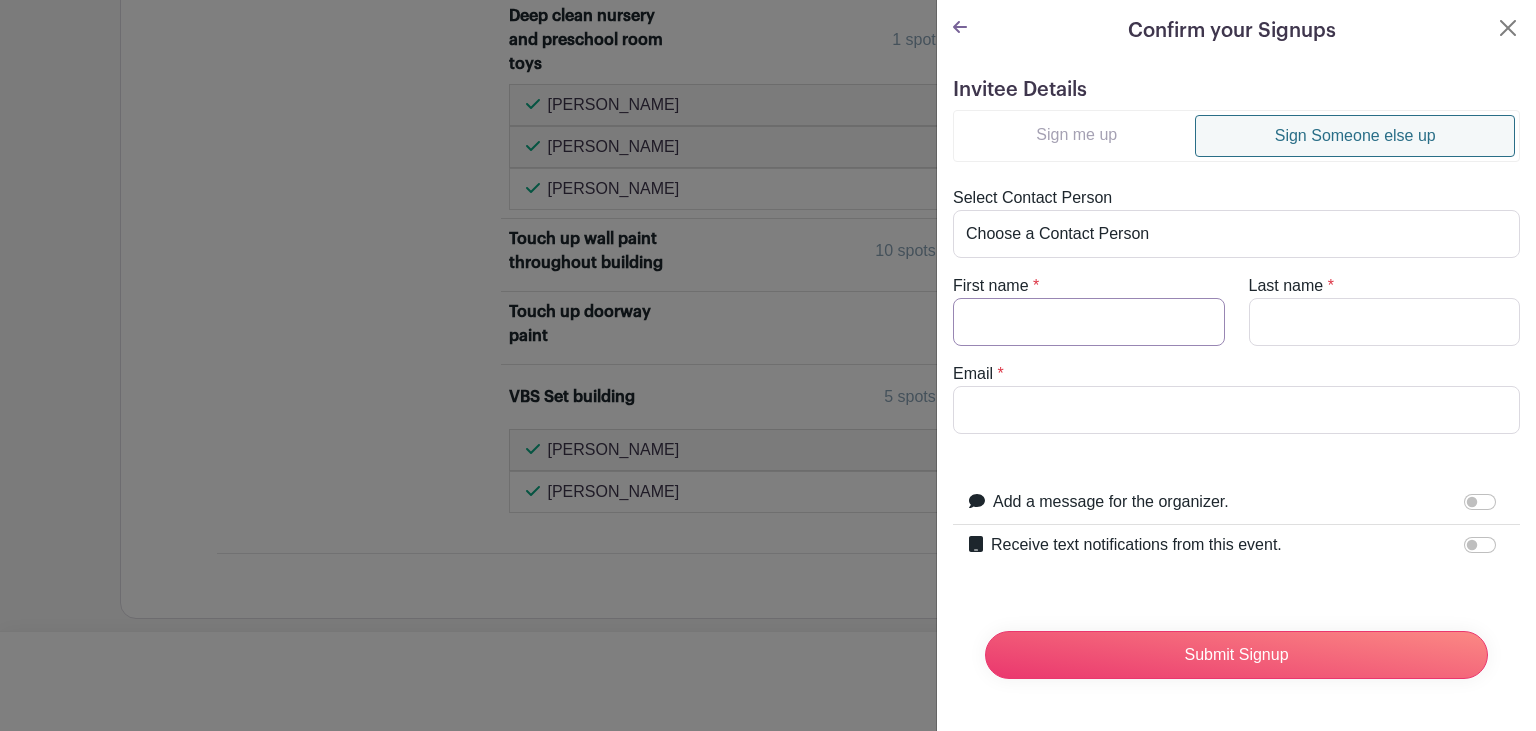 click on "First name" at bounding box center (1089, 322) 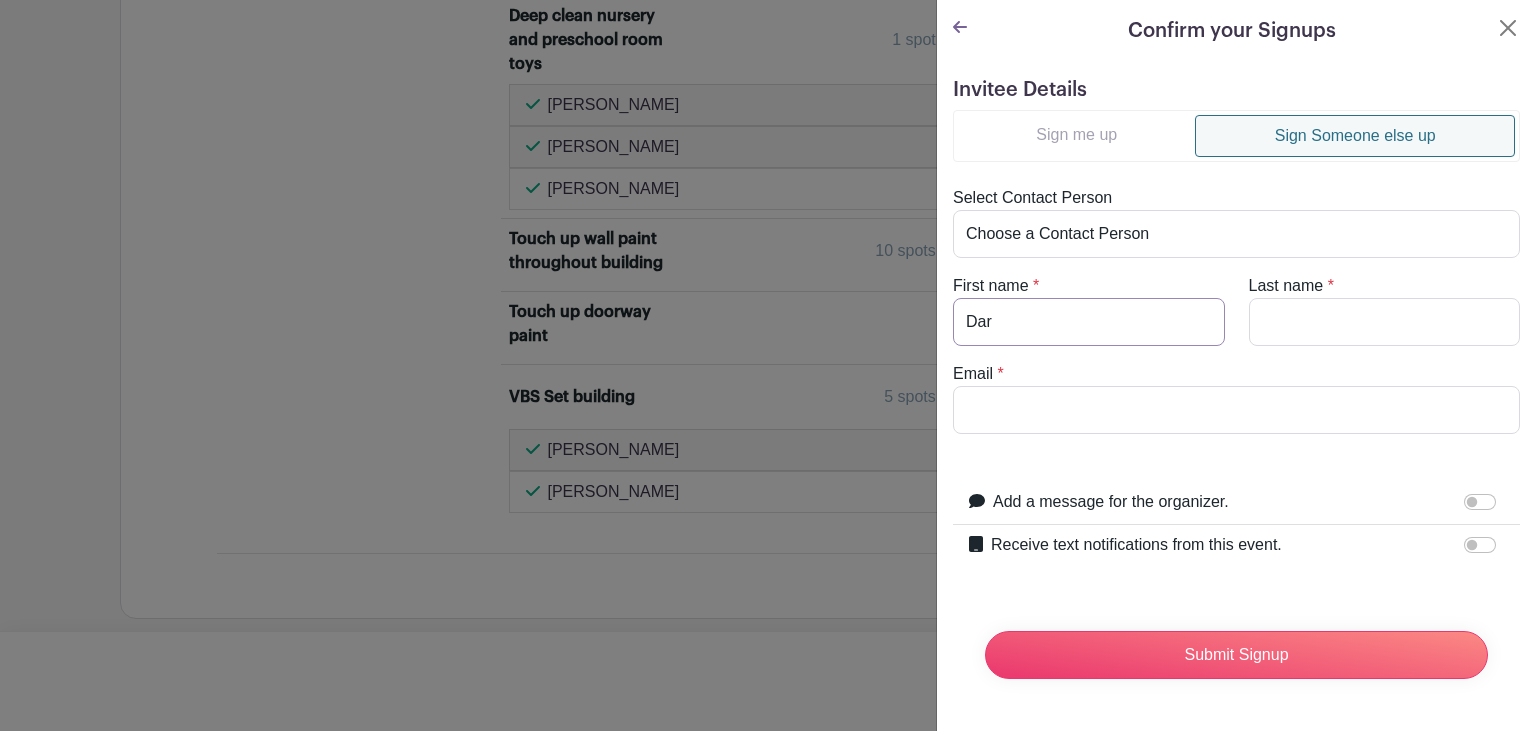 type on "Dar" 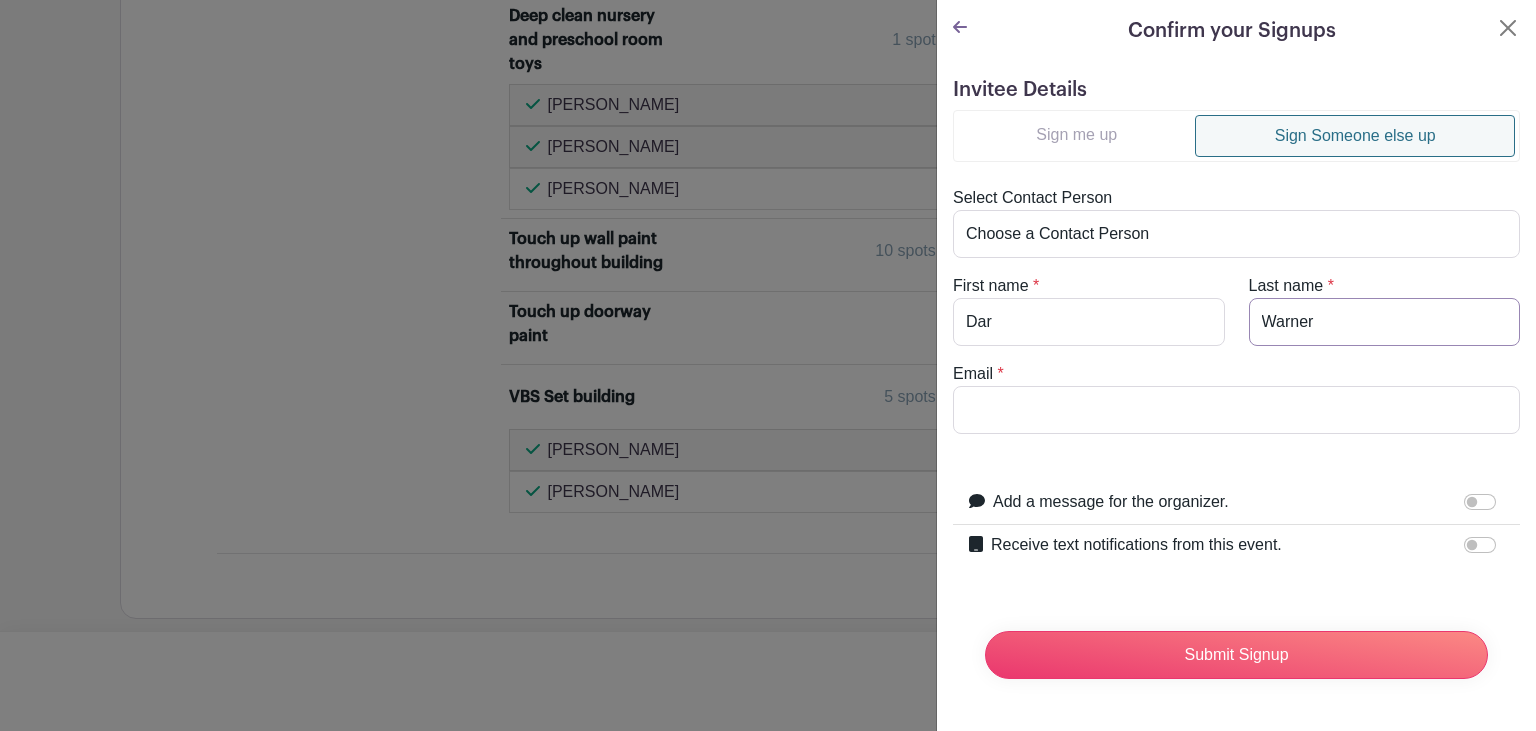 type on "Warner" 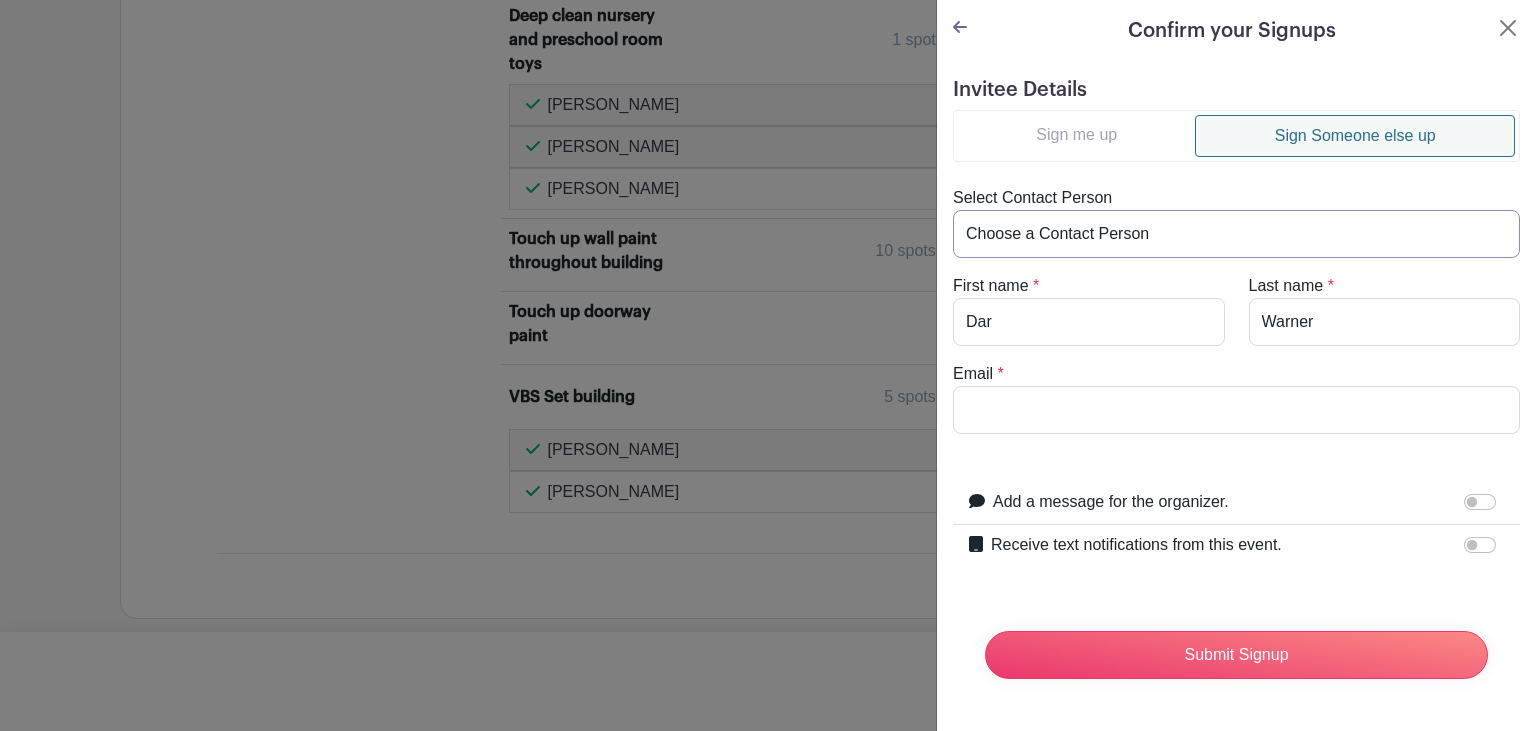 click on "Choose a Contact Person Aaron Conant (aaronconant@gmail.com)
Ashley Egresi (ashley@mylcc.church)
Bruce Howell (newark37@gmail.com)
Bryon Boley (bryonboley@hotmail.com)
Dar Warner (warnerpatty6@gmail.com)
Dave Seeley (daveseeley69@gmail.com)
Eric Smithheart (eric.smithhart@gmail.com)
Evan Semrau (evanbob007@yahoo.com)
Jessica Baker (jmwinner2@gmail.com)
Ken Wesley (kenneth.l.wesley@gmail.com)
Marilyn Duke (mvd4goldens@gmail.com)
Patricia Austin (patriciaaustin82@yahoo.com)
Robin Wesley (robin.wesley88@gmail.com)
Shannon Brown (sealshan@hotmail.com)
Sharon Sincler (ssincler@outlook.com)
Susan Harrison (Susanannpharrison@gmail.com)
Tyler Kern (tylertkern@yahoo.com)" at bounding box center (1236, 234) 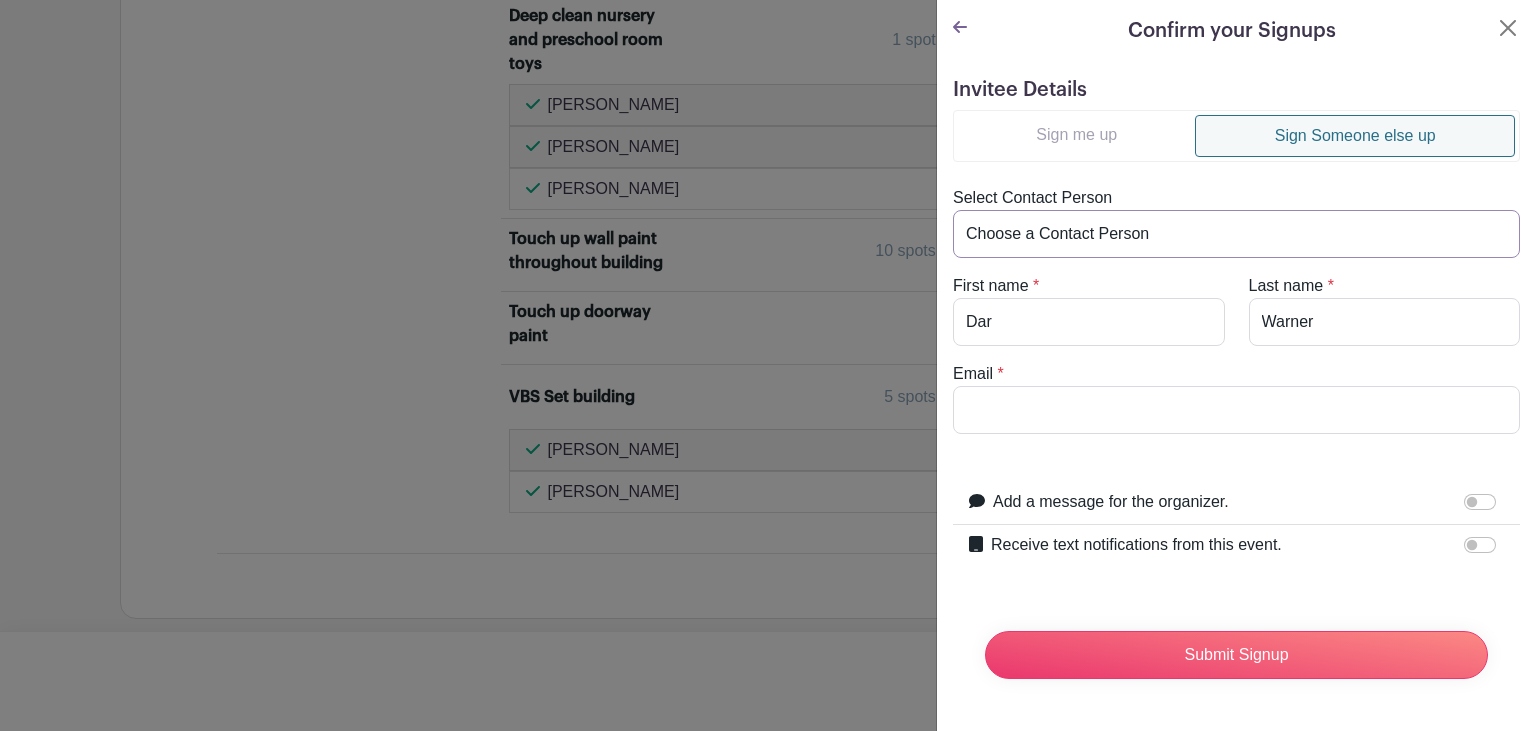 select on "eric.smithhart@gmail.com" 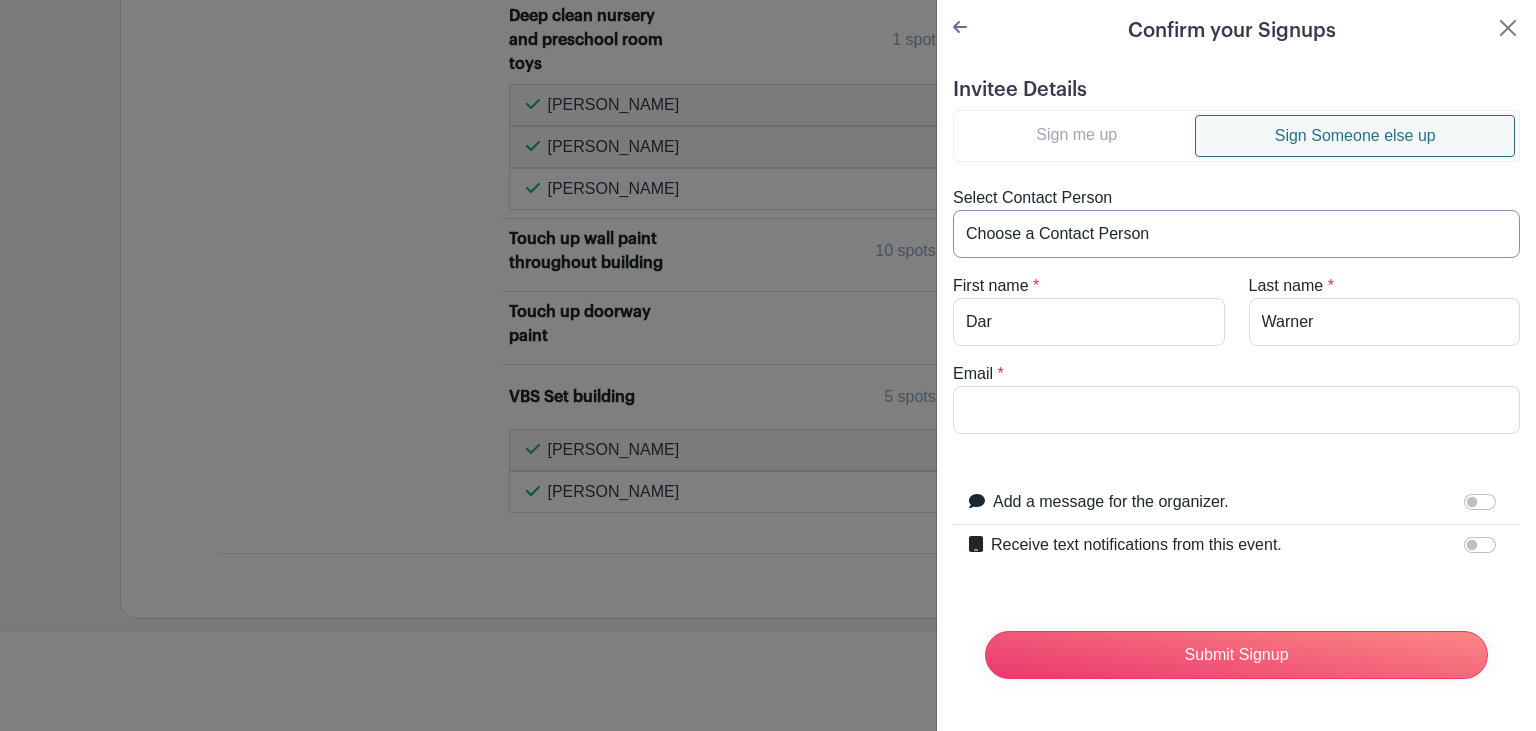 click on "Eric Smithheart (eric.smithhart@gmail.com)" at bounding box center (0, 0) 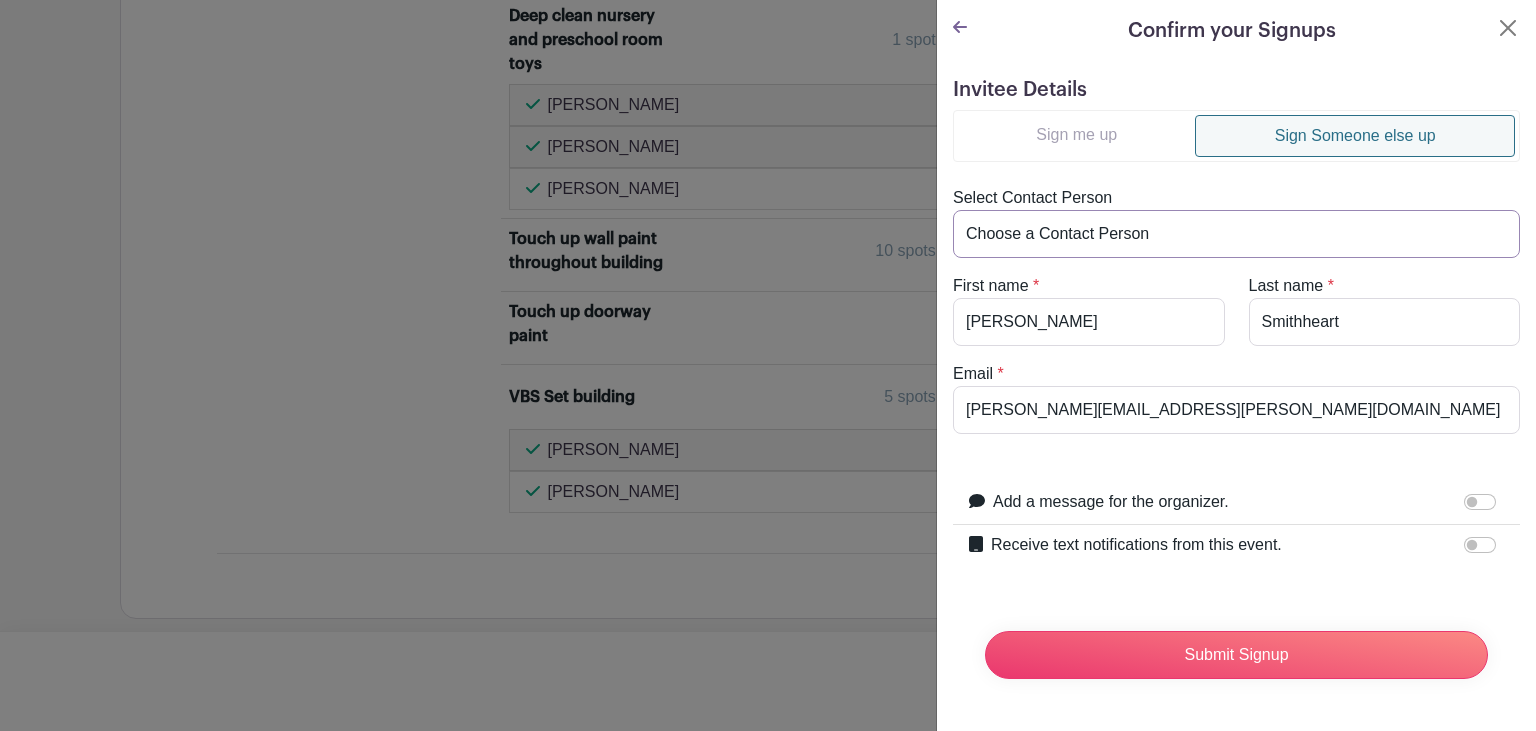 click on "Choose a Contact Person Aaron Conant (aaronconant@gmail.com)
Ashley Egresi (ashley@mylcc.church)
Bruce Howell (newark37@gmail.com)
Bryon Boley (bryonboley@hotmail.com)
Dar Warner (warnerpatty6@gmail.com)
Dave Seeley (daveseeley69@gmail.com)
Eric Smithheart (eric.smithhart@gmail.com)
Evan Semrau (evanbob007@yahoo.com)
Jessica Baker (jmwinner2@gmail.com)
Ken Wesley (kenneth.l.wesley@gmail.com)
Marilyn Duke (mvd4goldens@gmail.com)
Patricia Austin (patriciaaustin82@yahoo.com)
Robin Wesley (robin.wesley88@gmail.com)
Shannon Brown (sealshan@hotmail.com)
Sharon Sincler (ssincler@outlook.com)
Susan Harrison (Susanannpharrison@gmail.com)
Tyler Kern (tylertkern@yahoo.com)" at bounding box center (1236, 234) 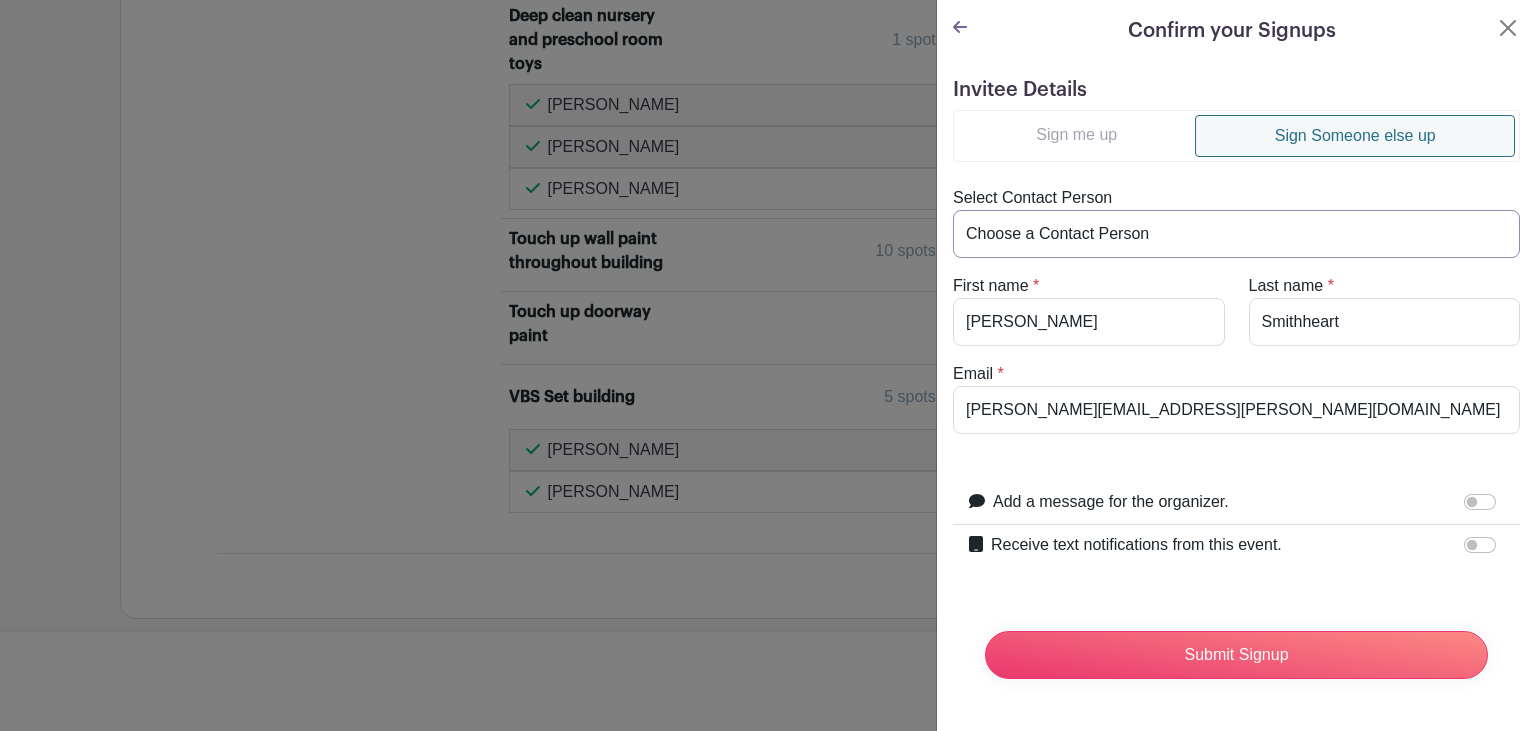 click on "Dar Warner (warnerpatty6@gmail.com)" at bounding box center (0, 0) 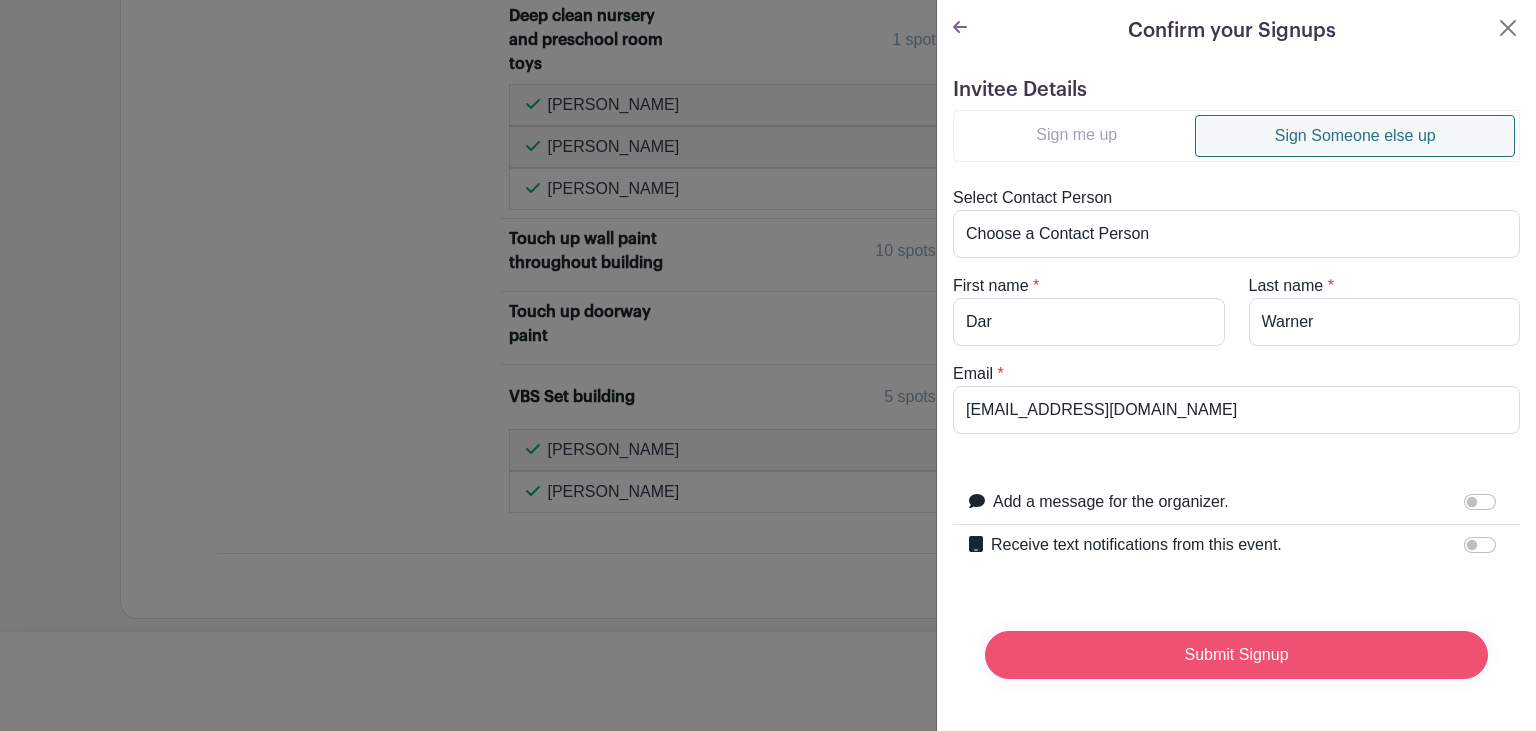 click on "Submit Signup" at bounding box center [1236, 655] 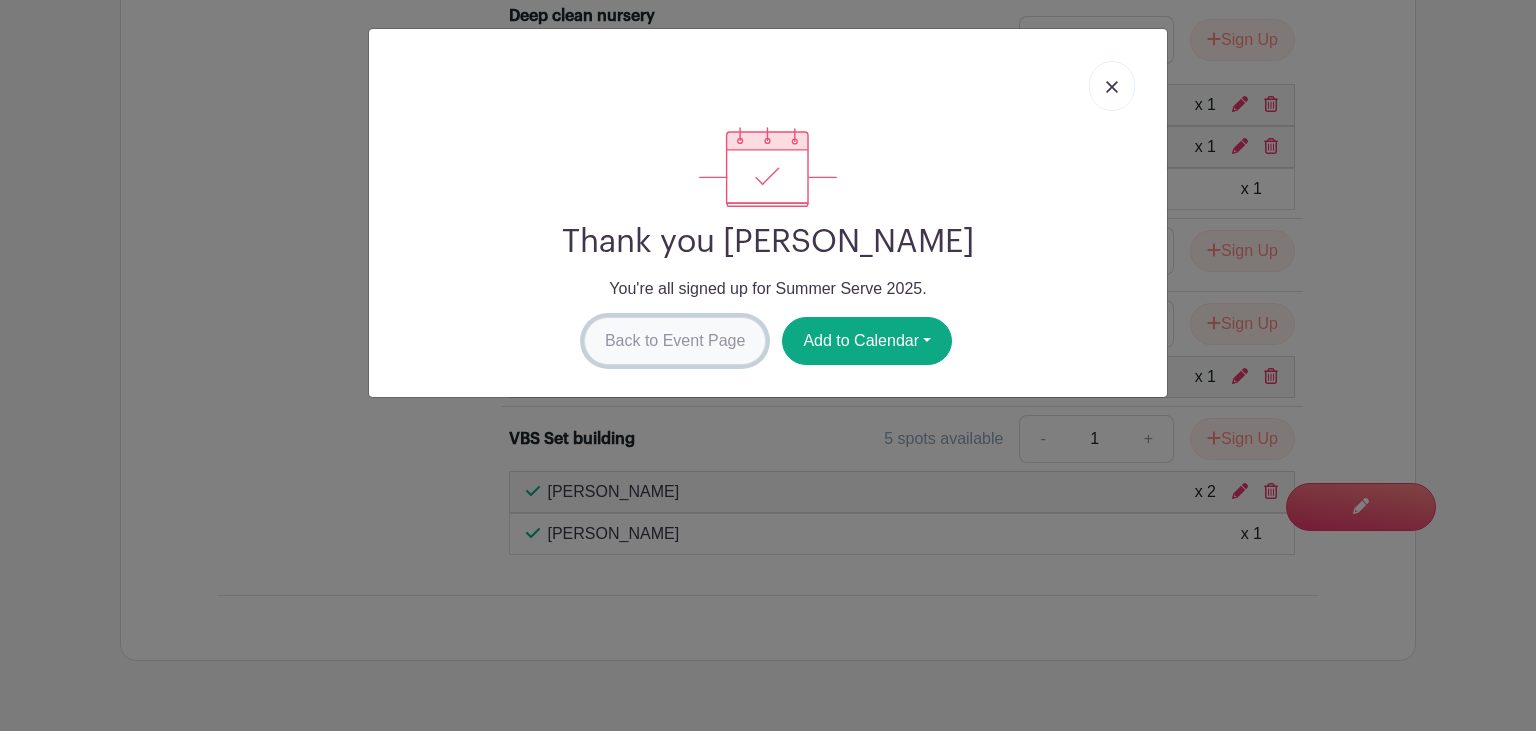 click on "Back to Event Page" at bounding box center [675, 341] 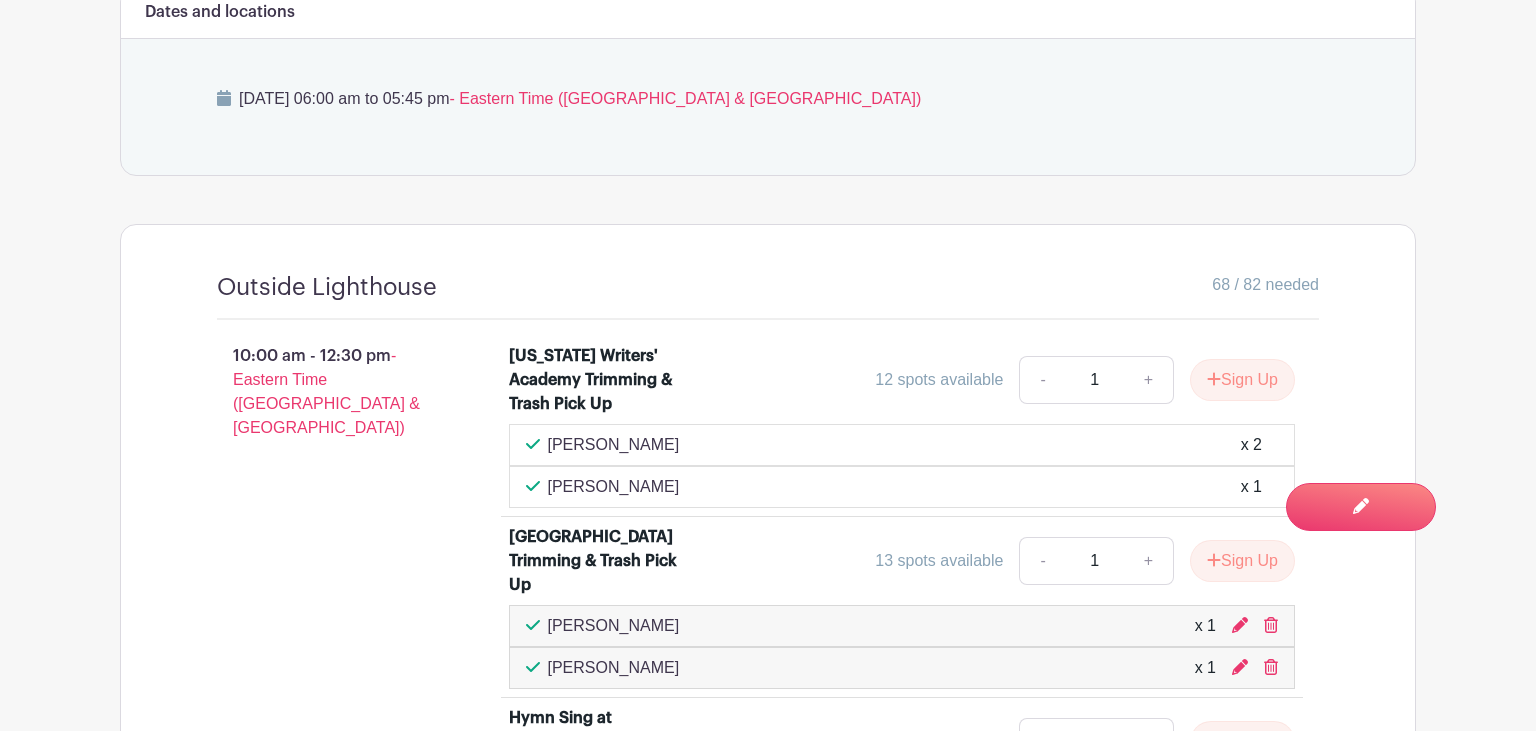 scroll, scrollTop: 0, scrollLeft: 0, axis: both 